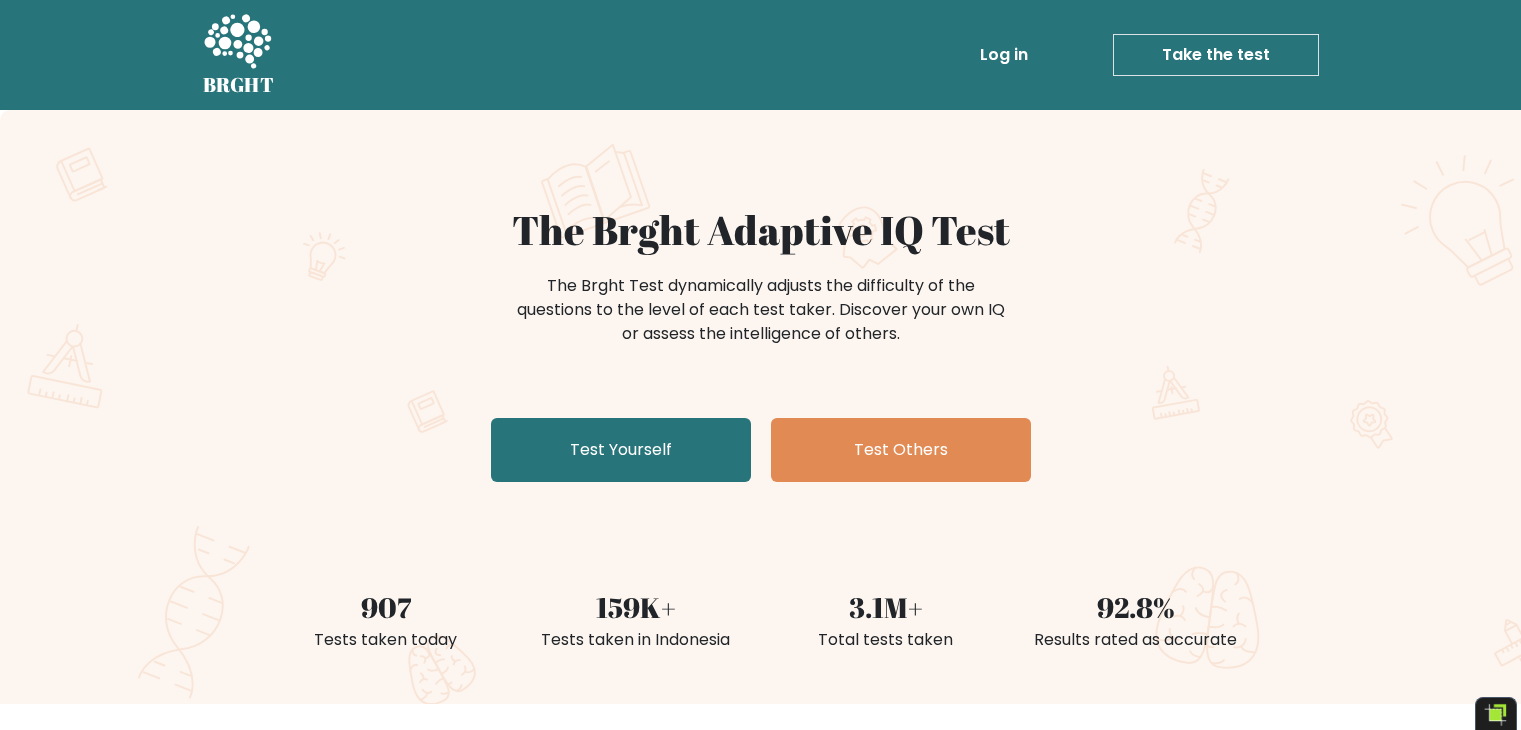 scroll, scrollTop: 0, scrollLeft: 0, axis: both 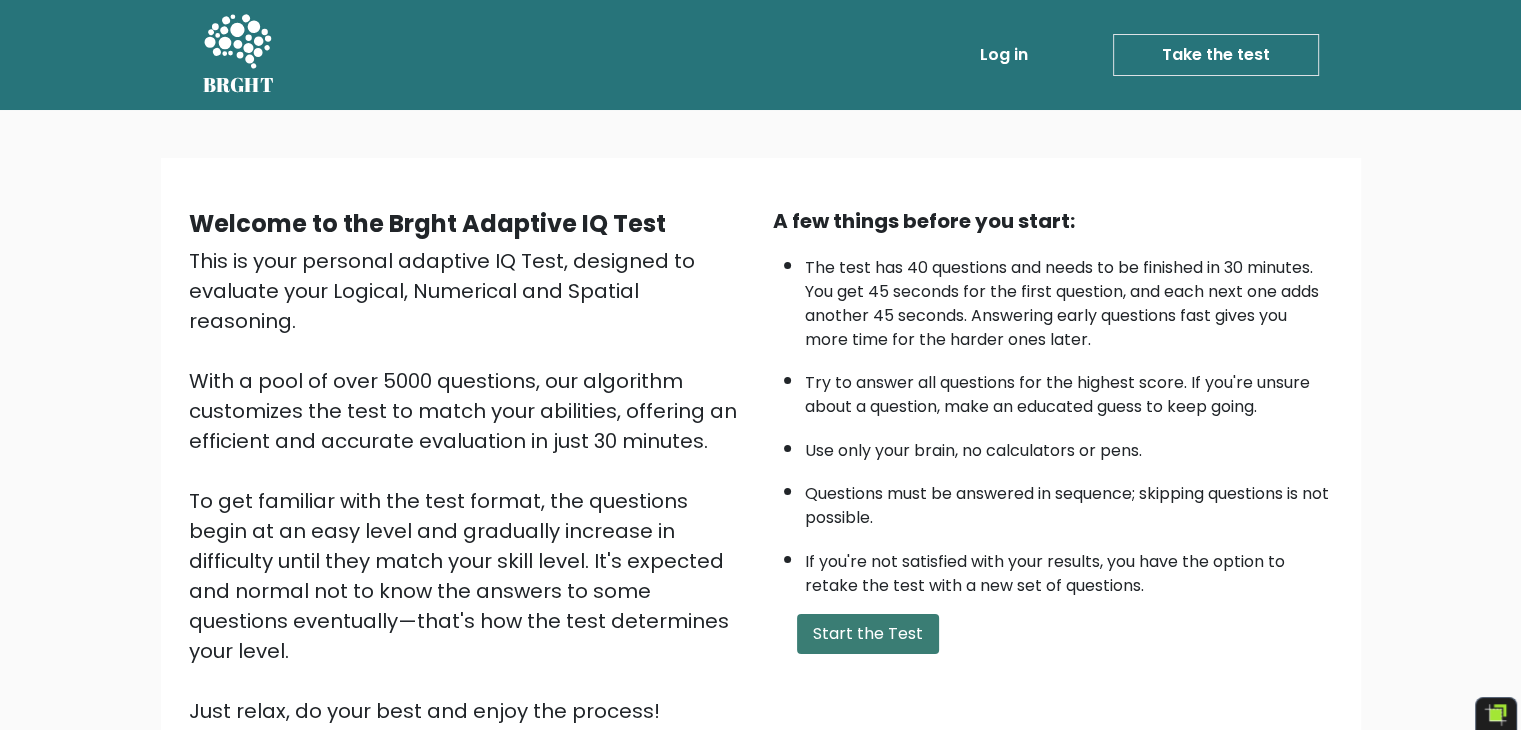 click on "Start the Test" at bounding box center [868, 634] 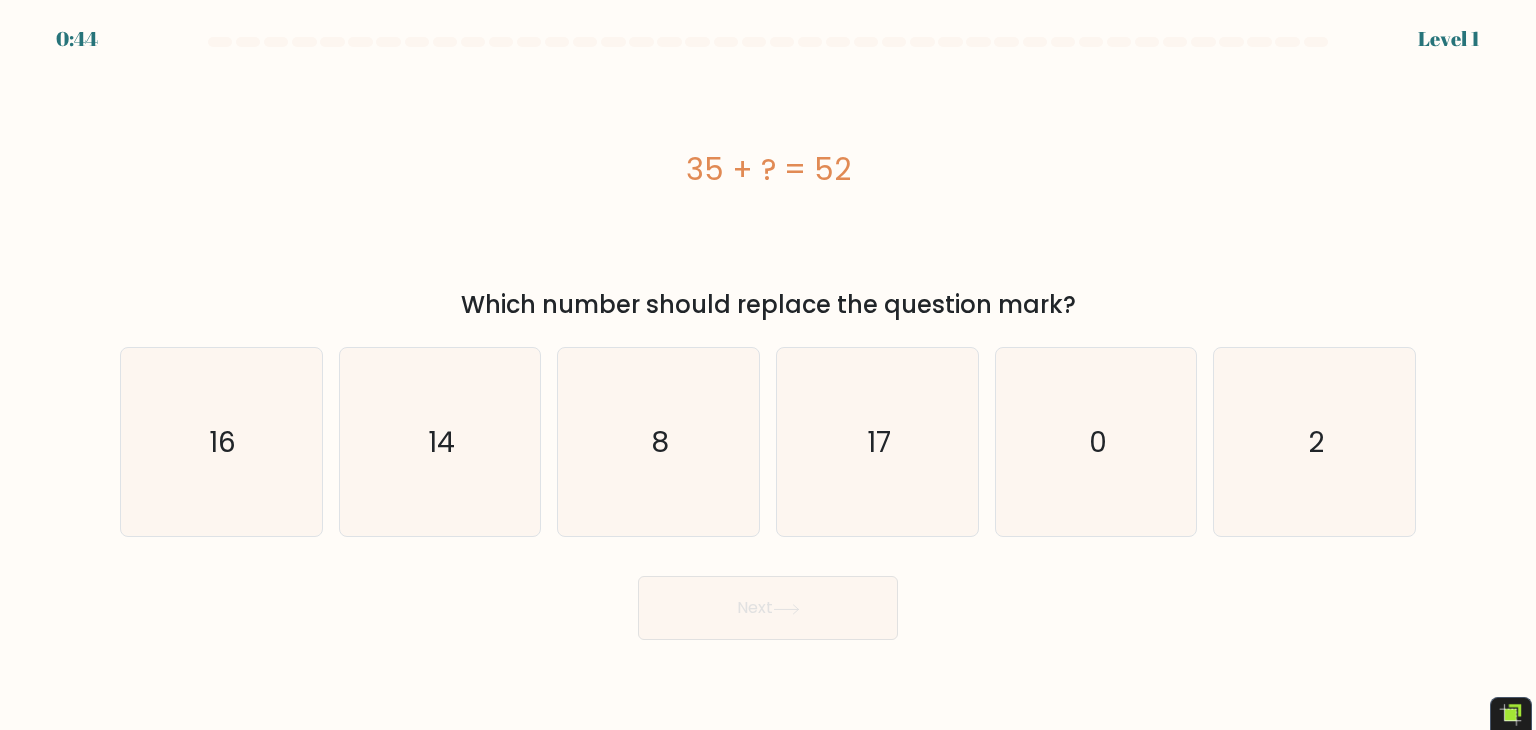 scroll, scrollTop: 0, scrollLeft: 0, axis: both 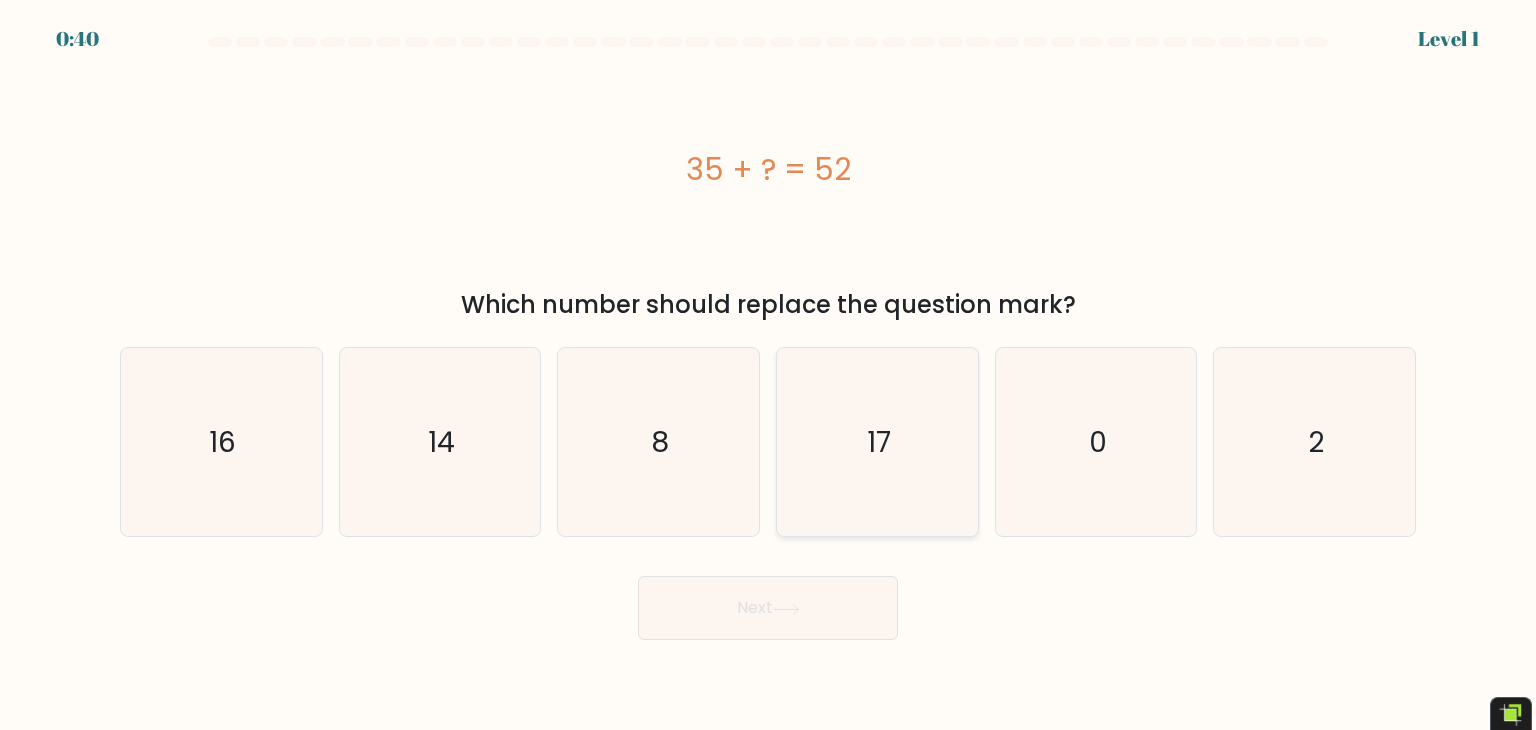click on "17" 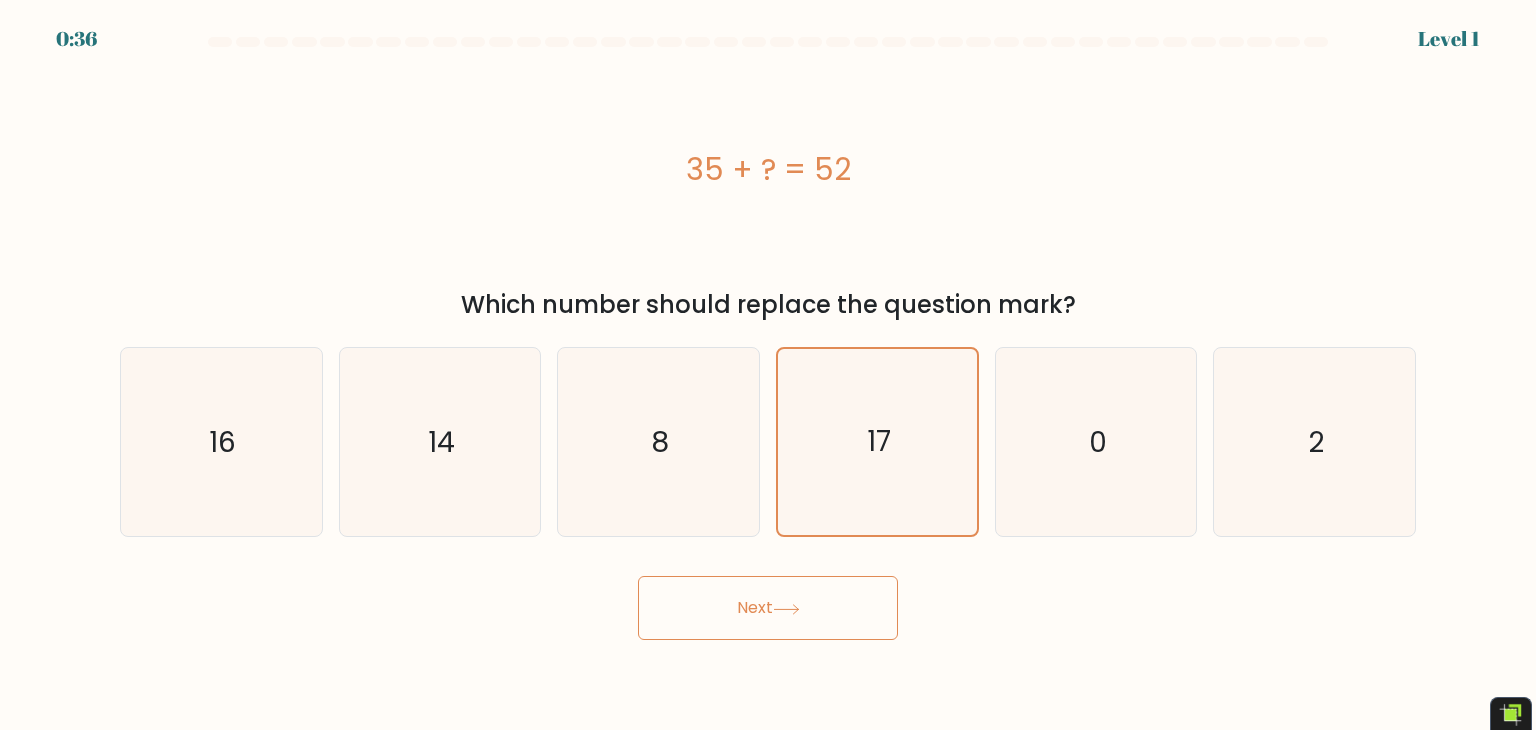 click on "Next" at bounding box center [768, 608] 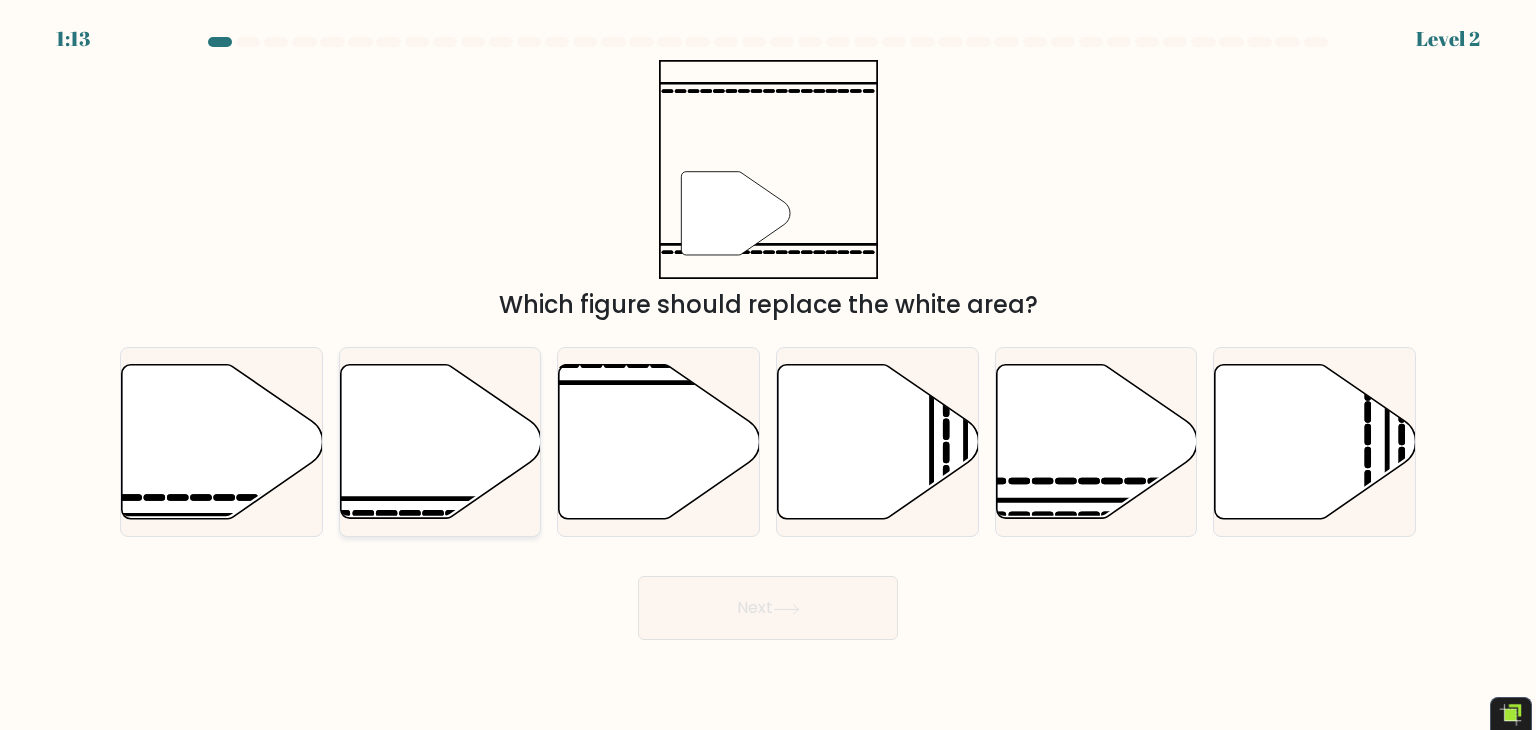click 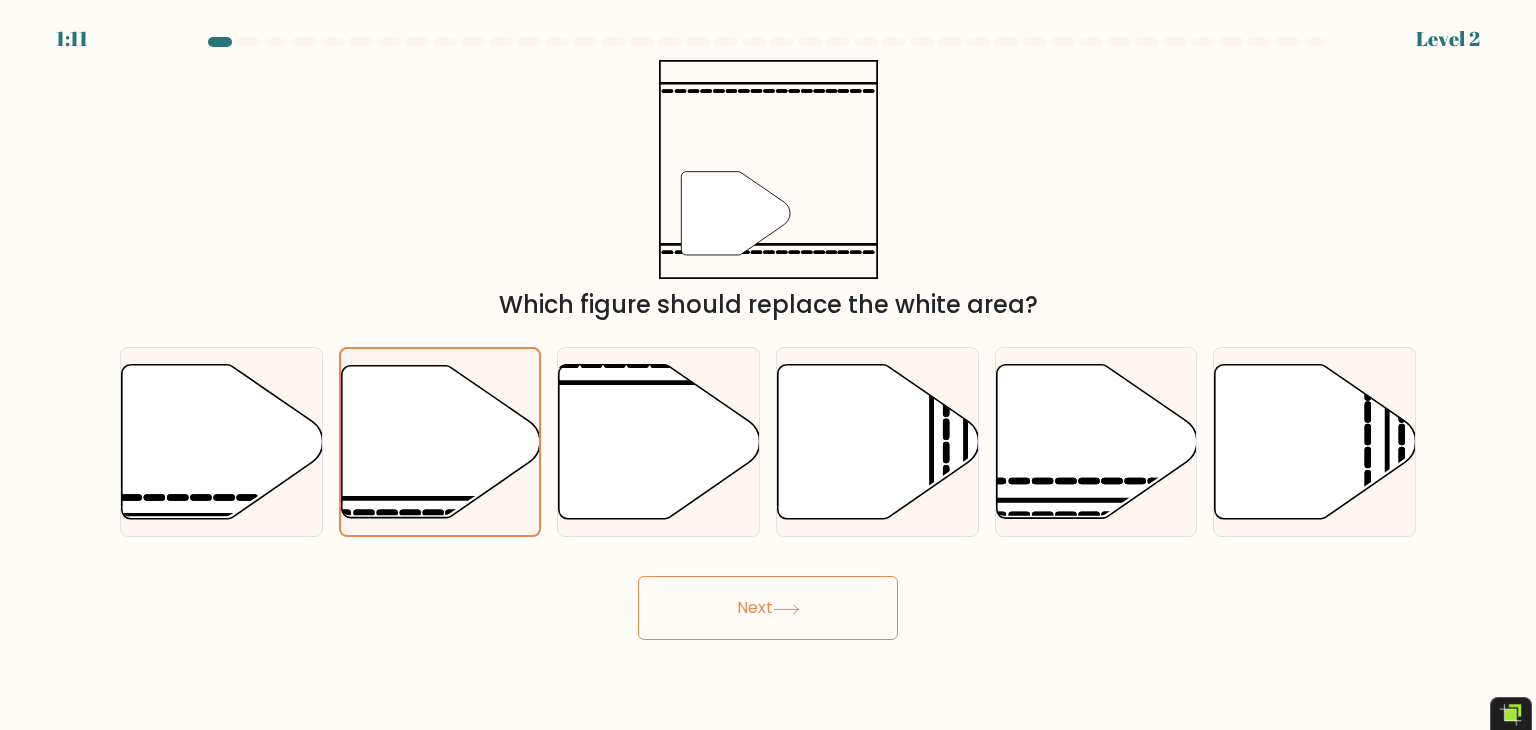 click 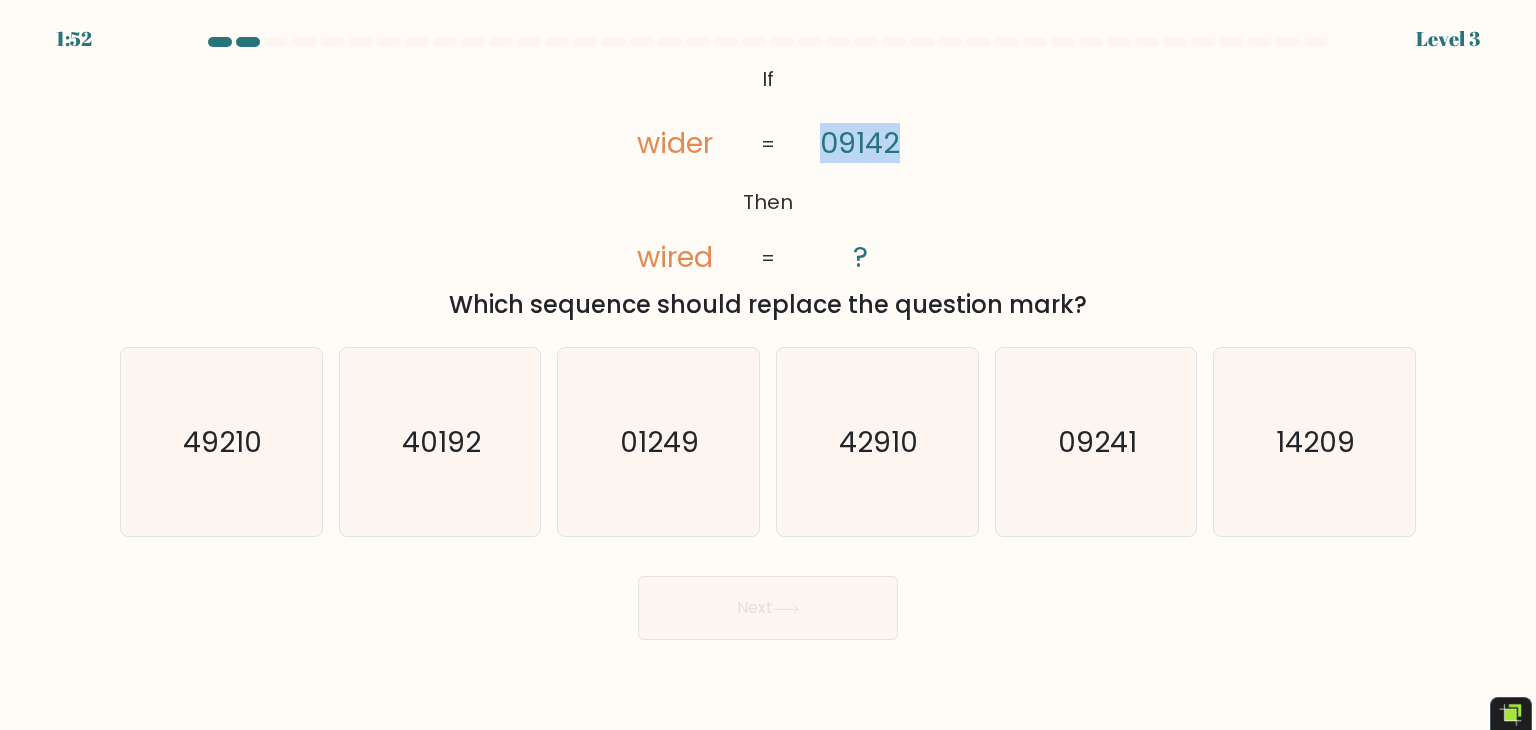 drag, startPoint x: 823, startPoint y: 149, endPoint x: 916, endPoint y: 148, distance: 93.00538 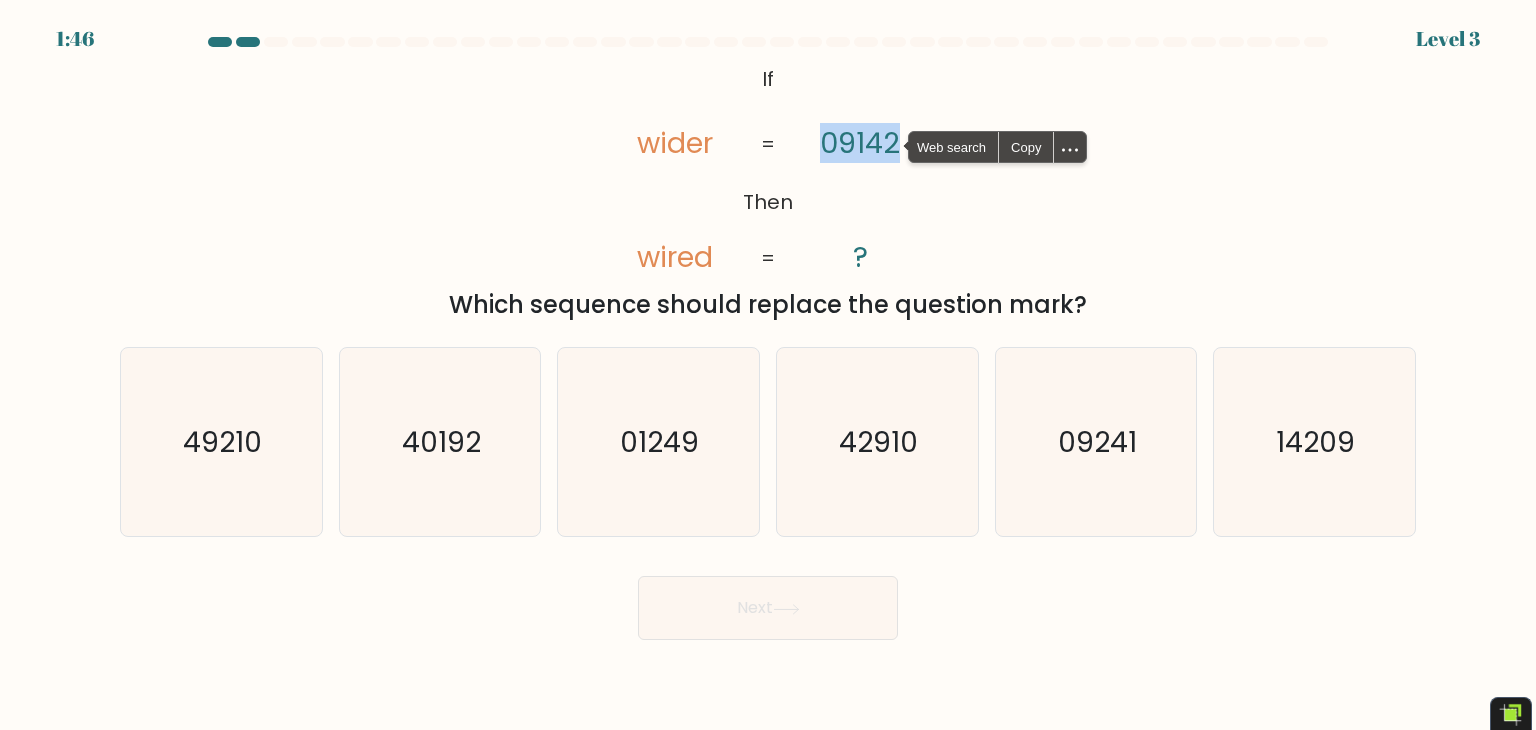 click on "@import url('https://fonts.googleapis.com/css?family=Abril+Fatface:400,100,100italic,300,300italic,400italic,500,500italic,700,700italic,900,900italic');           If       Then       wider       wired       09142       ?       =       =" 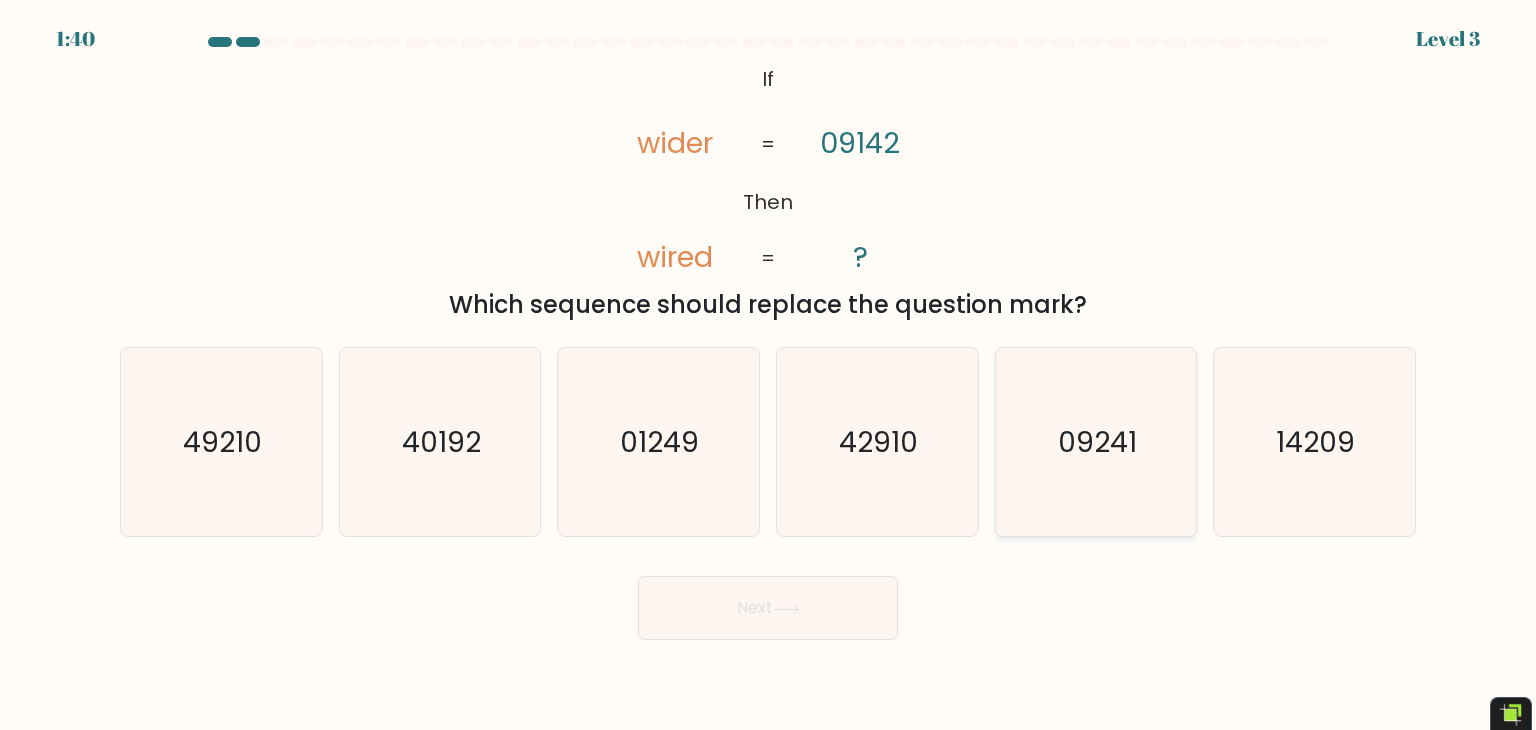 click on "09241" 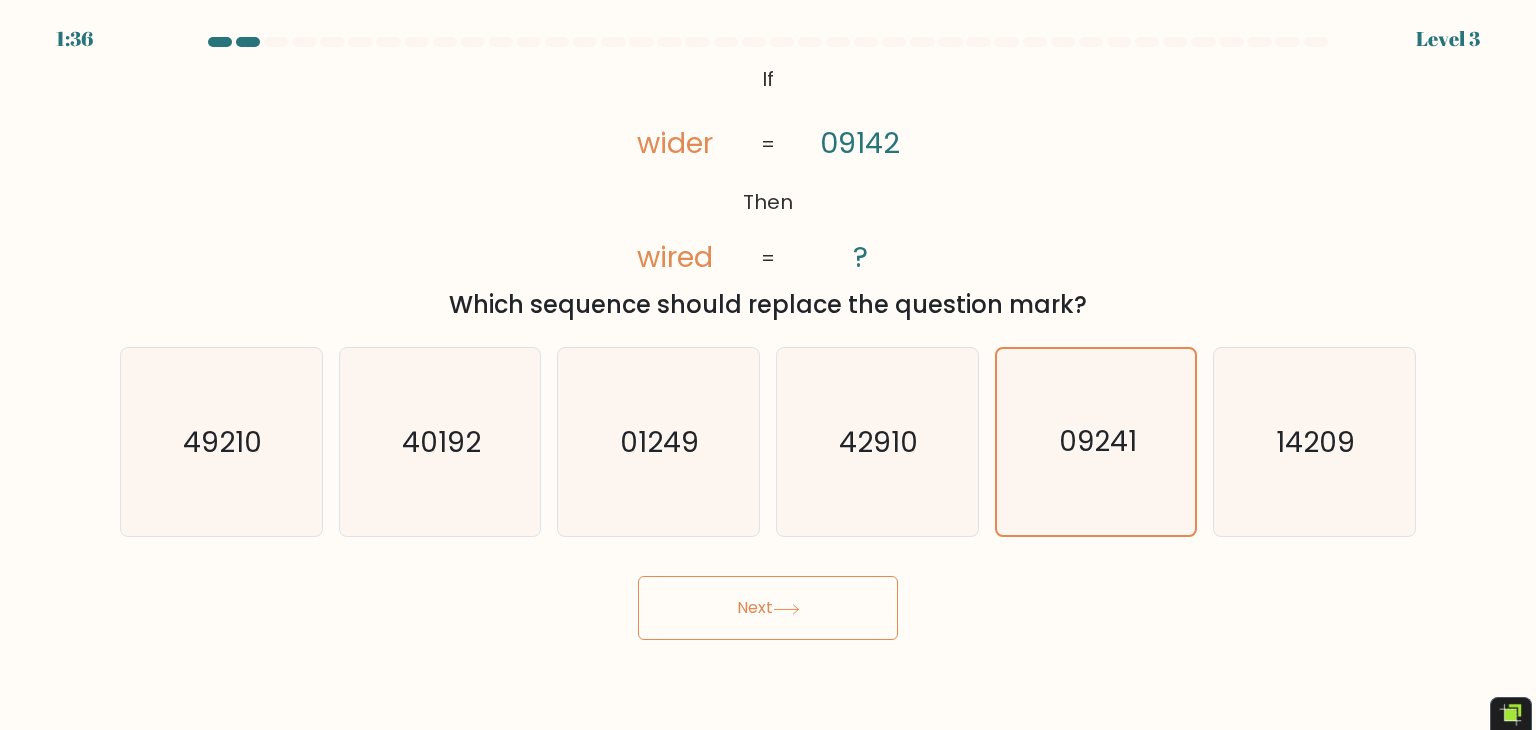 click 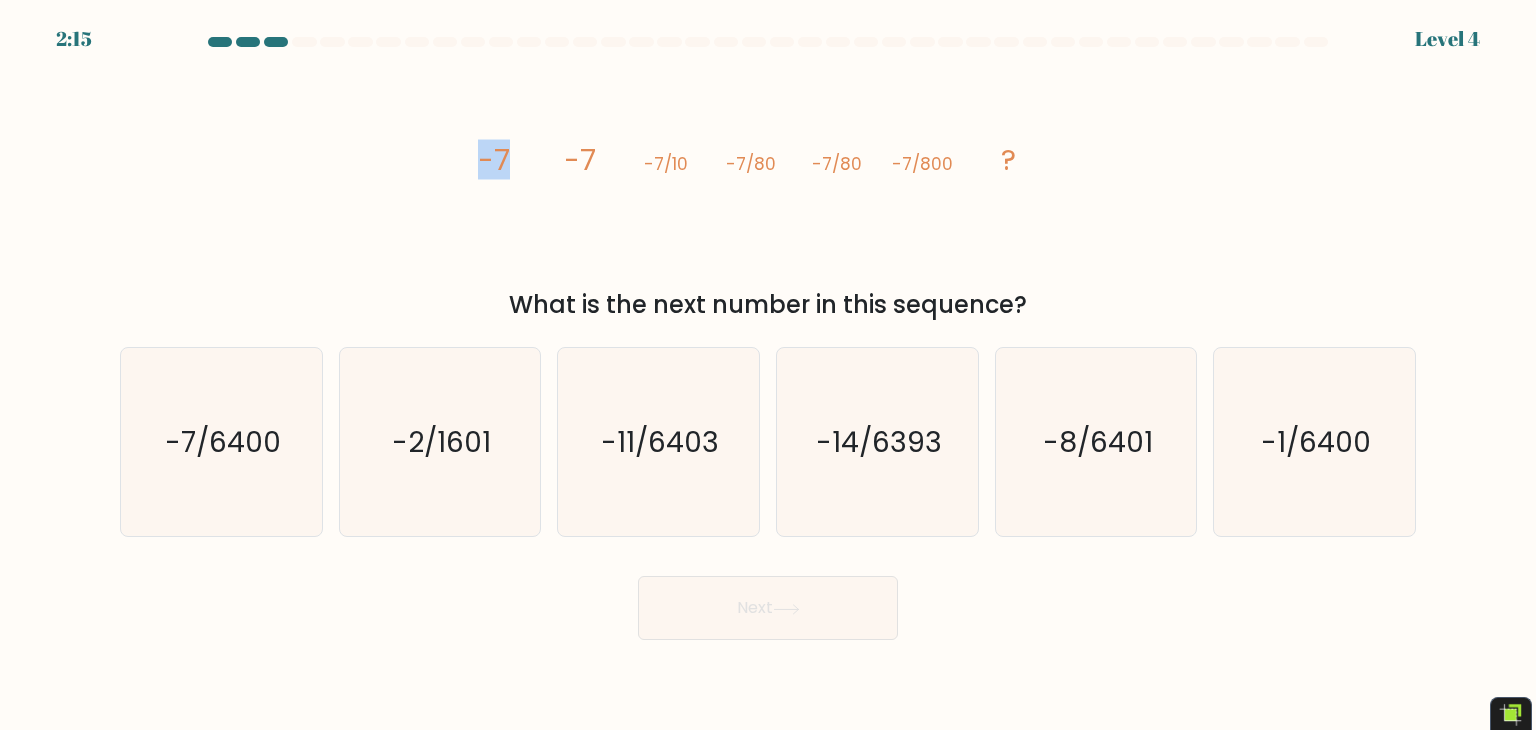 drag, startPoint x: 481, startPoint y: 158, endPoint x: 504, endPoint y: 157, distance: 23.021729 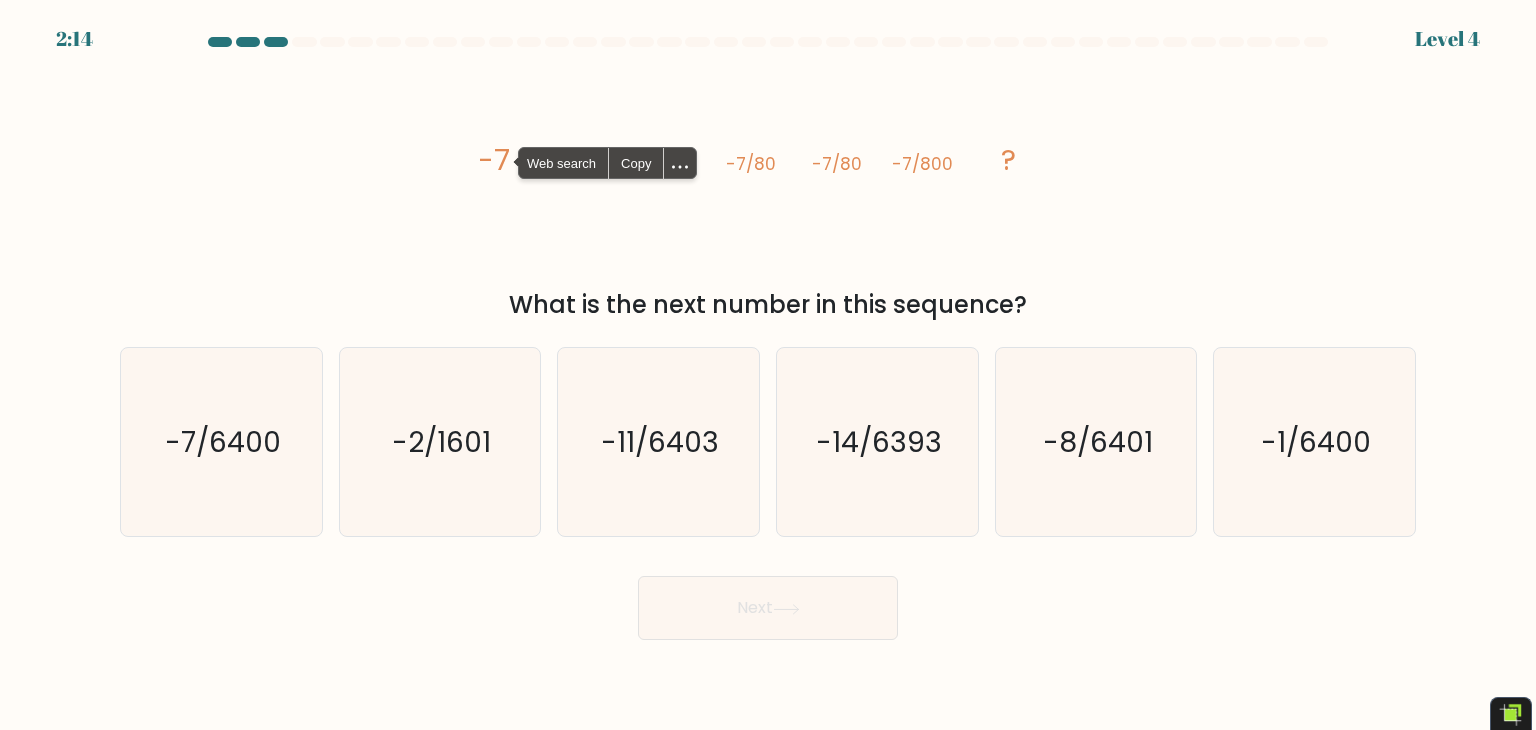 click on "image/svg+xml
-7
-7
-7/10
-7/80
-7/80
-7/800
?" 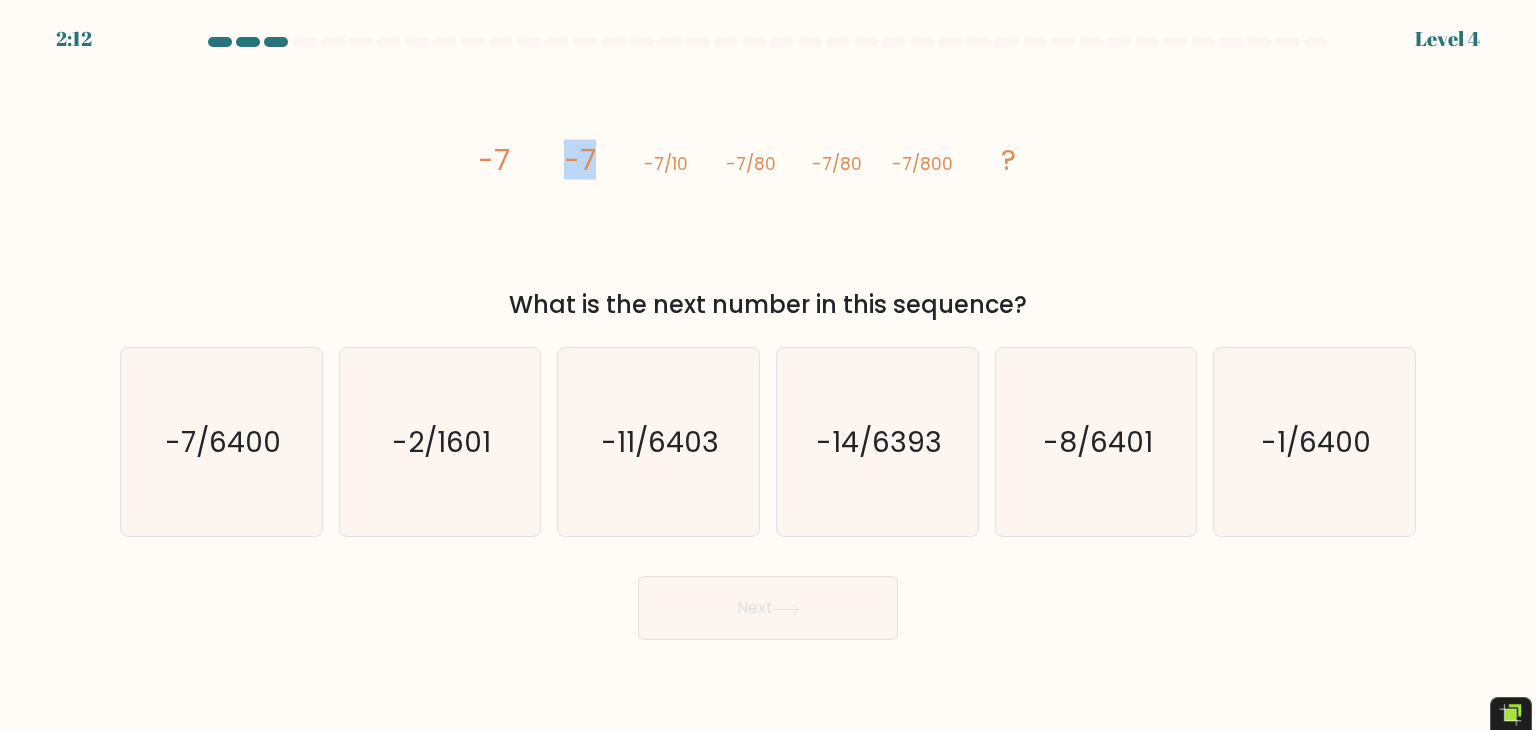 drag, startPoint x: 569, startPoint y: 162, endPoint x: 596, endPoint y: 160, distance: 27.073973 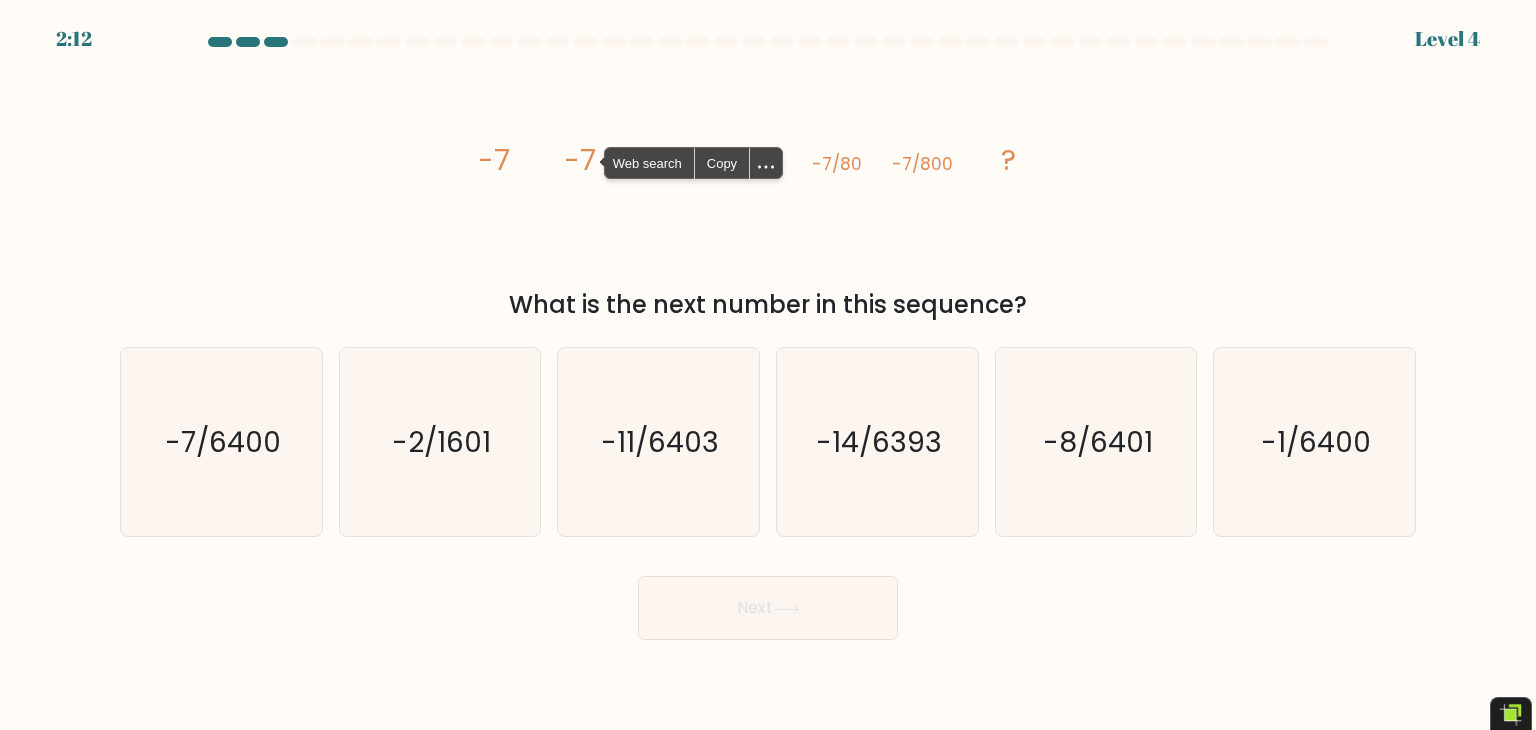 click on "image/svg+xml
-7
-7
-7/10
-7/80
-7/80
-7/800
?" 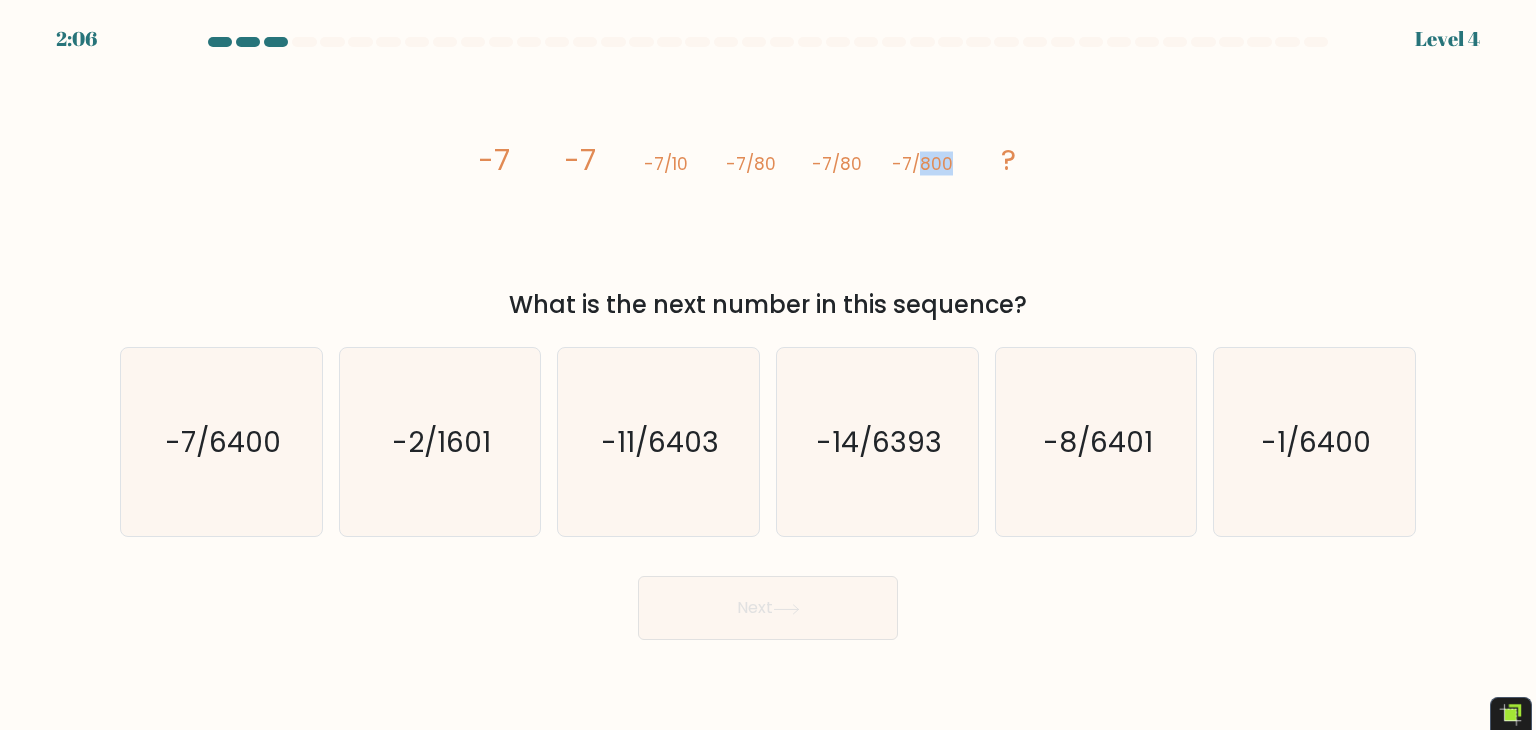 drag, startPoint x: 921, startPoint y: 163, endPoint x: 957, endPoint y: 162, distance: 36.013885 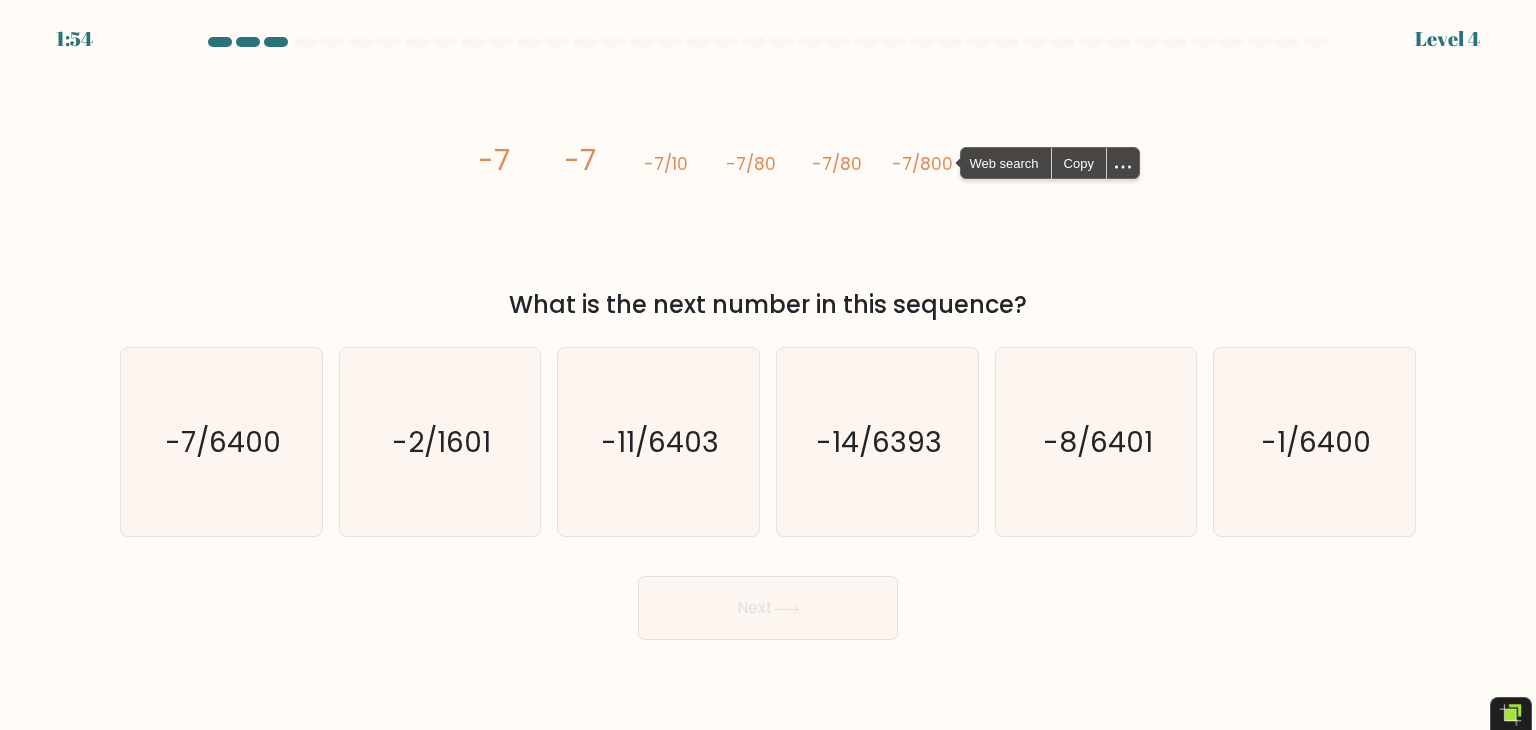 click on "Next" at bounding box center (768, 600) 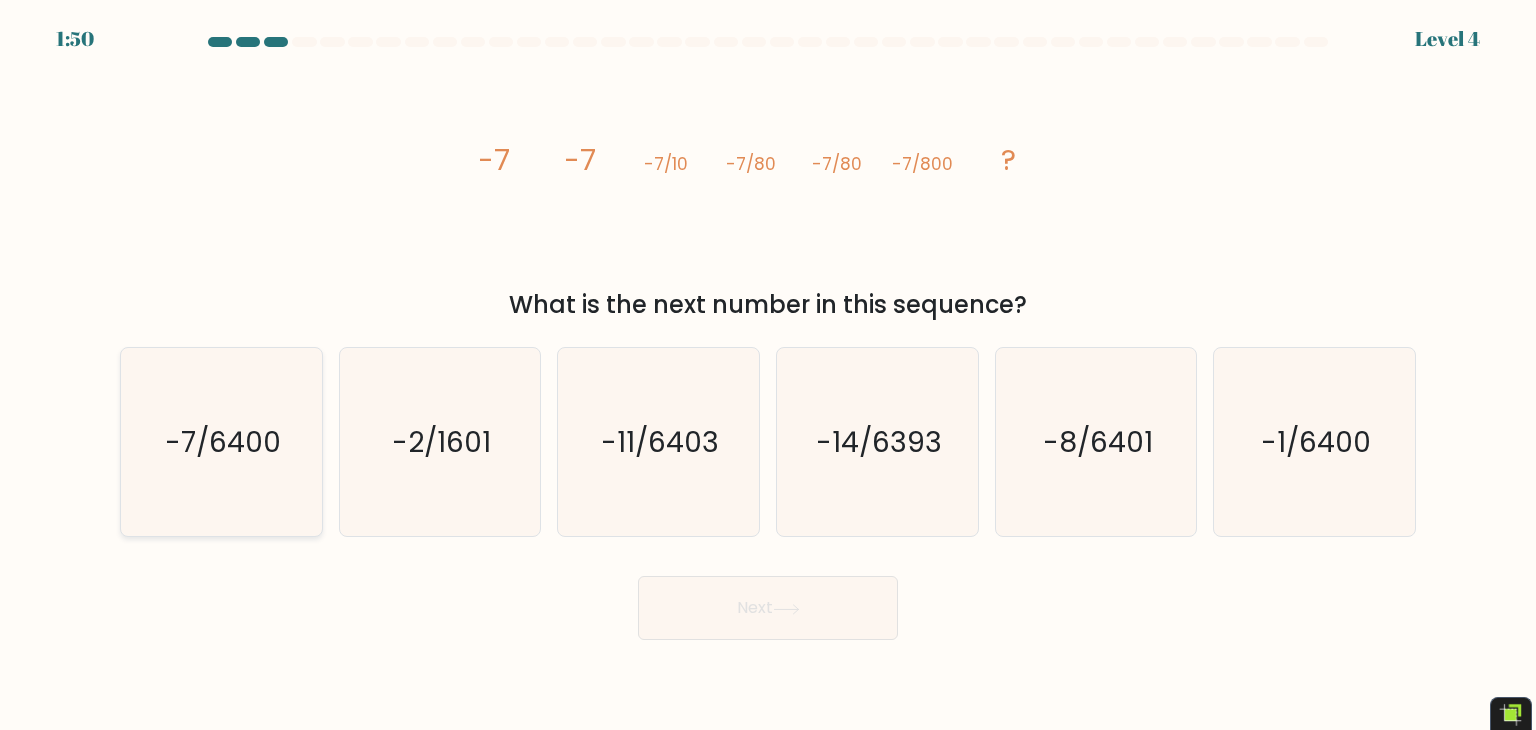 click on "-7/6400" 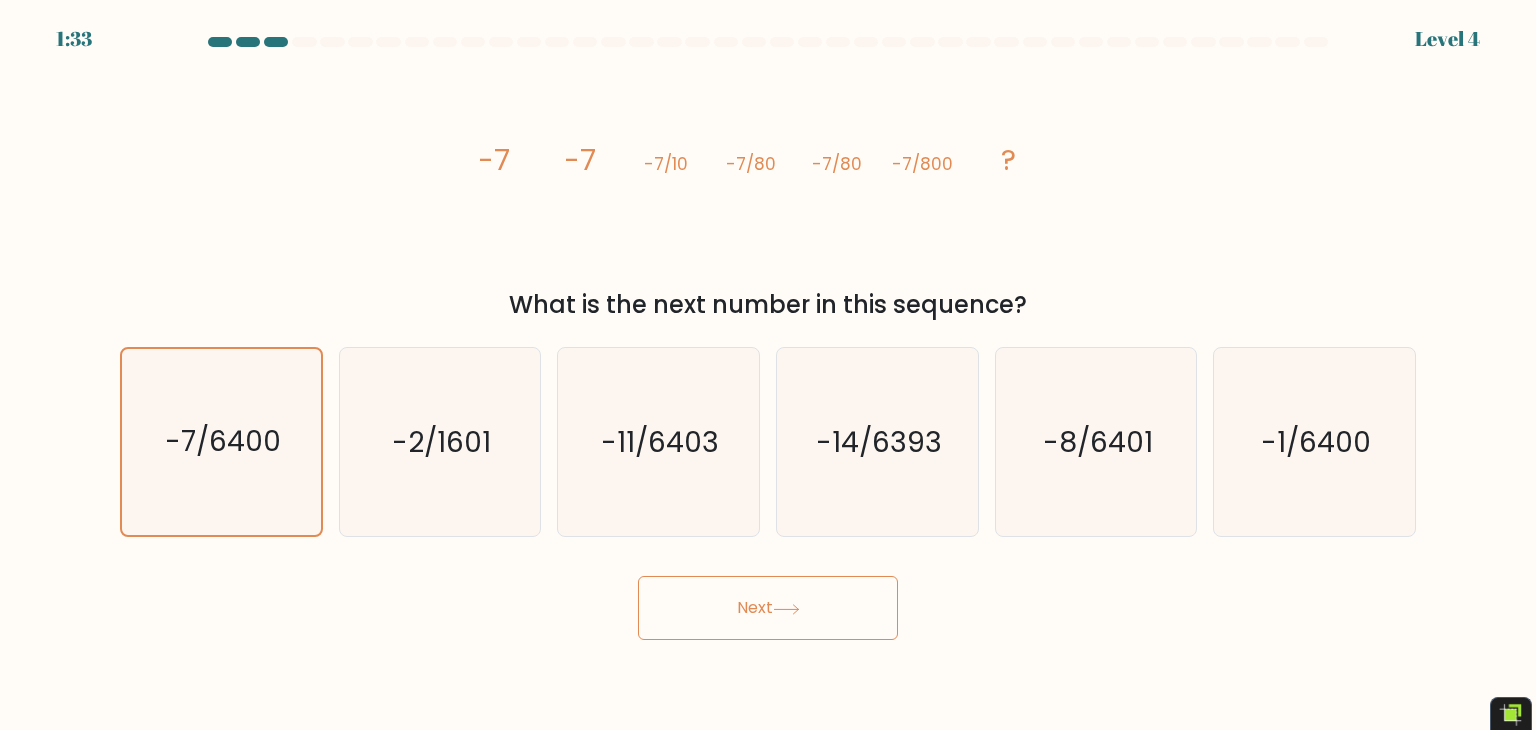 click on "Next" at bounding box center [768, 608] 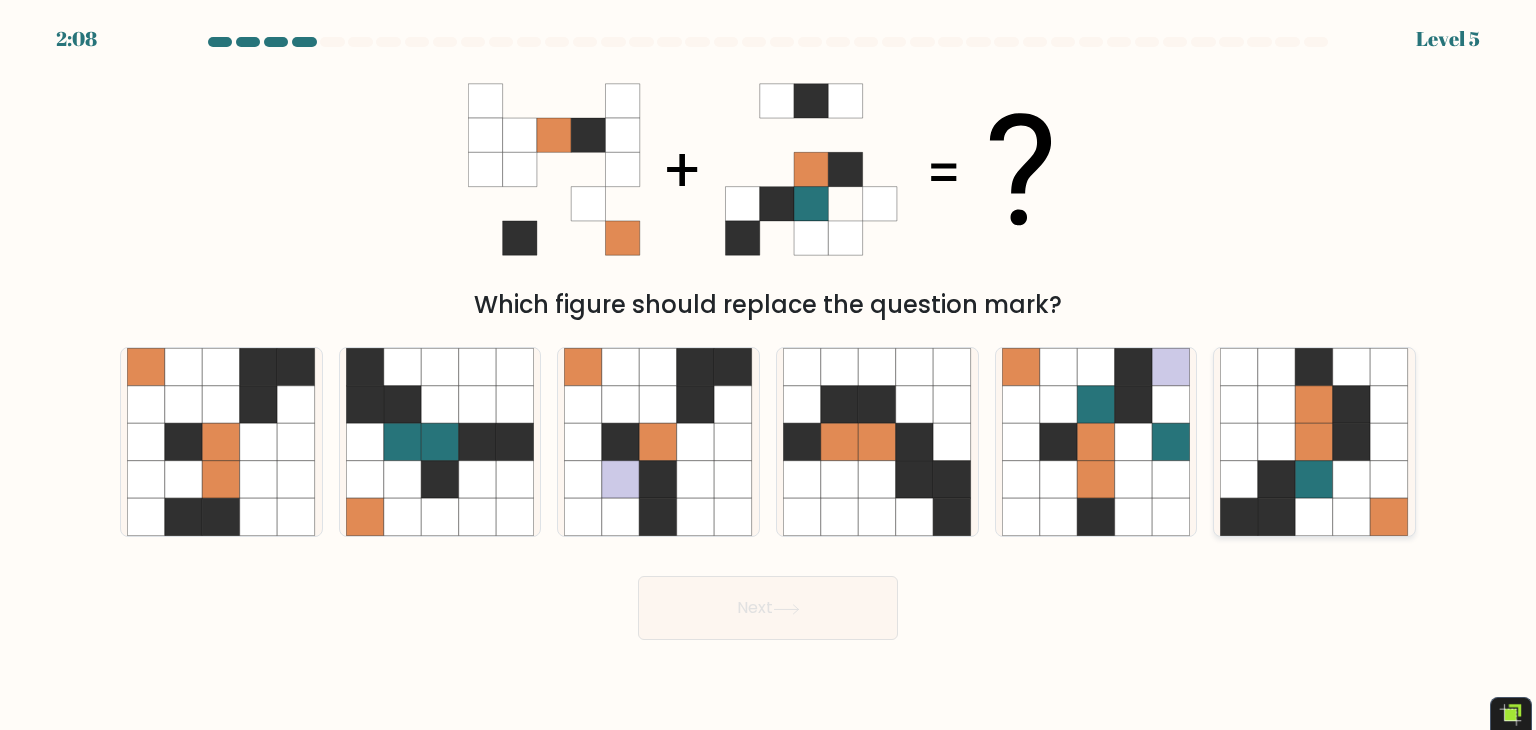 click 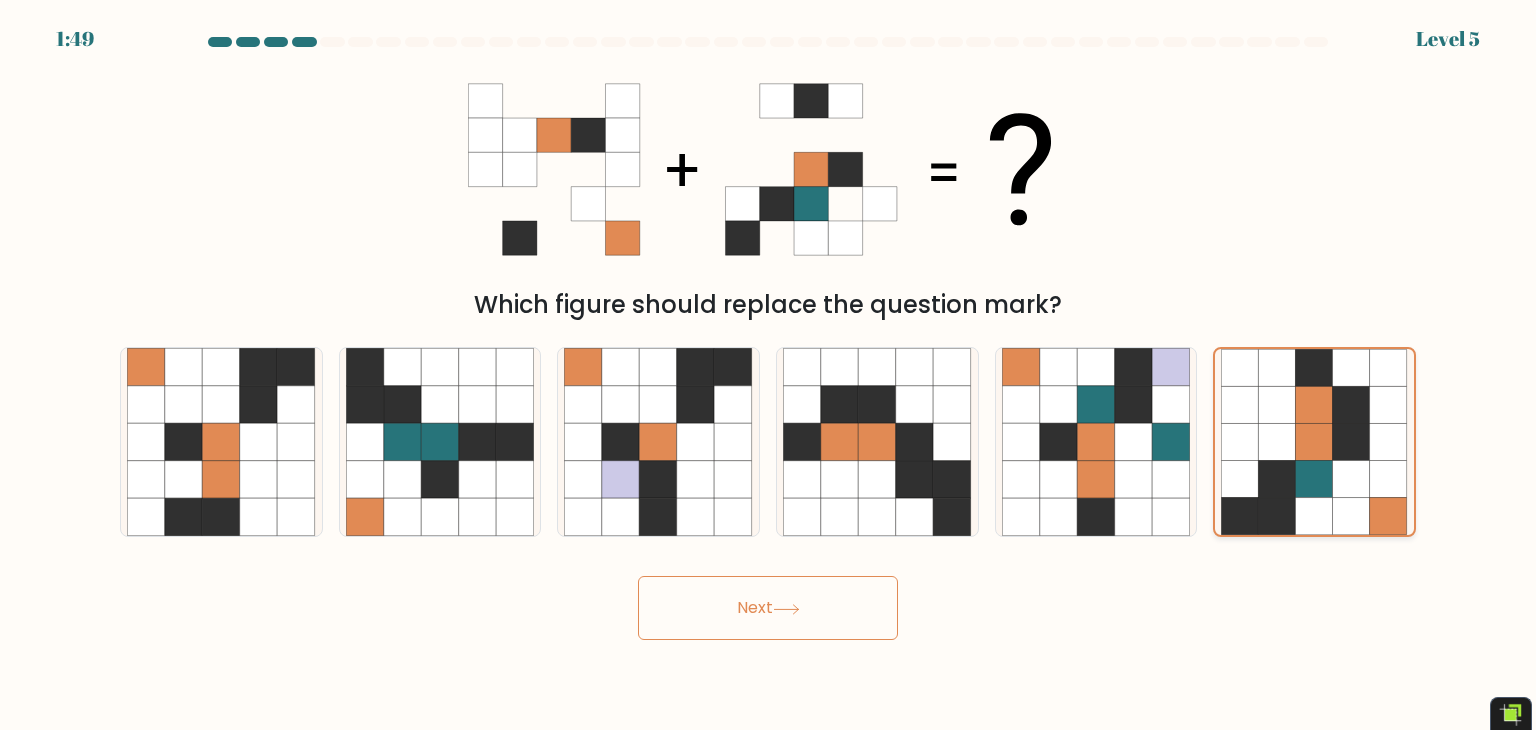 click 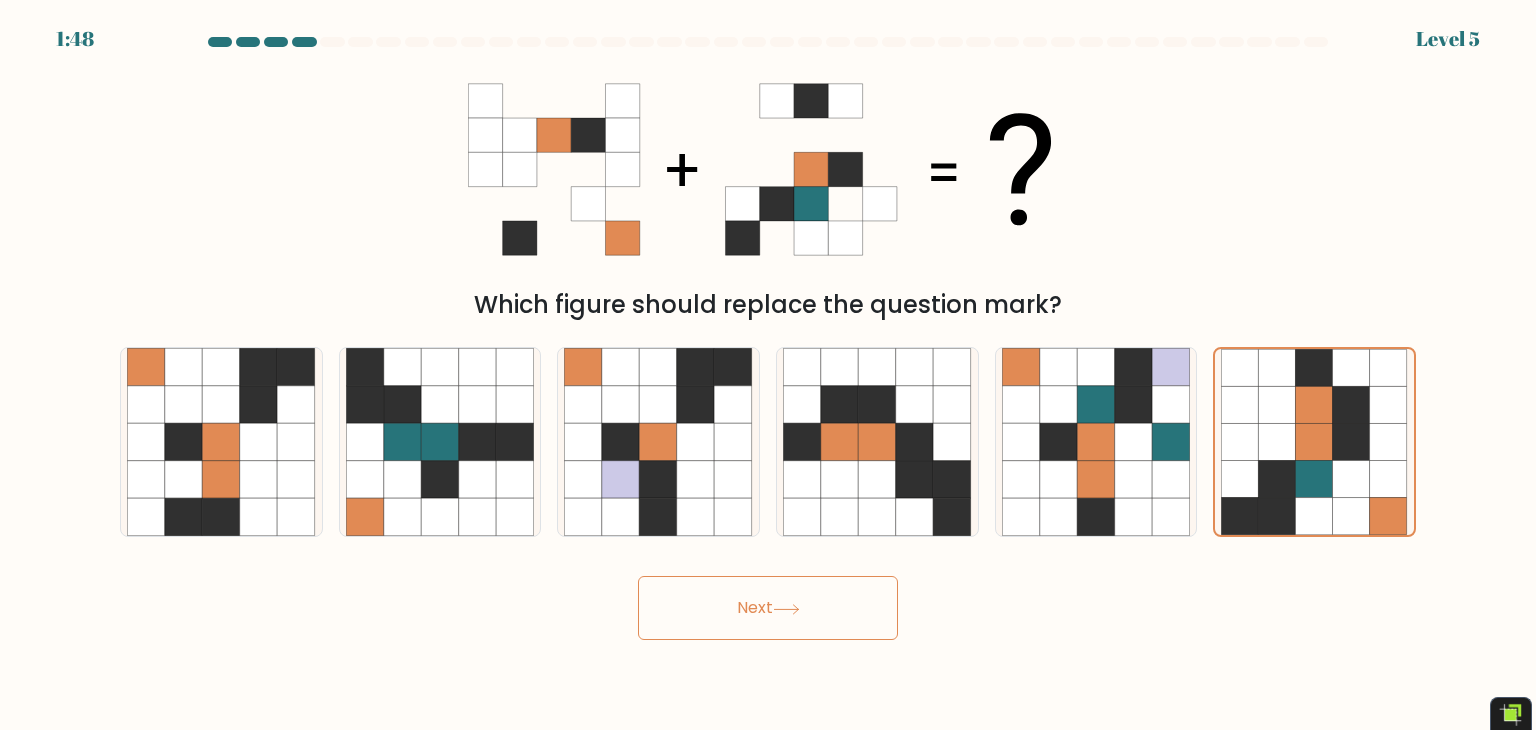 click on "Next" at bounding box center [768, 608] 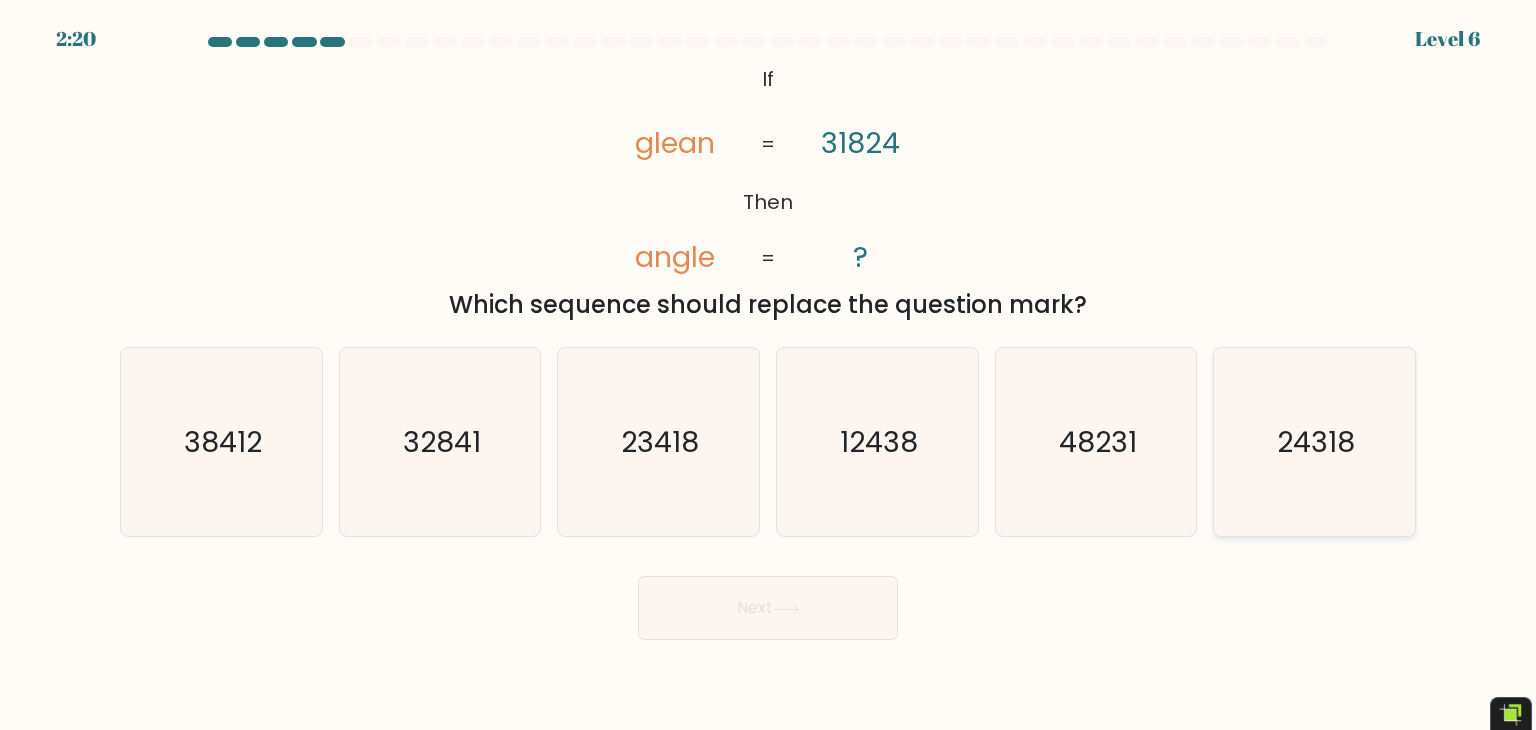 click on "24318" 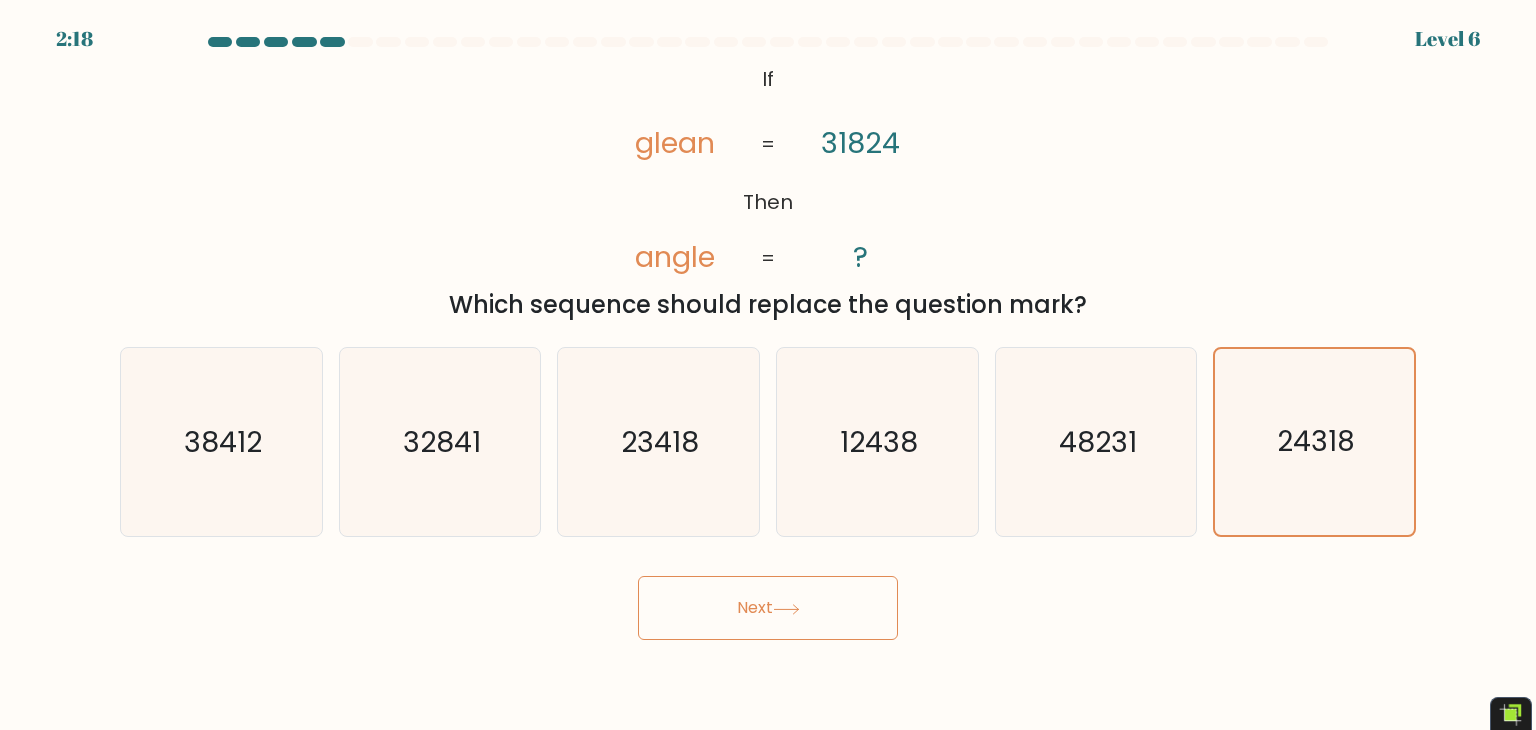 click on "Next" at bounding box center [768, 608] 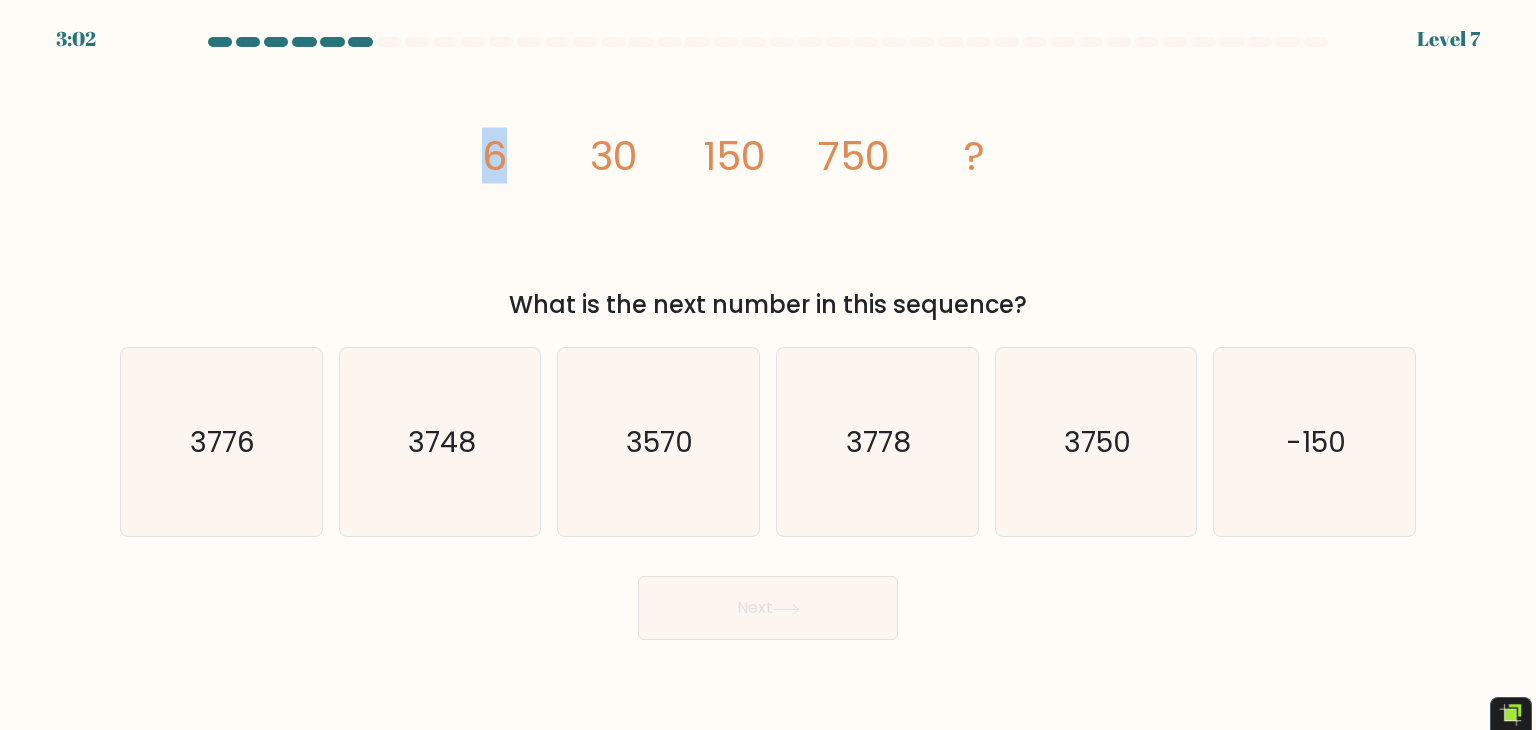 drag, startPoint x: 492, startPoint y: 149, endPoint x: 532, endPoint y: 141, distance: 40.792156 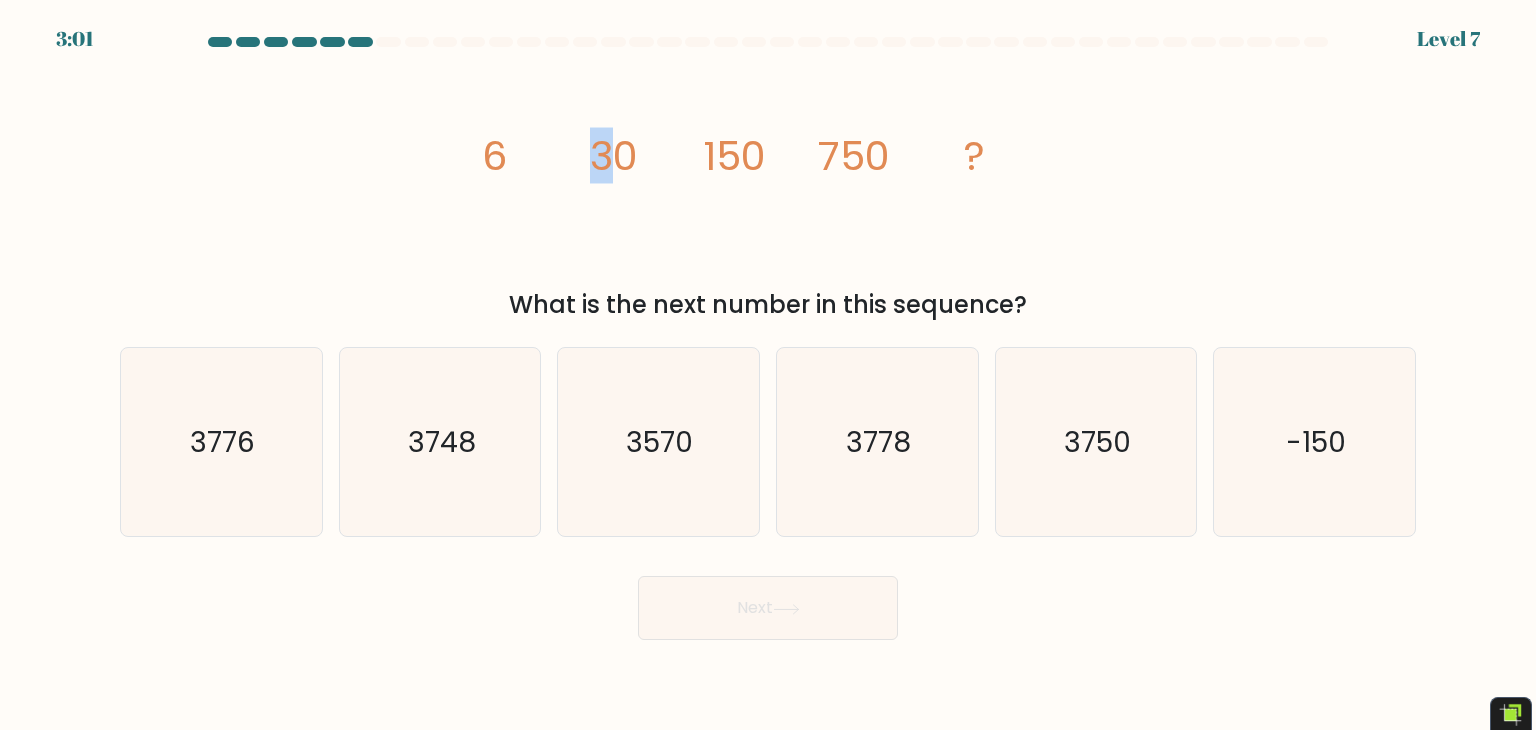 drag, startPoint x: 598, startPoint y: 153, endPoint x: 680, endPoint y: 157, distance: 82.0975 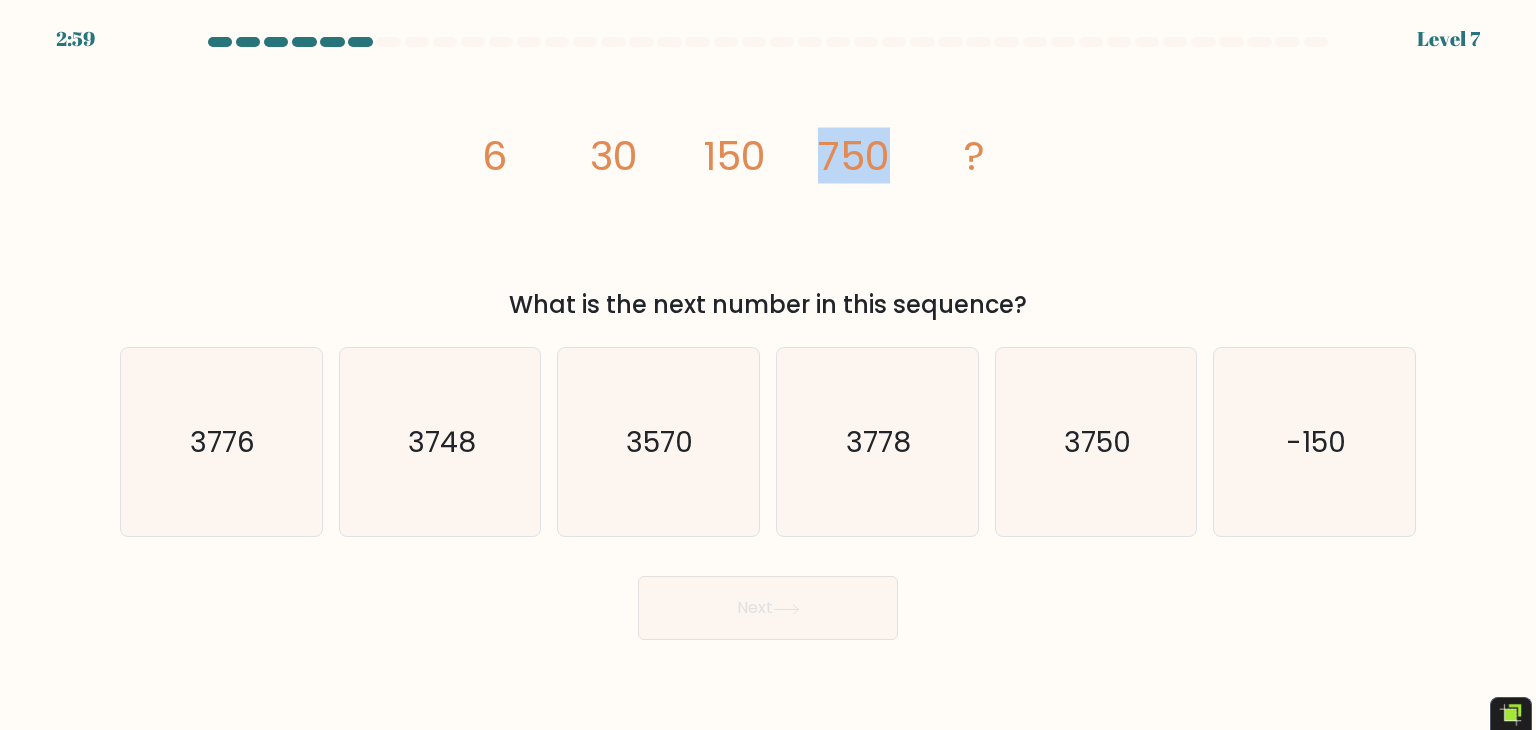 drag, startPoint x: 820, startPoint y: 155, endPoint x: 905, endPoint y: 155, distance: 85 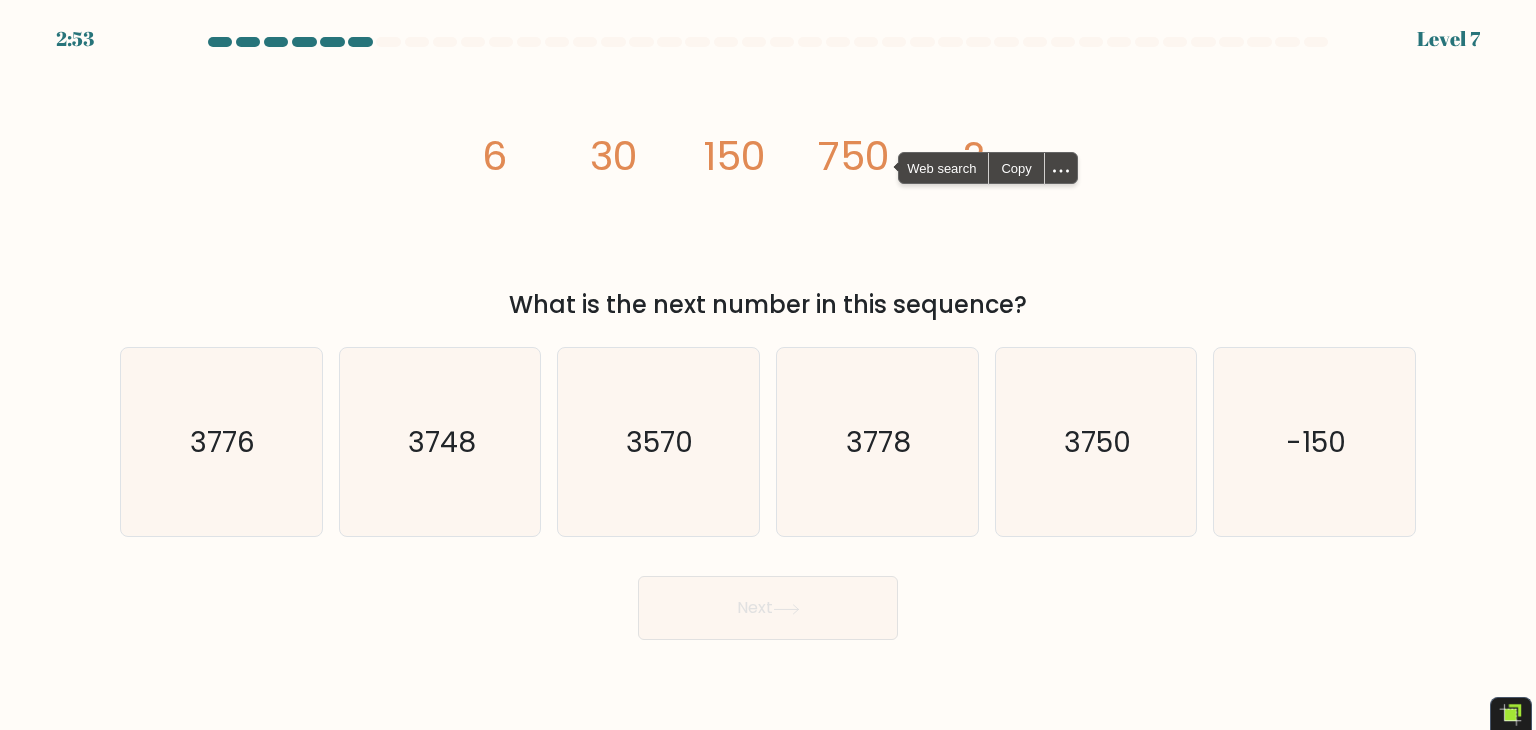 click on "150" 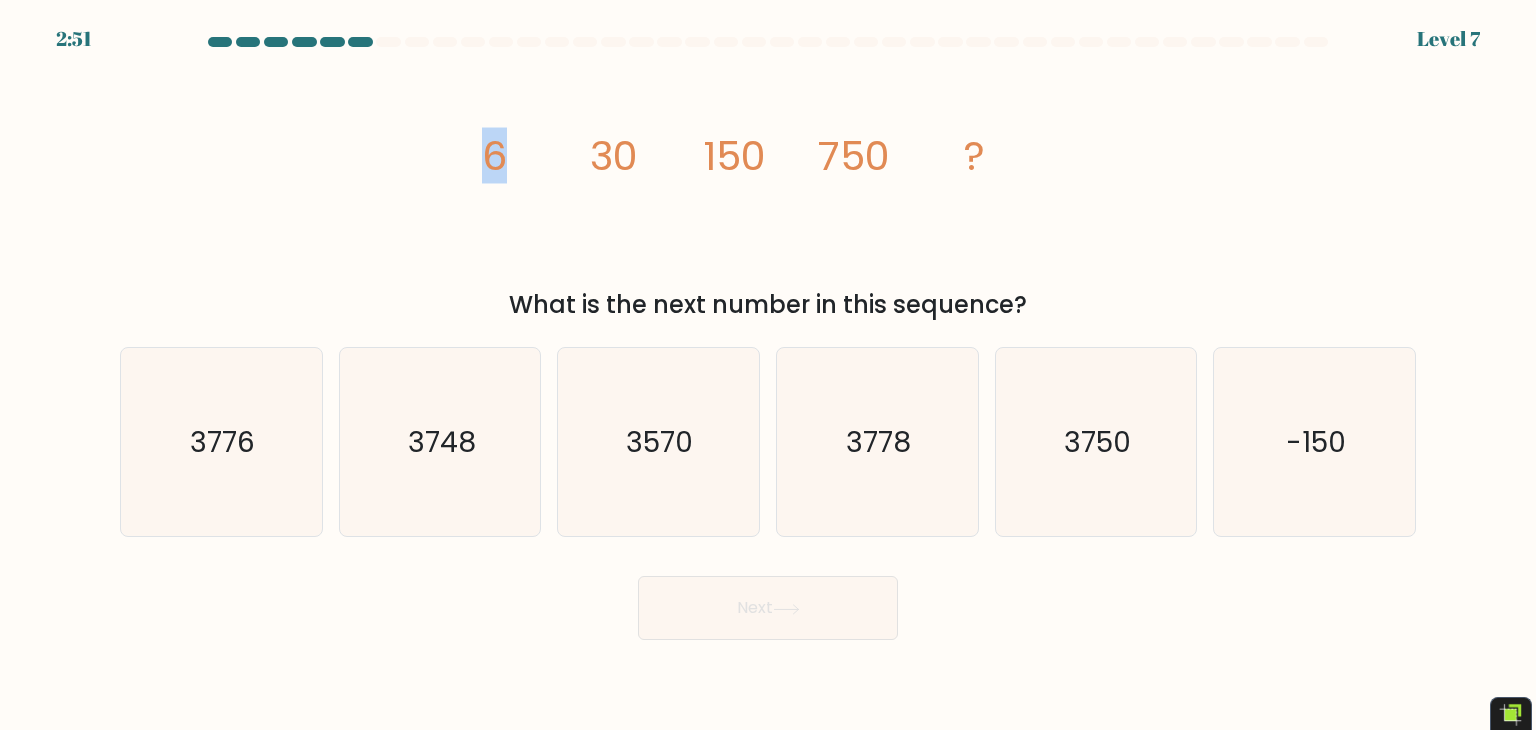 drag, startPoint x: 482, startPoint y: 157, endPoint x: 579, endPoint y: 158, distance: 97.00516 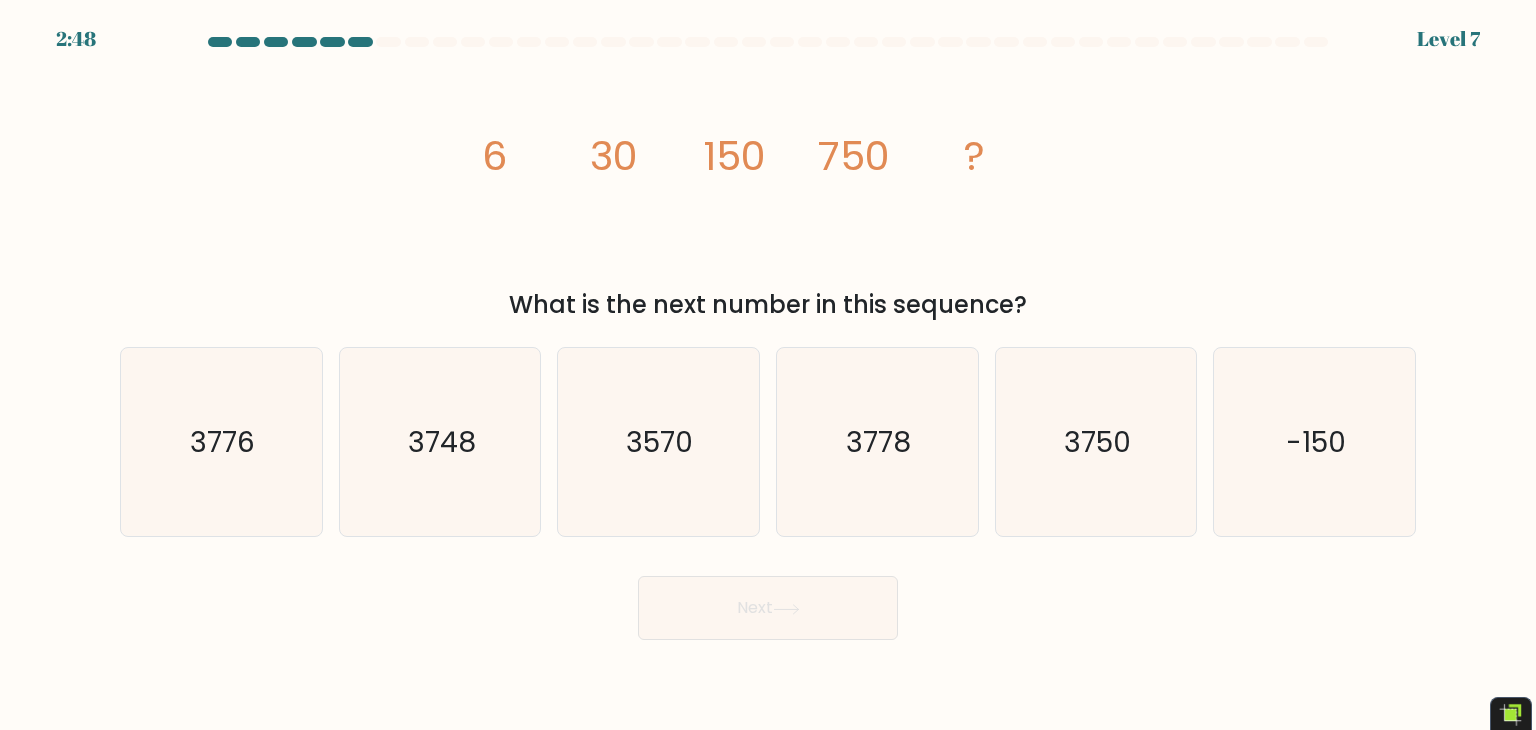 click on "image/svg+xml
6
30
150
750
?" 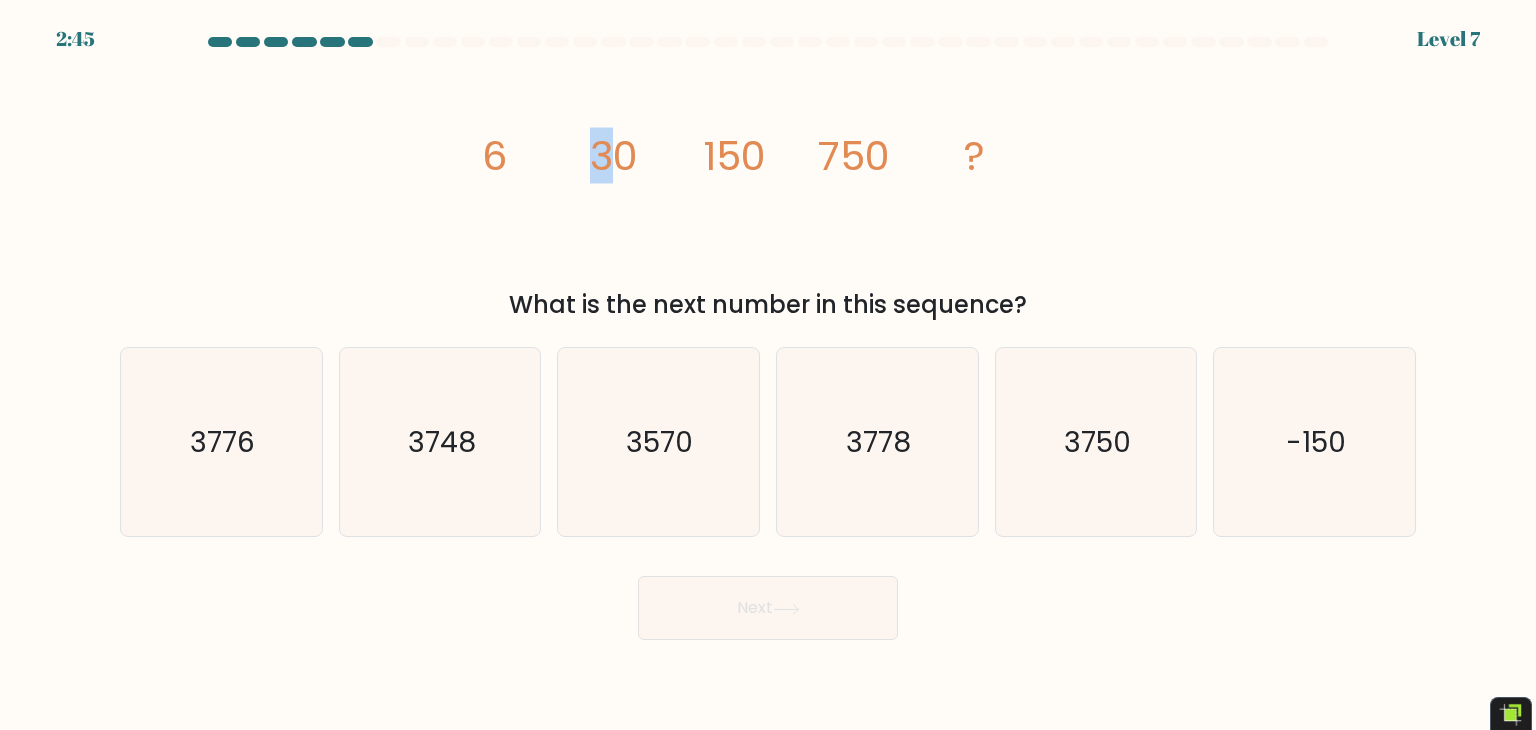 drag, startPoint x: 590, startPoint y: 159, endPoint x: 612, endPoint y: 191, distance: 38.832977 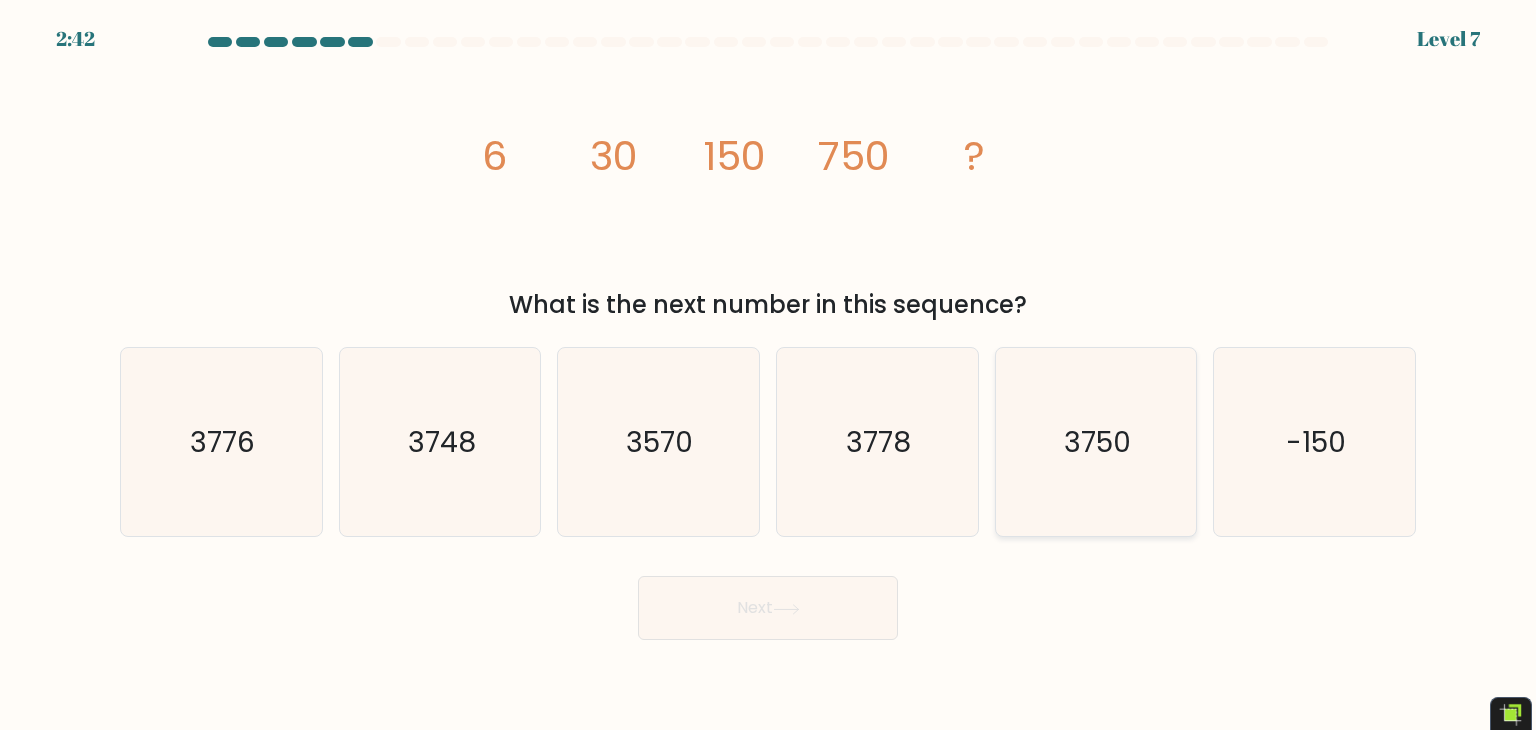 click on "3750" 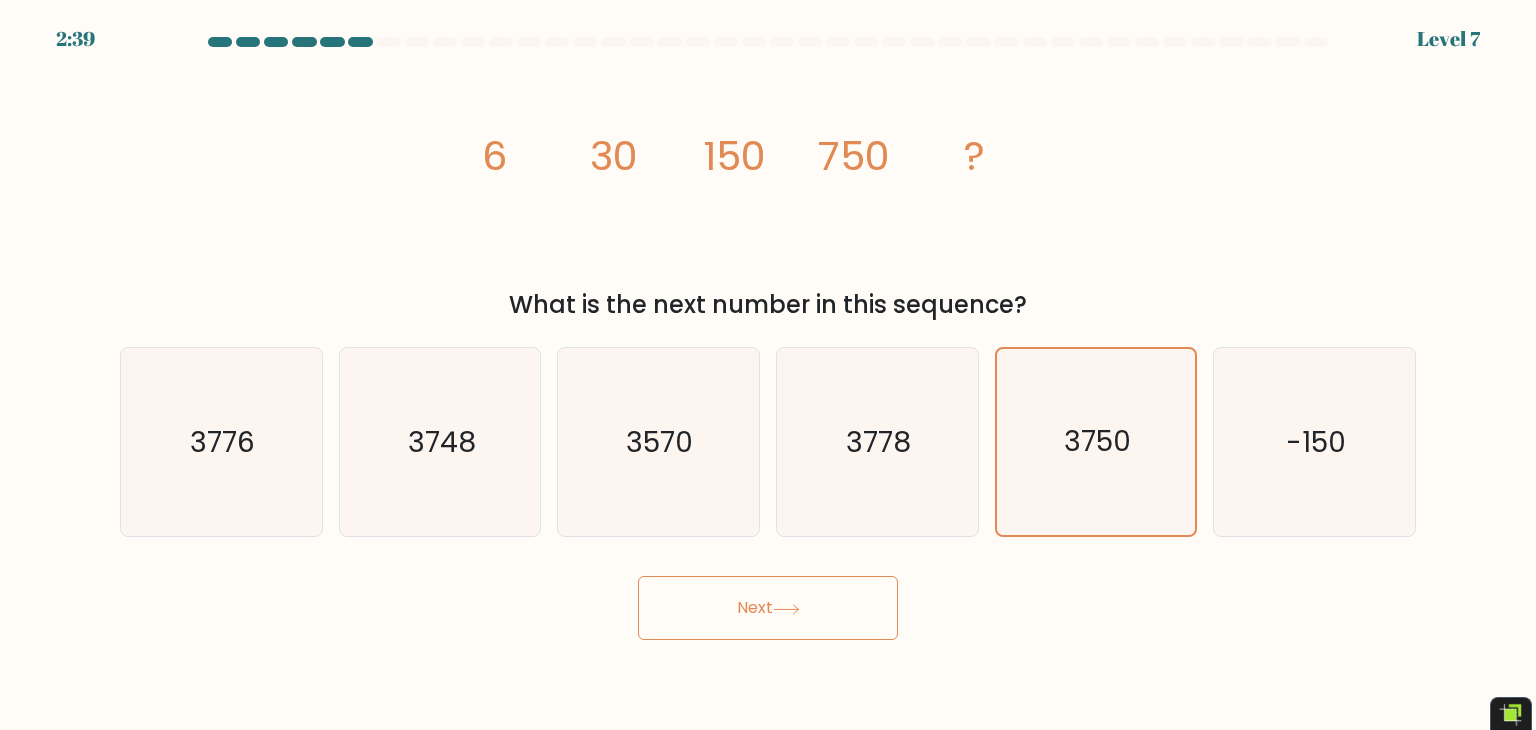 click on "Next" at bounding box center [768, 608] 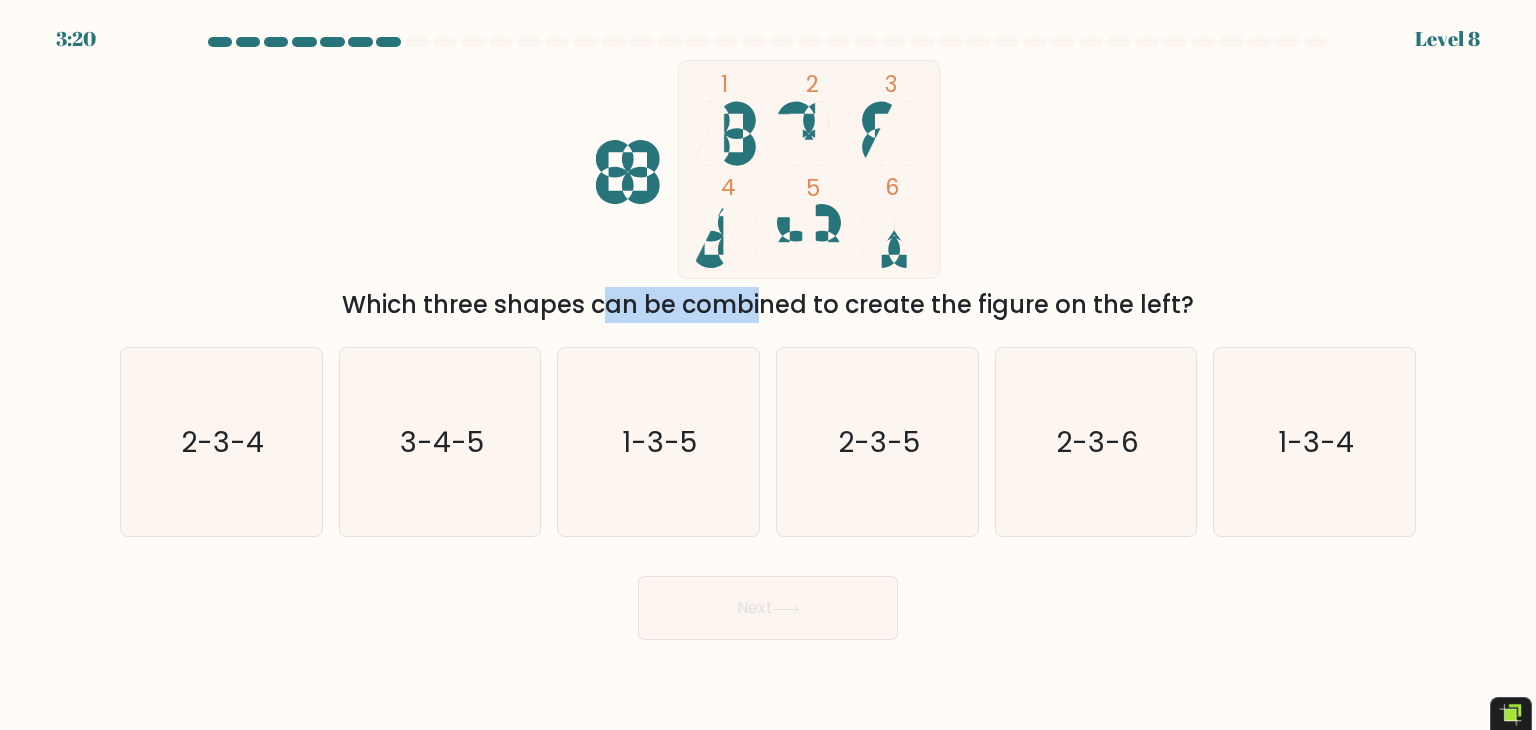 drag, startPoint x: 435, startPoint y: 300, endPoint x: 572, endPoint y: 309, distance: 137.2953 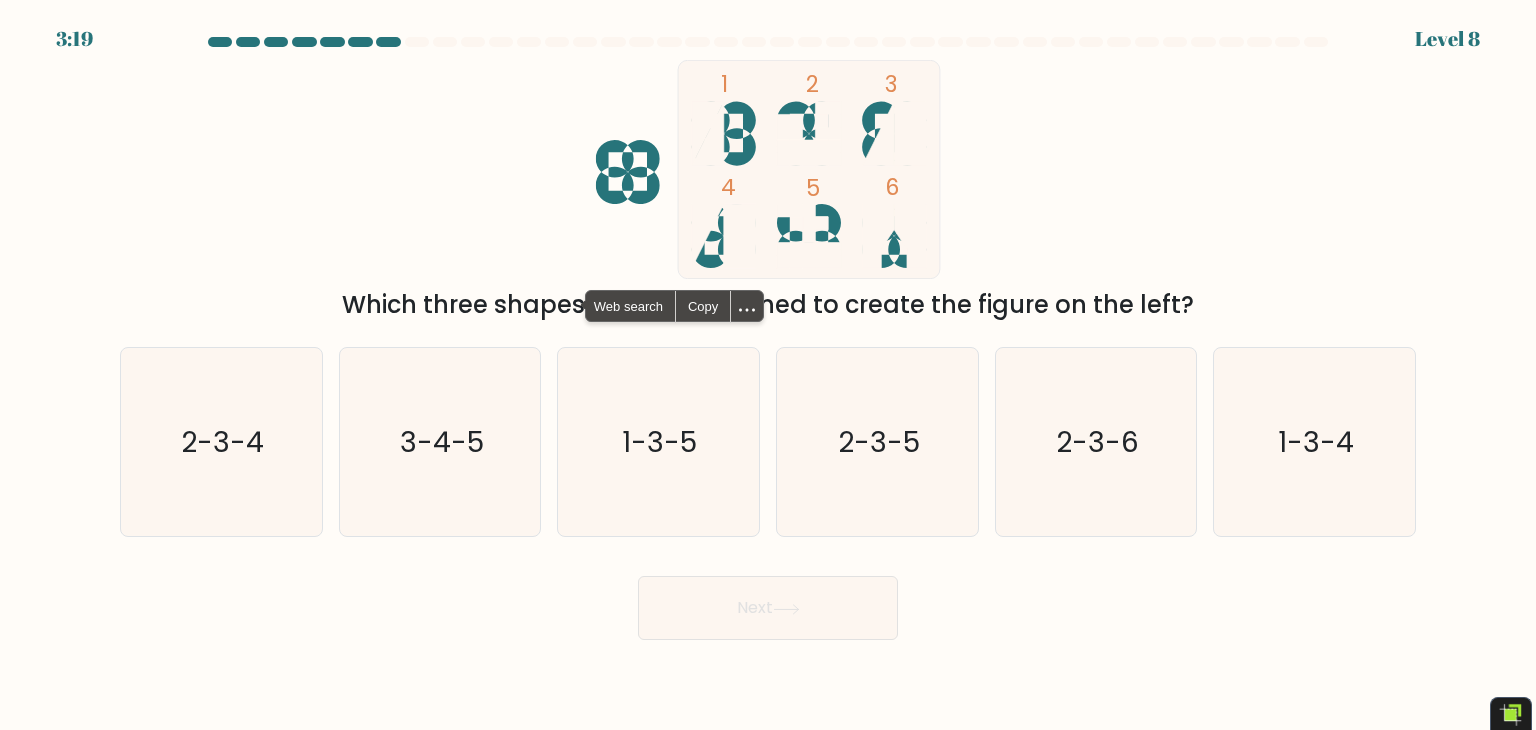 click on "Which three shapes can be combined to create the figure on the left?" at bounding box center [768, 305] 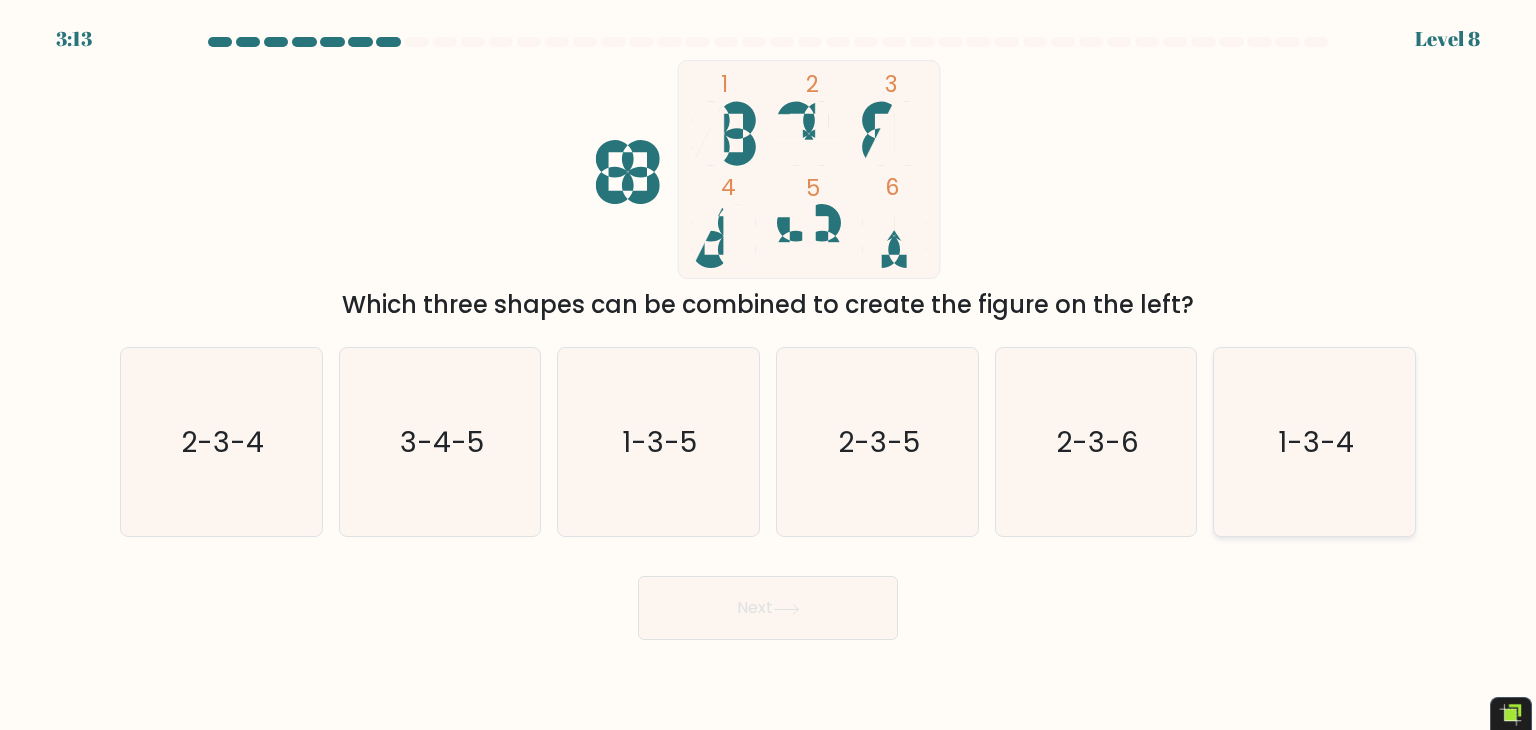 click on "1-3-4" 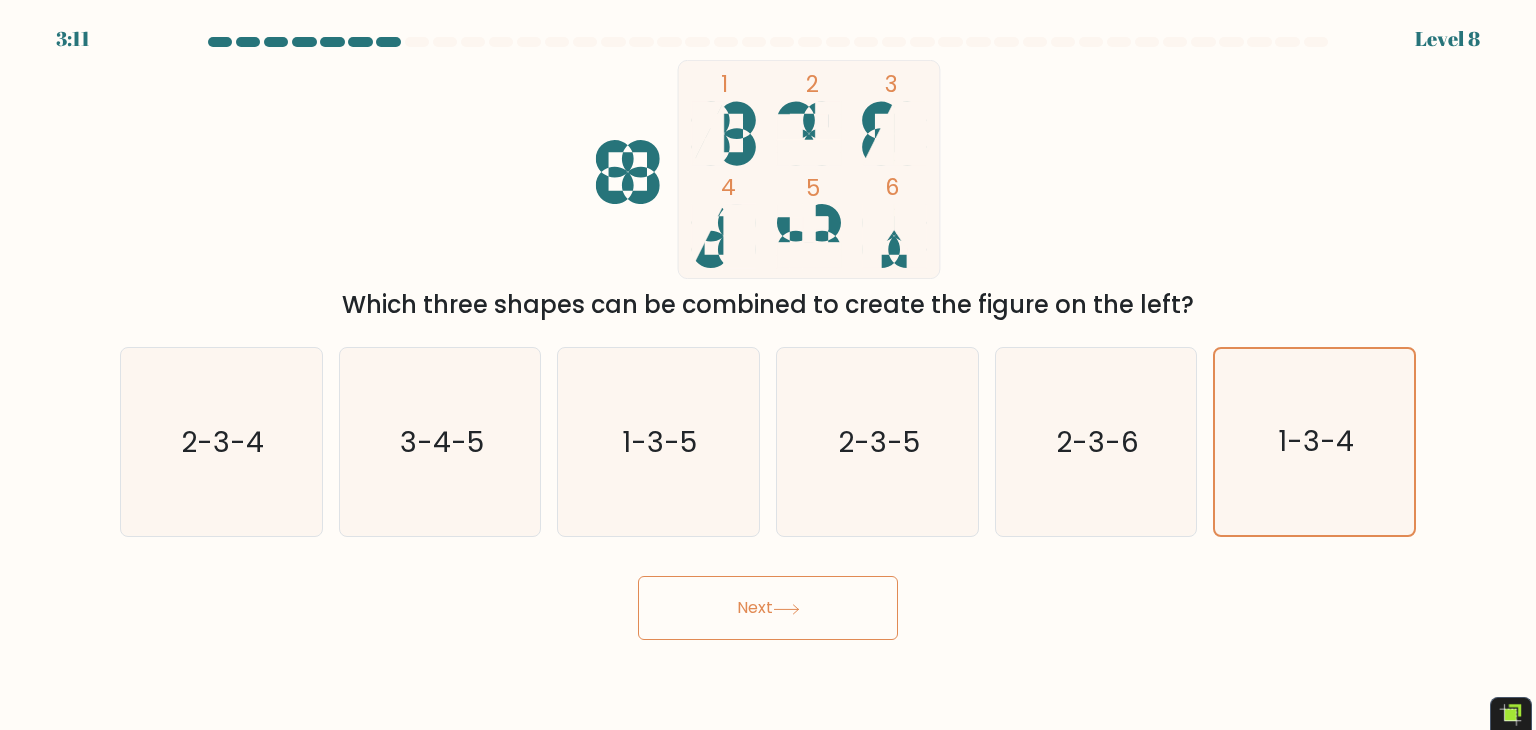 click on "Next" at bounding box center [768, 608] 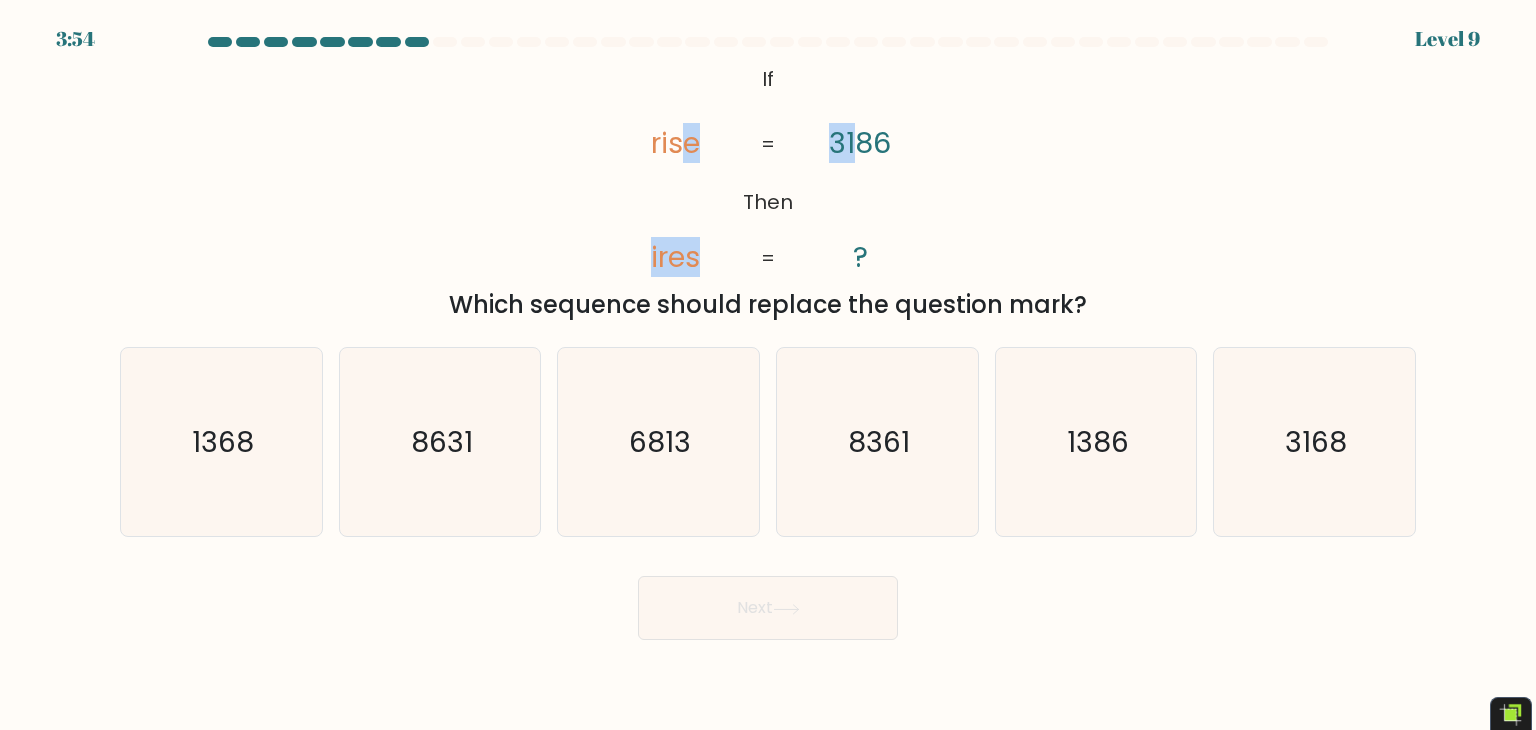 drag, startPoint x: 831, startPoint y: 138, endPoint x: 860, endPoint y: 141, distance: 29.15476 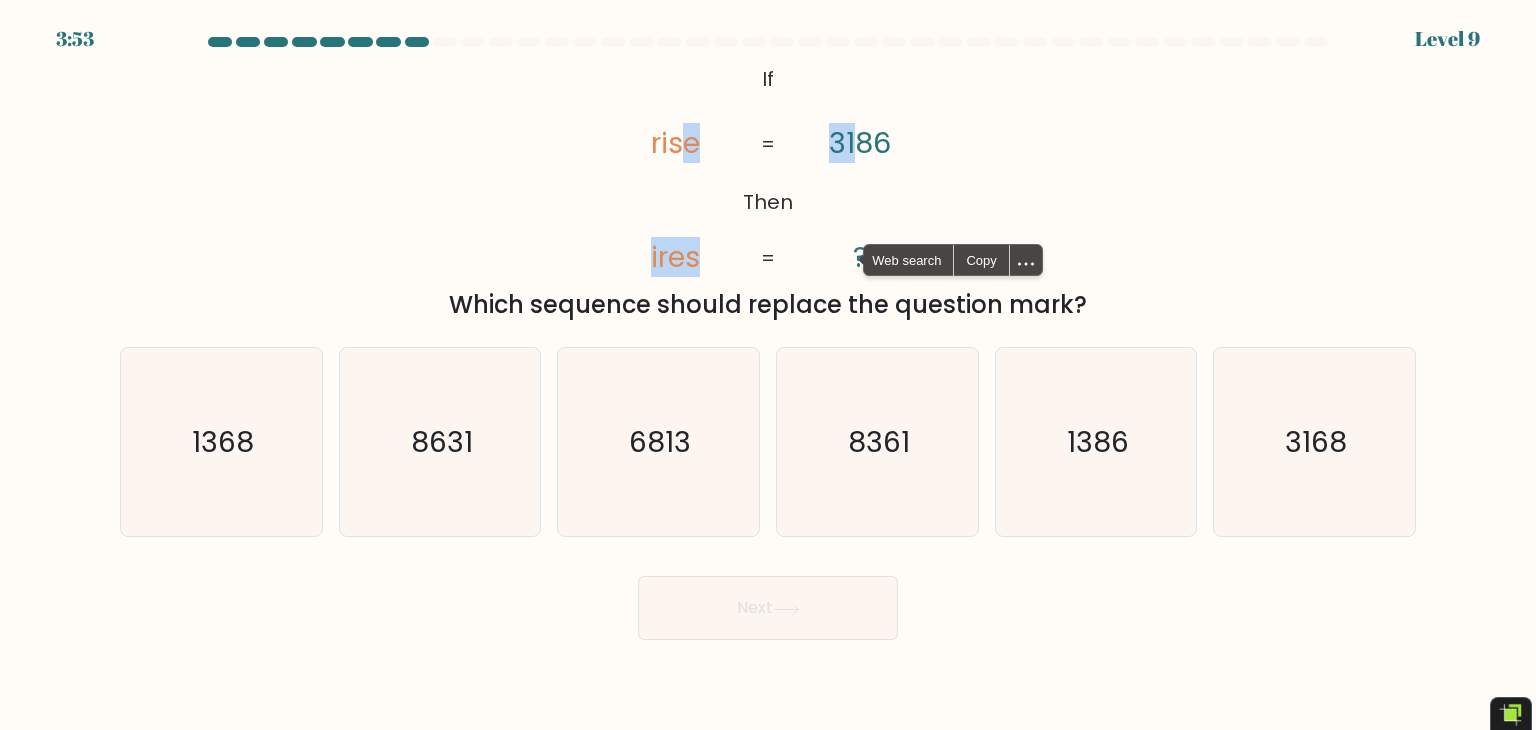 click on "ires" 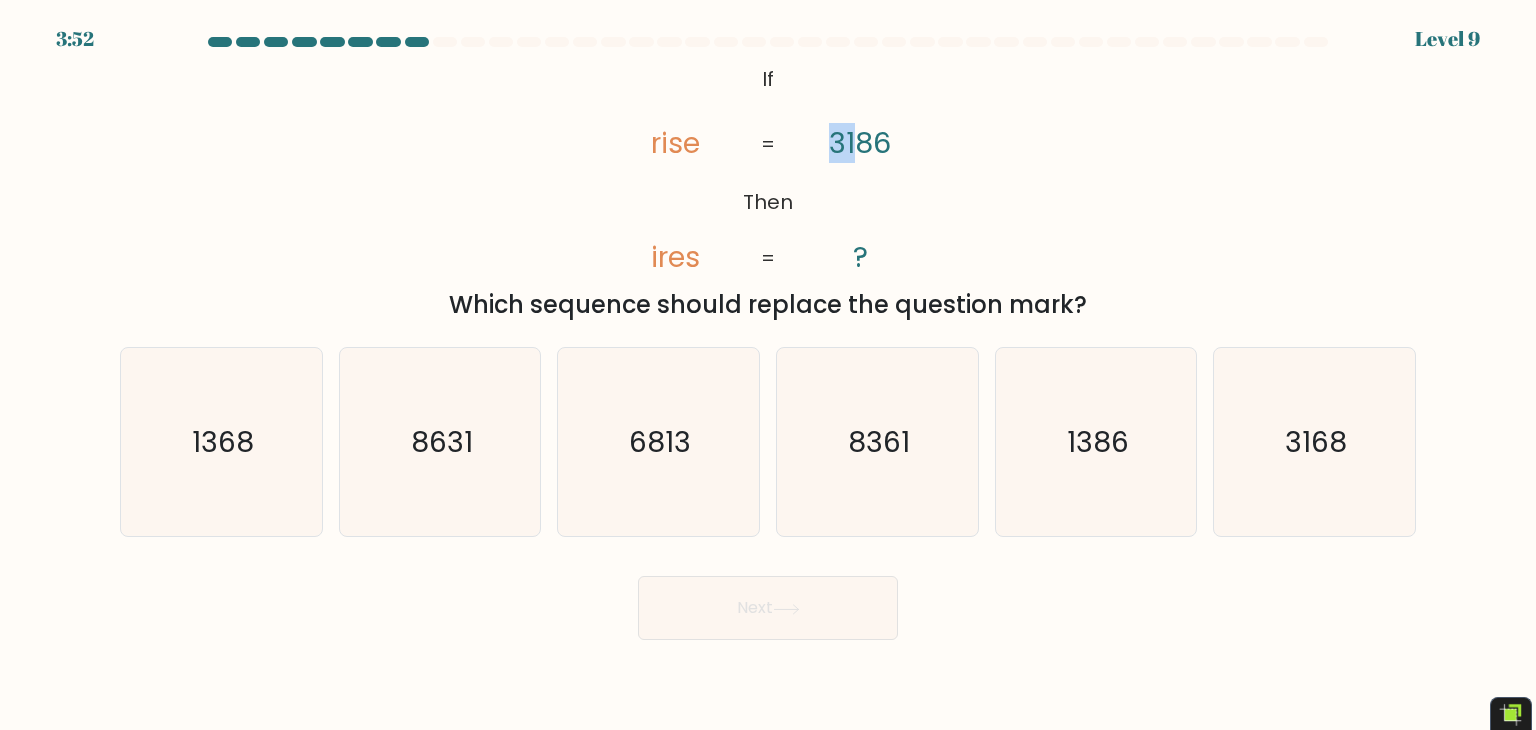 drag, startPoint x: 835, startPoint y: 138, endPoint x: 861, endPoint y: 138, distance: 26 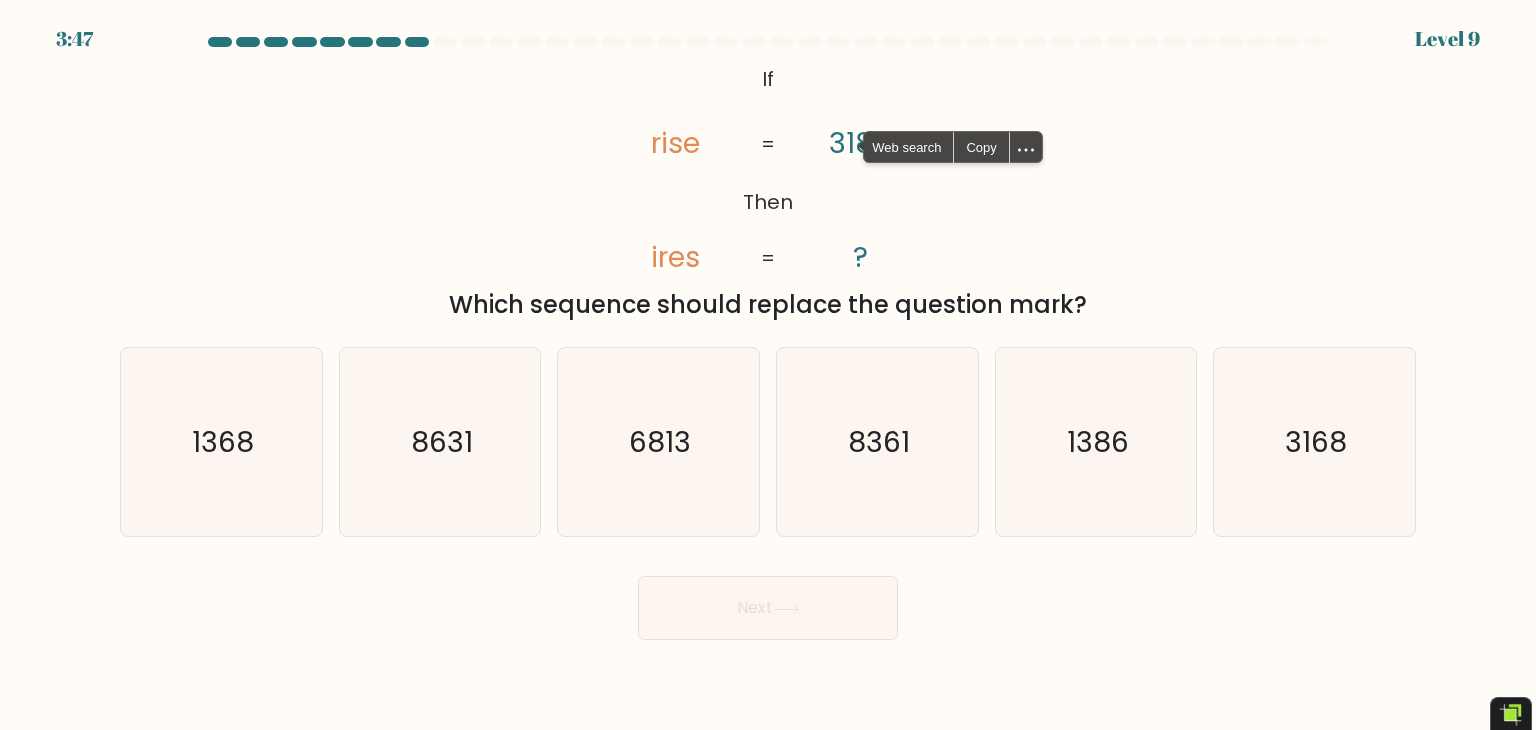 click on "Which sequence should replace the question mark?" at bounding box center (768, 305) 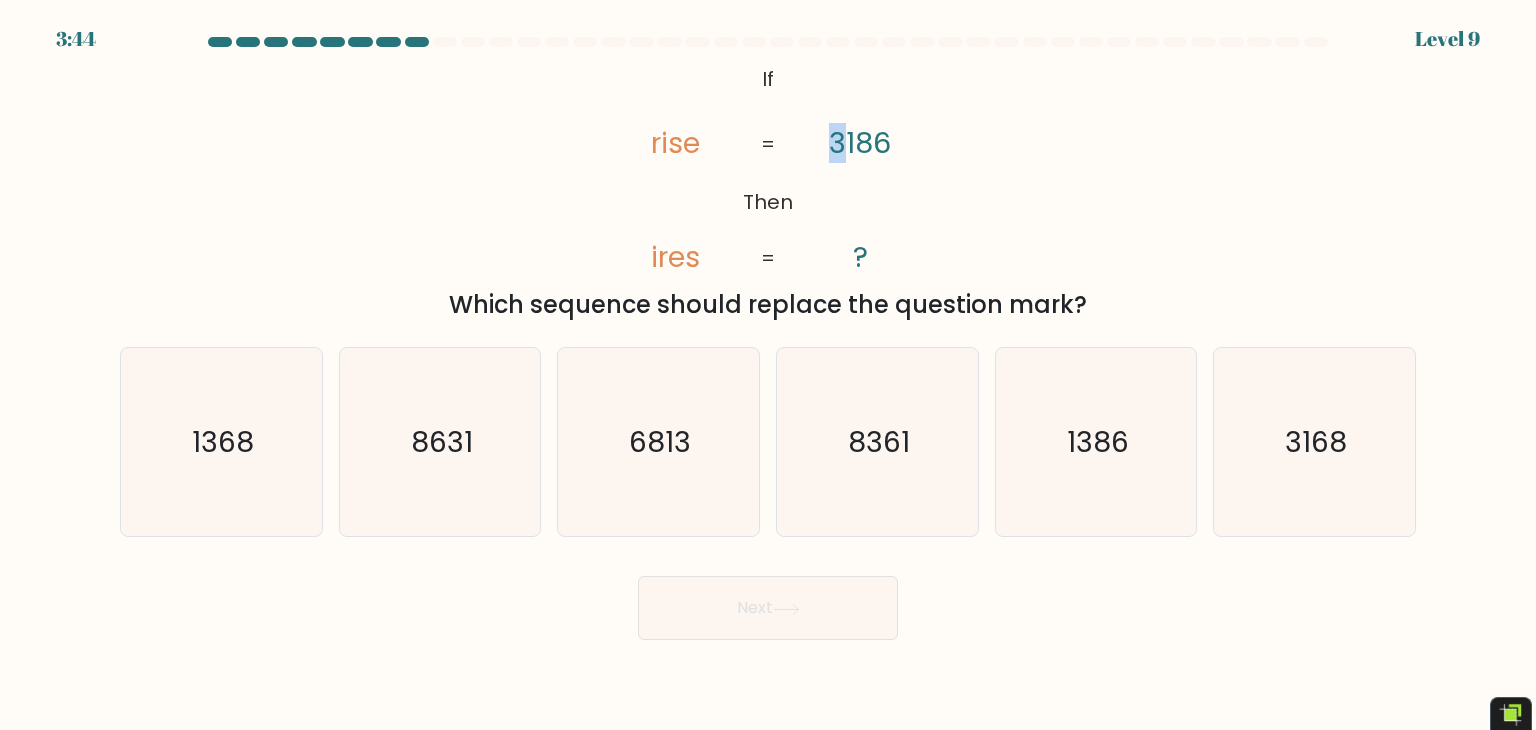 drag, startPoint x: 836, startPoint y: 143, endPoint x: 846, endPoint y: 142, distance: 10.049875 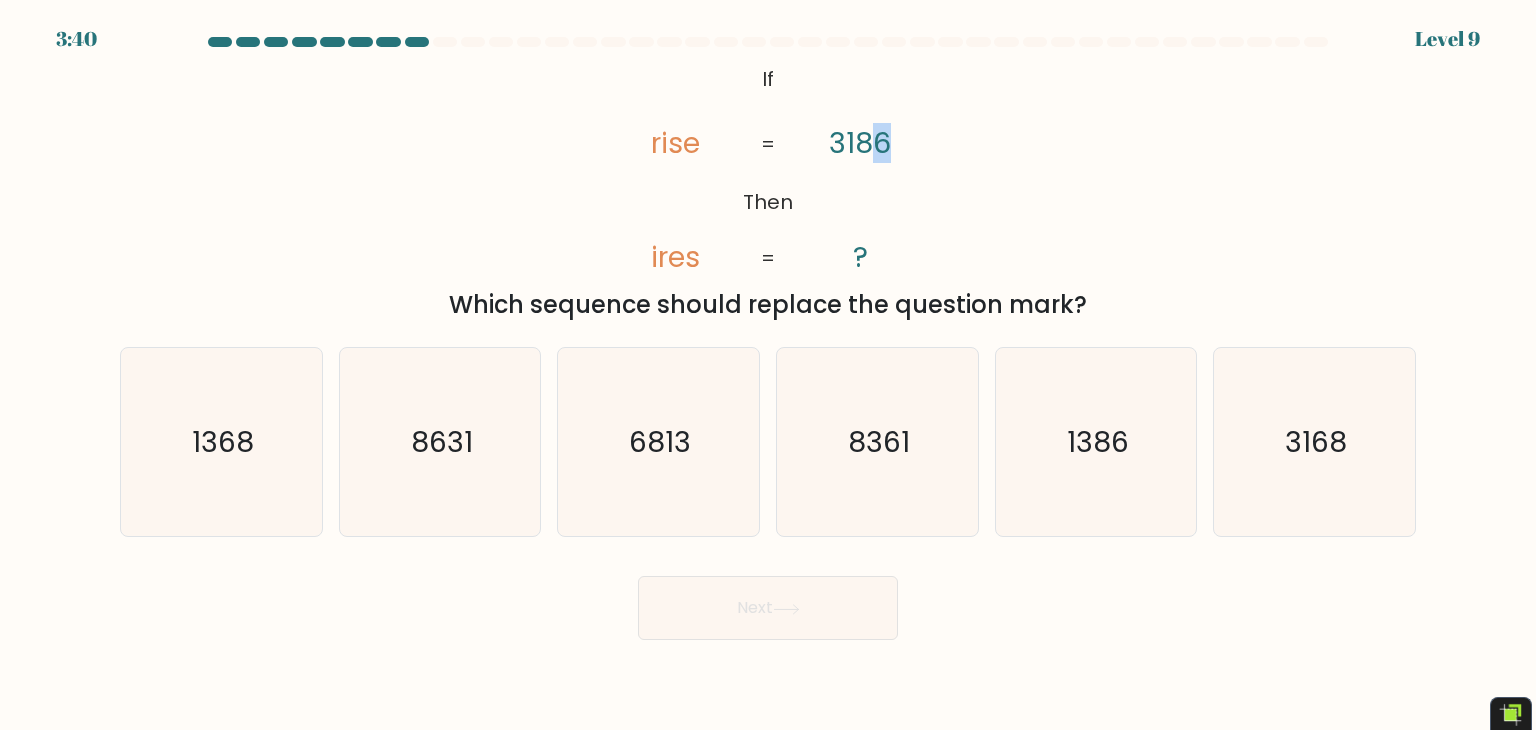 drag, startPoint x: 876, startPoint y: 136, endPoint x: 896, endPoint y: 134, distance: 20.09975 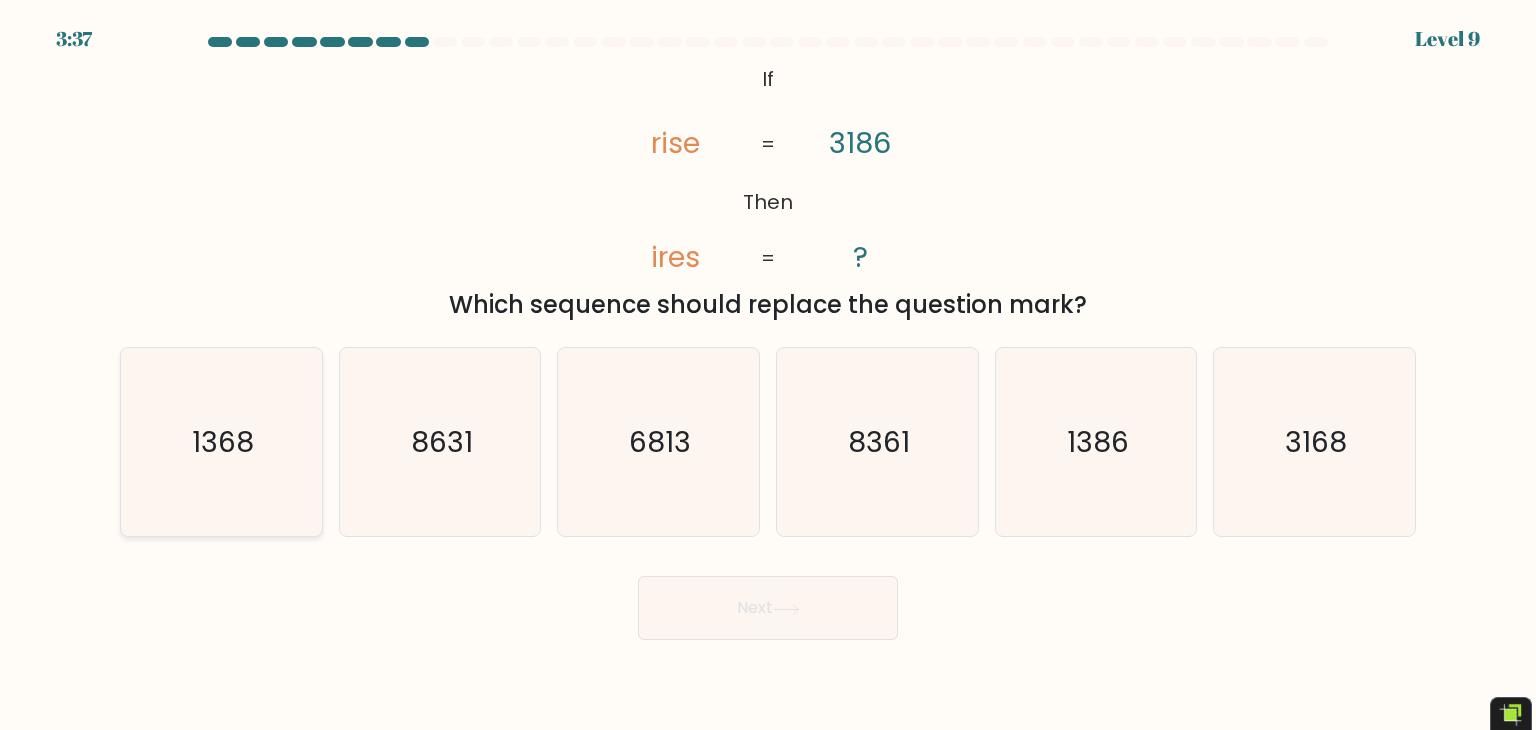 click on "1368" 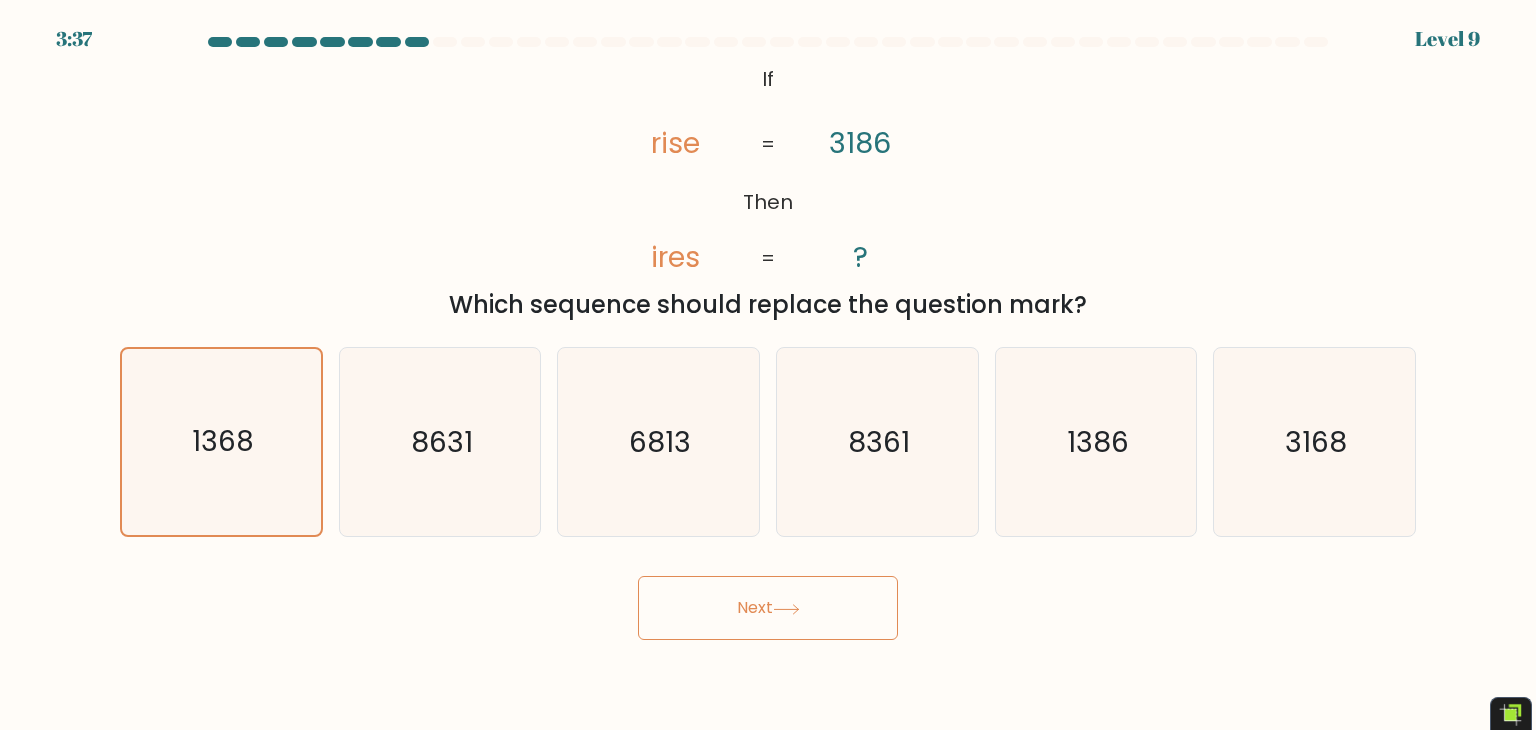 click on "Next" at bounding box center (768, 608) 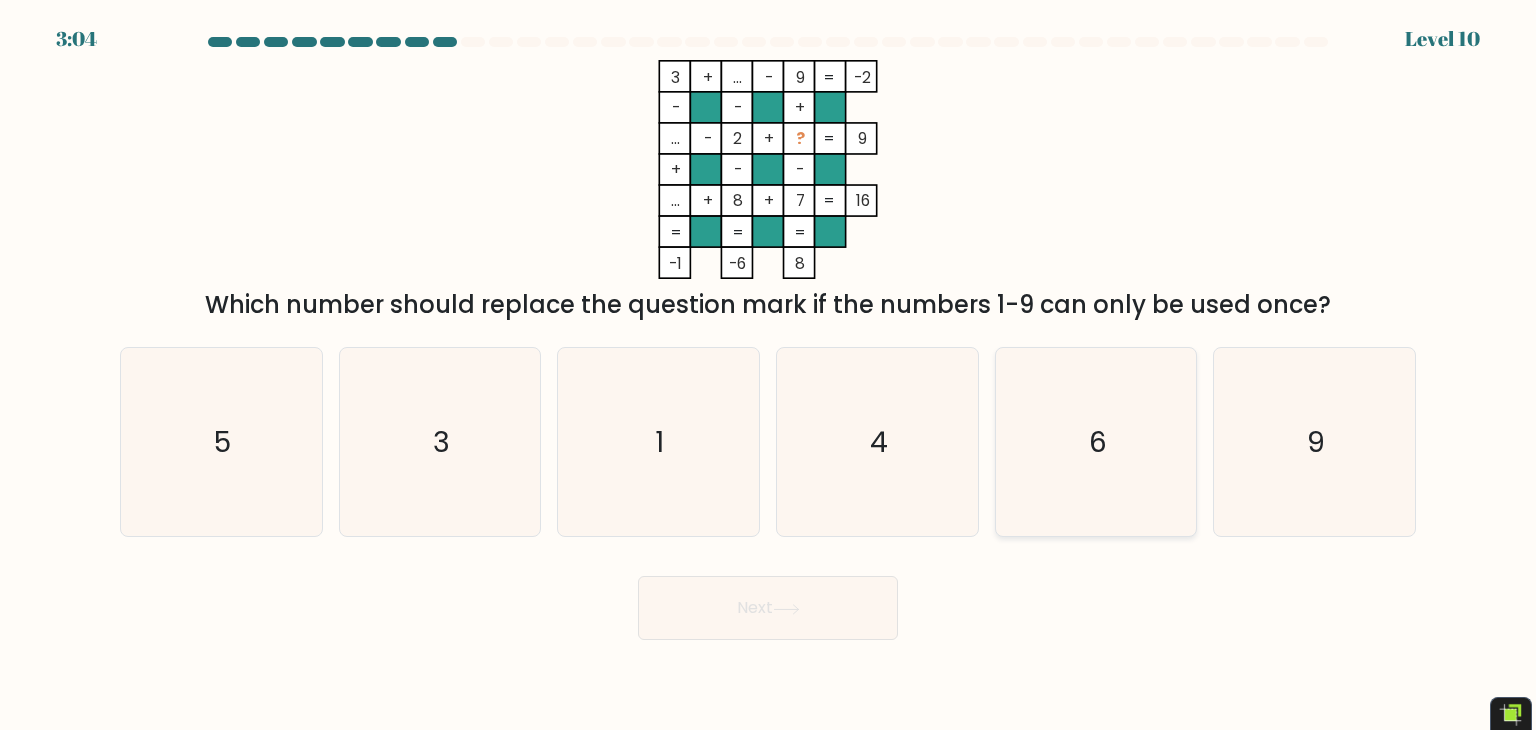 click on "6" 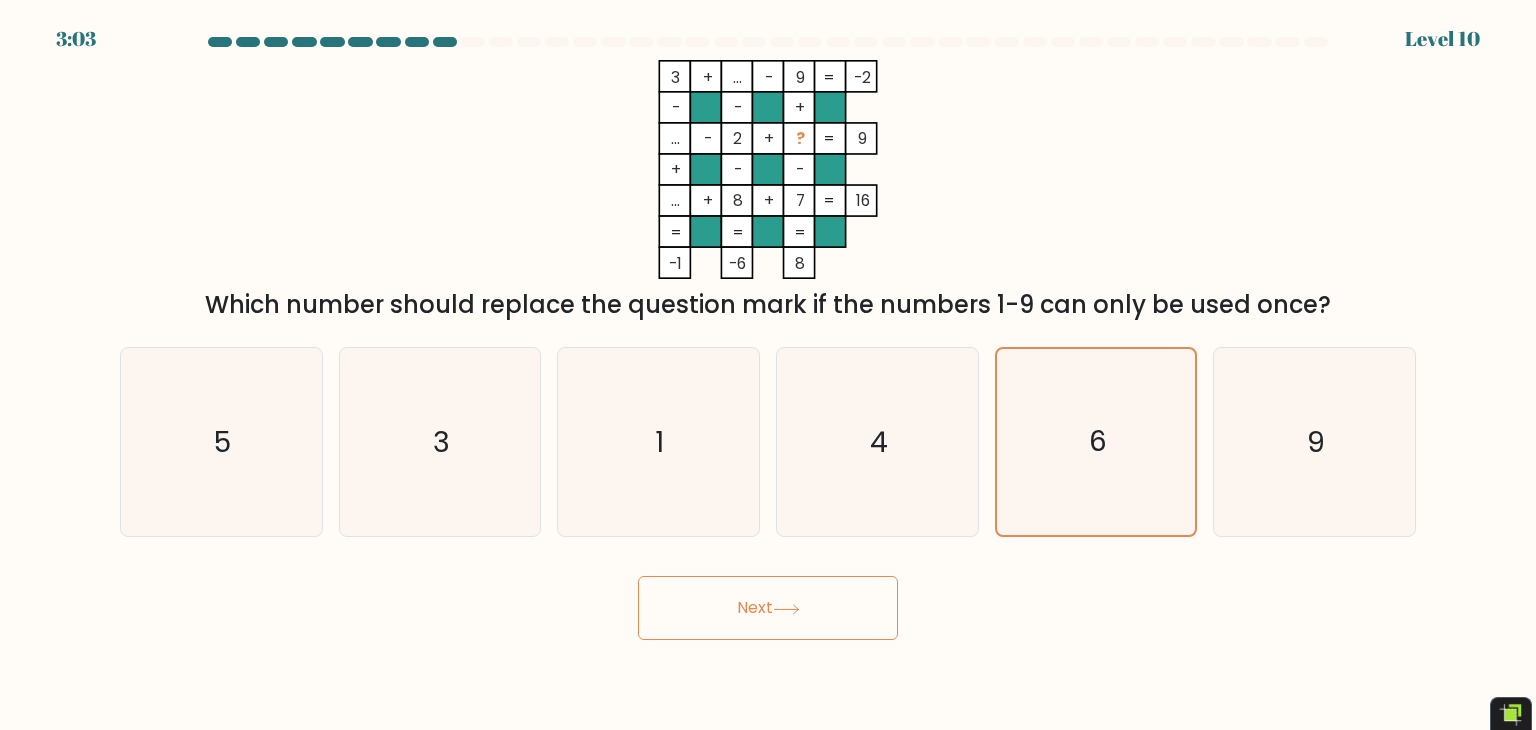 click on "Next" at bounding box center (768, 608) 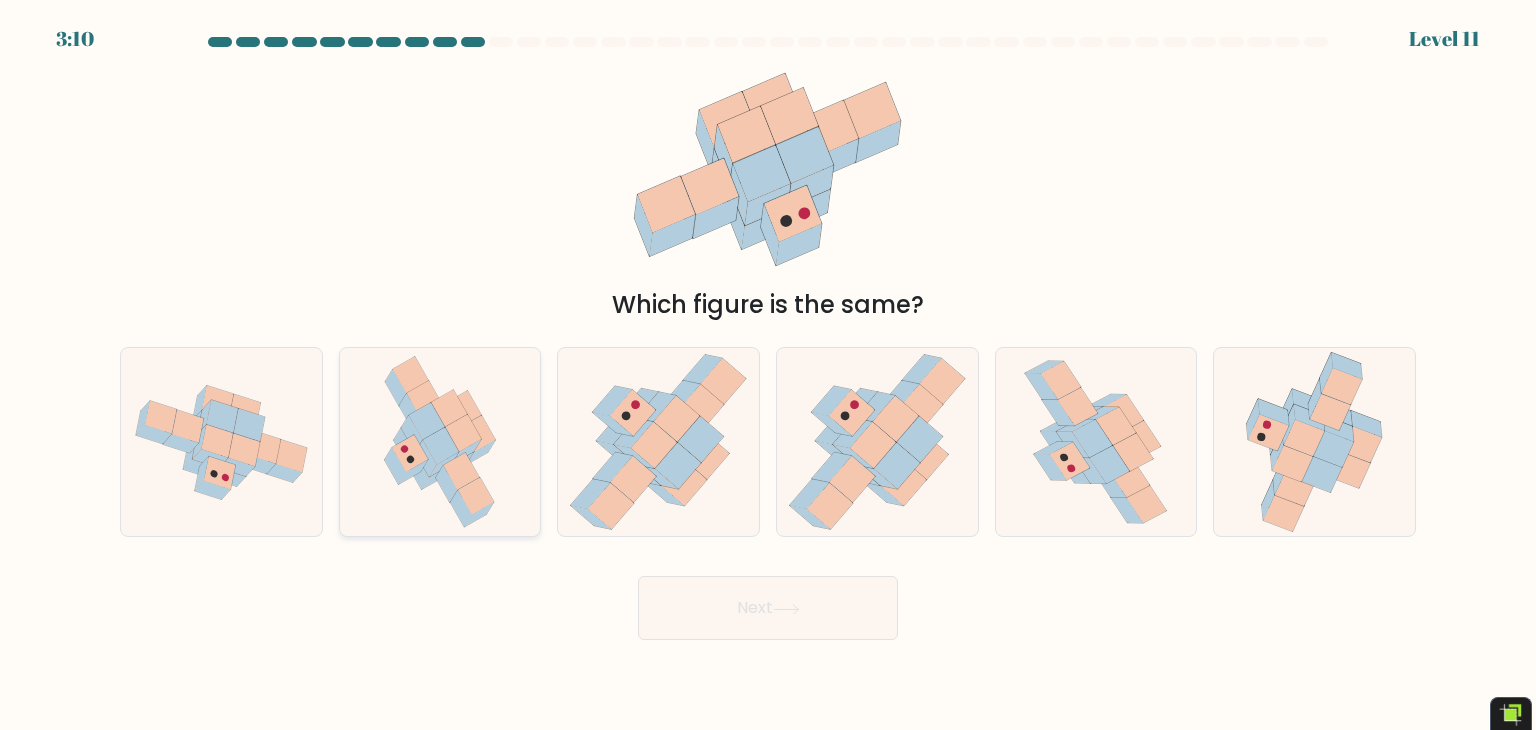 click 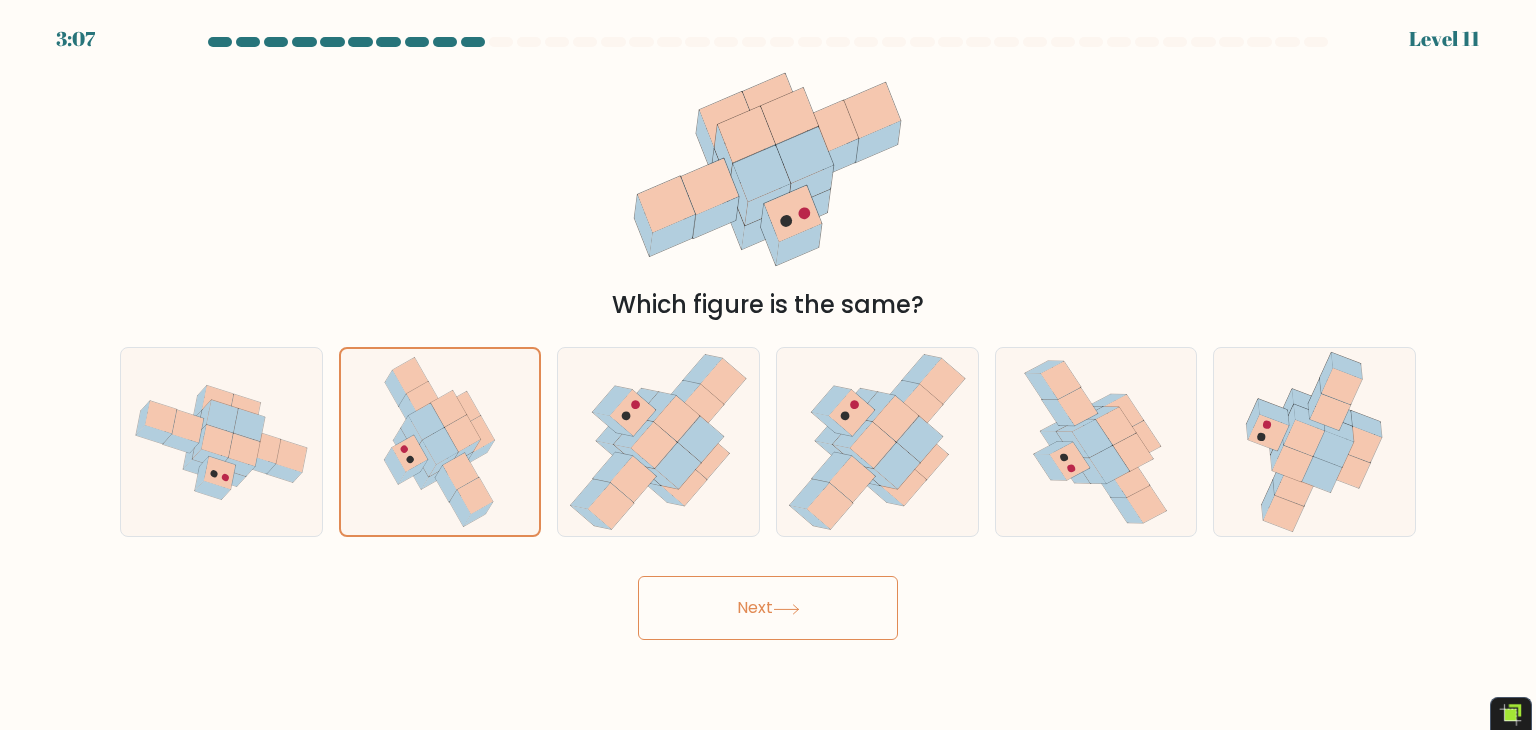 drag, startPoint x: 741, startPoint y: 608, endPoint x: 730, endPoint y: 609, distance: 11.045361 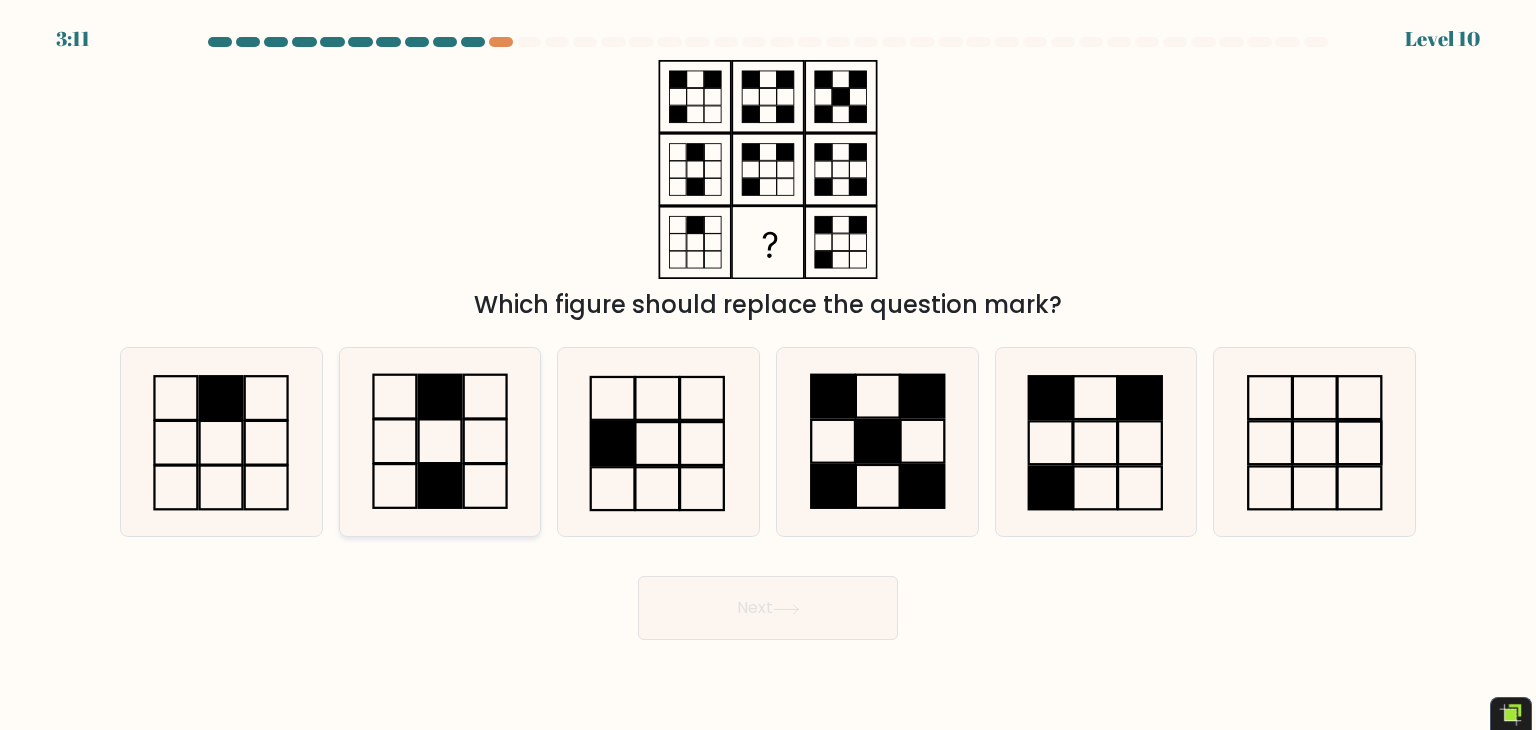 click 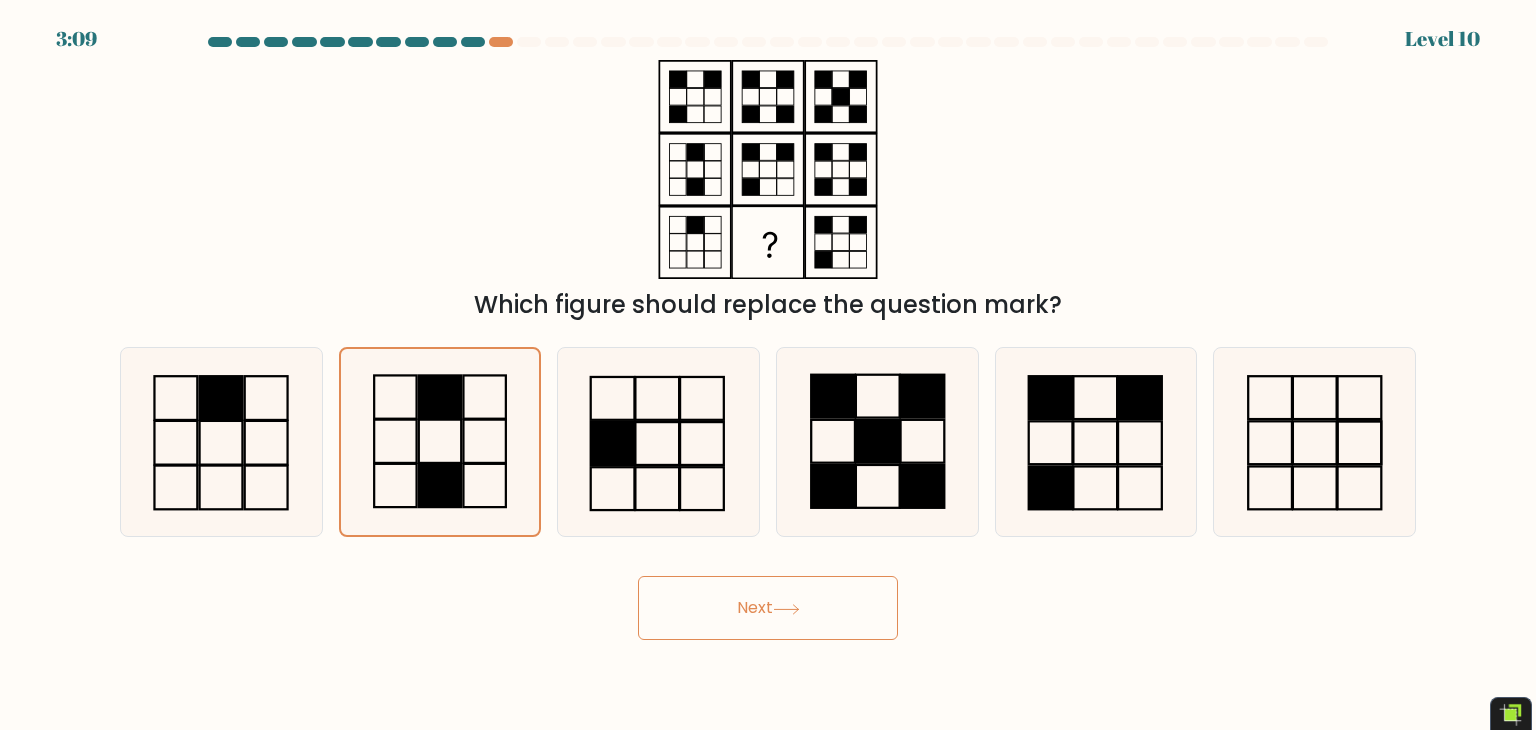 click on "Next" at bounding box center (768, 608) 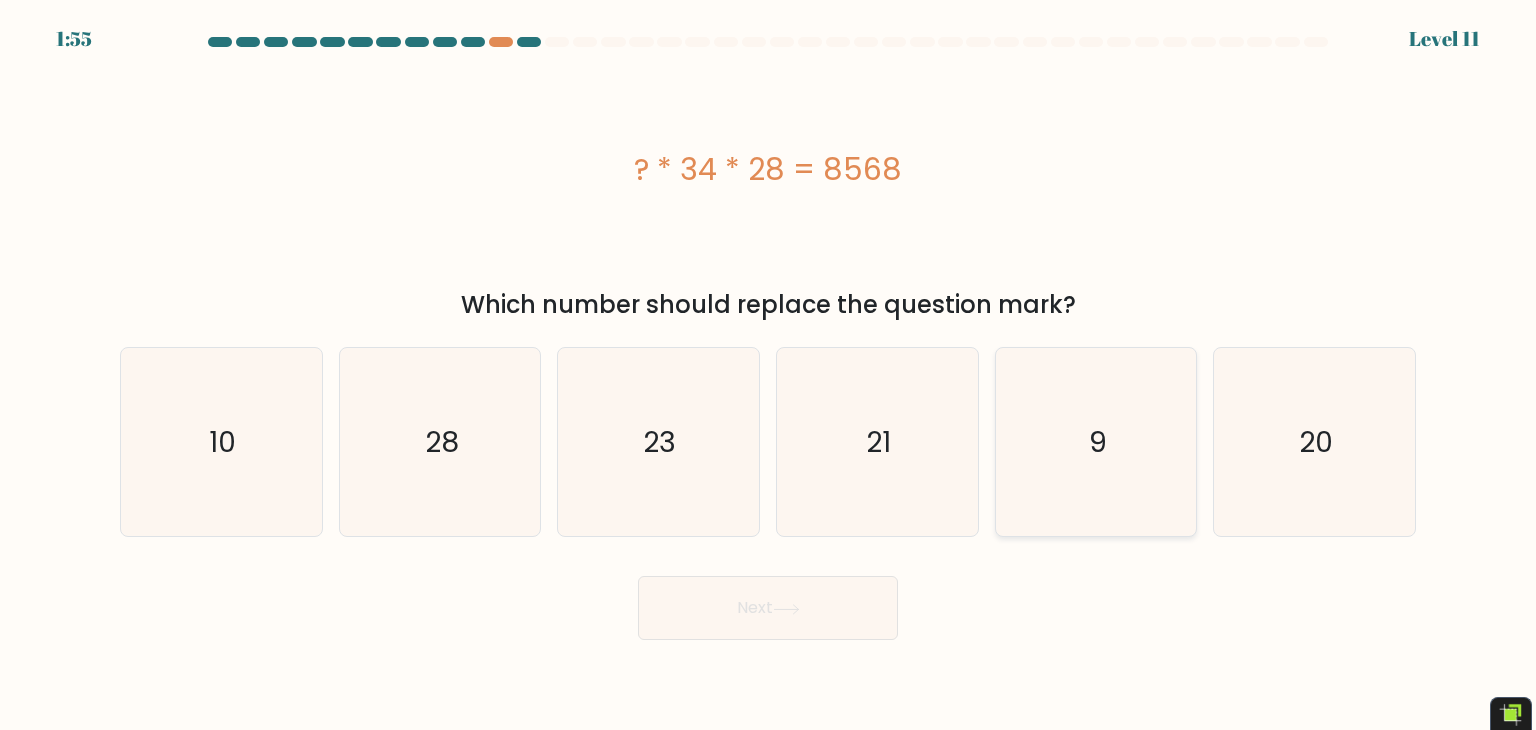 click on "9" 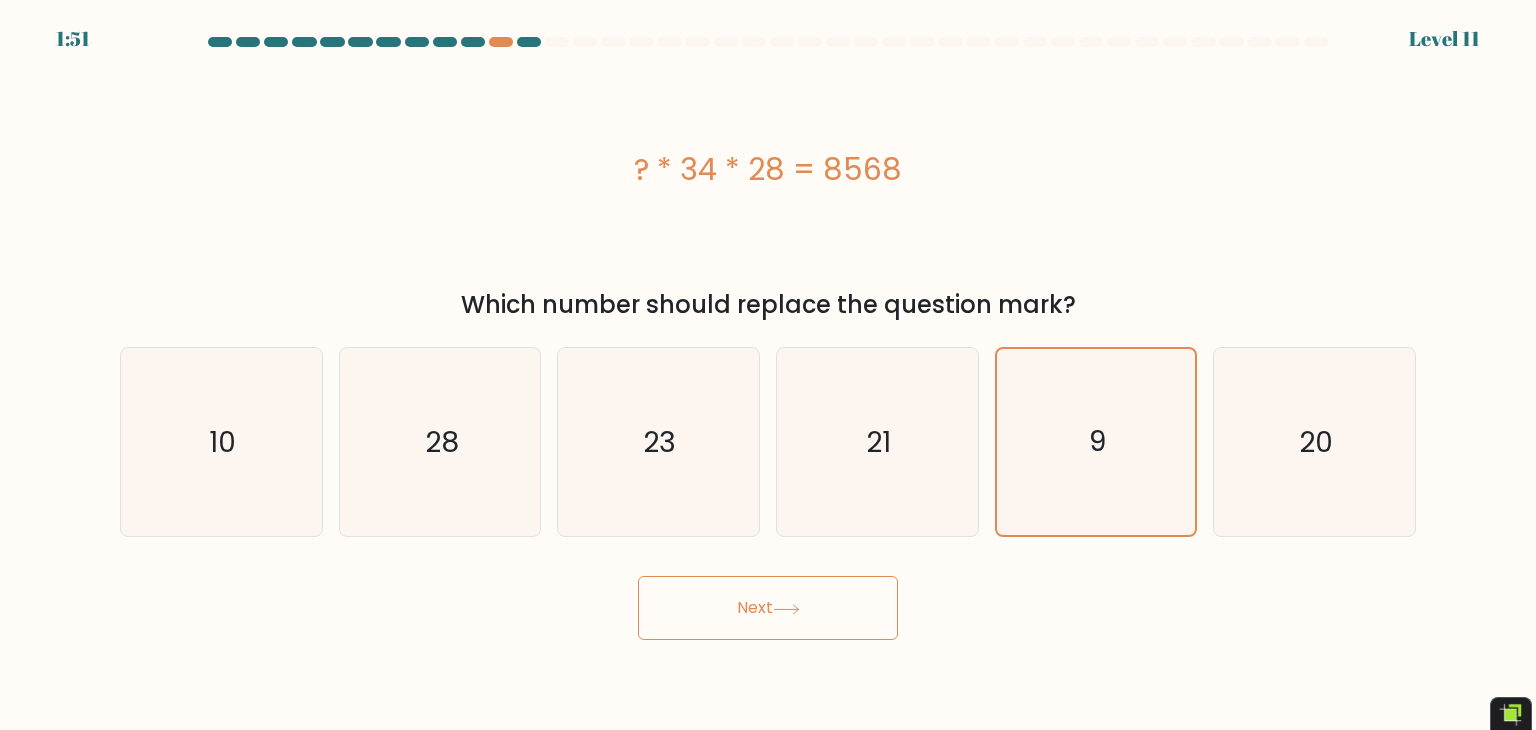 click on "Next" at bounding box center [768, 608] 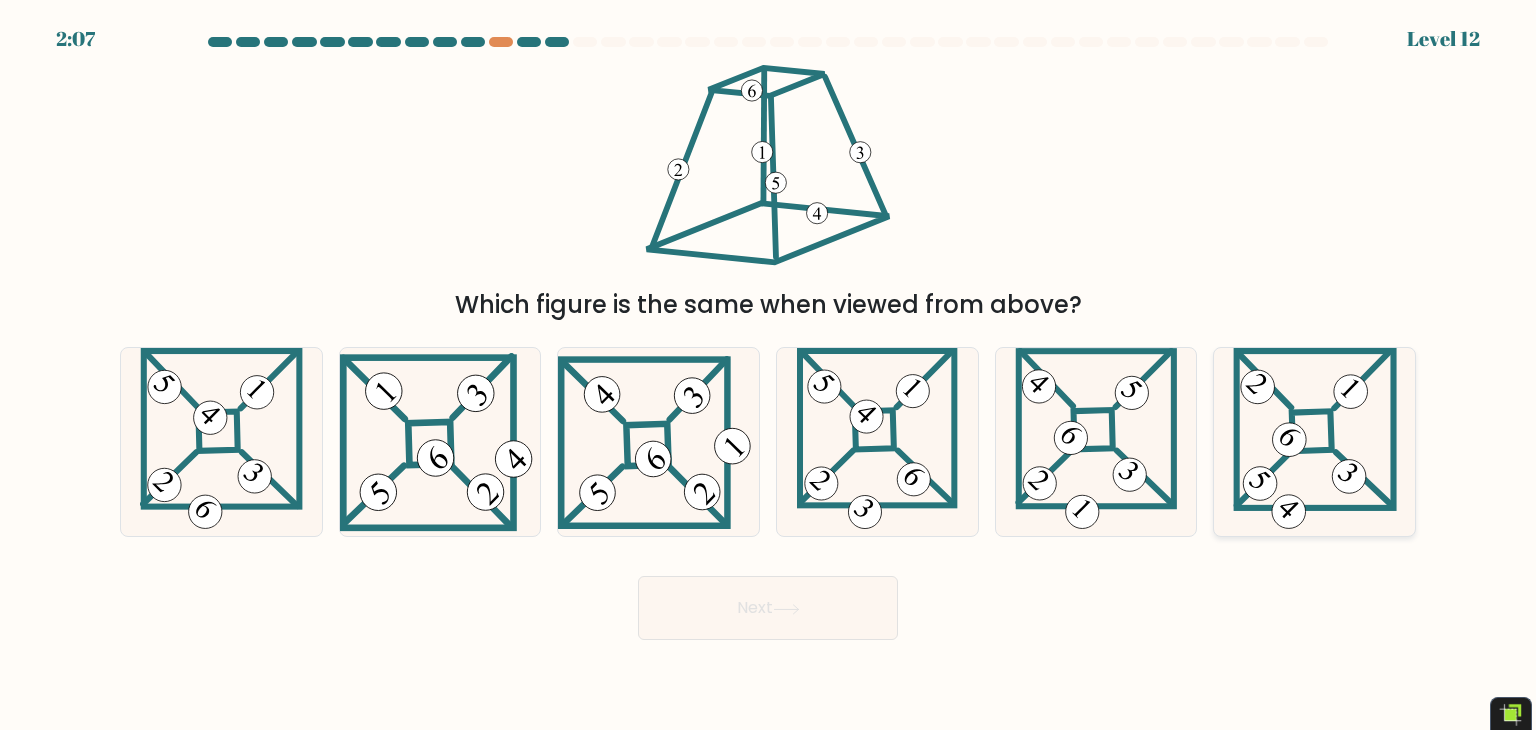 click 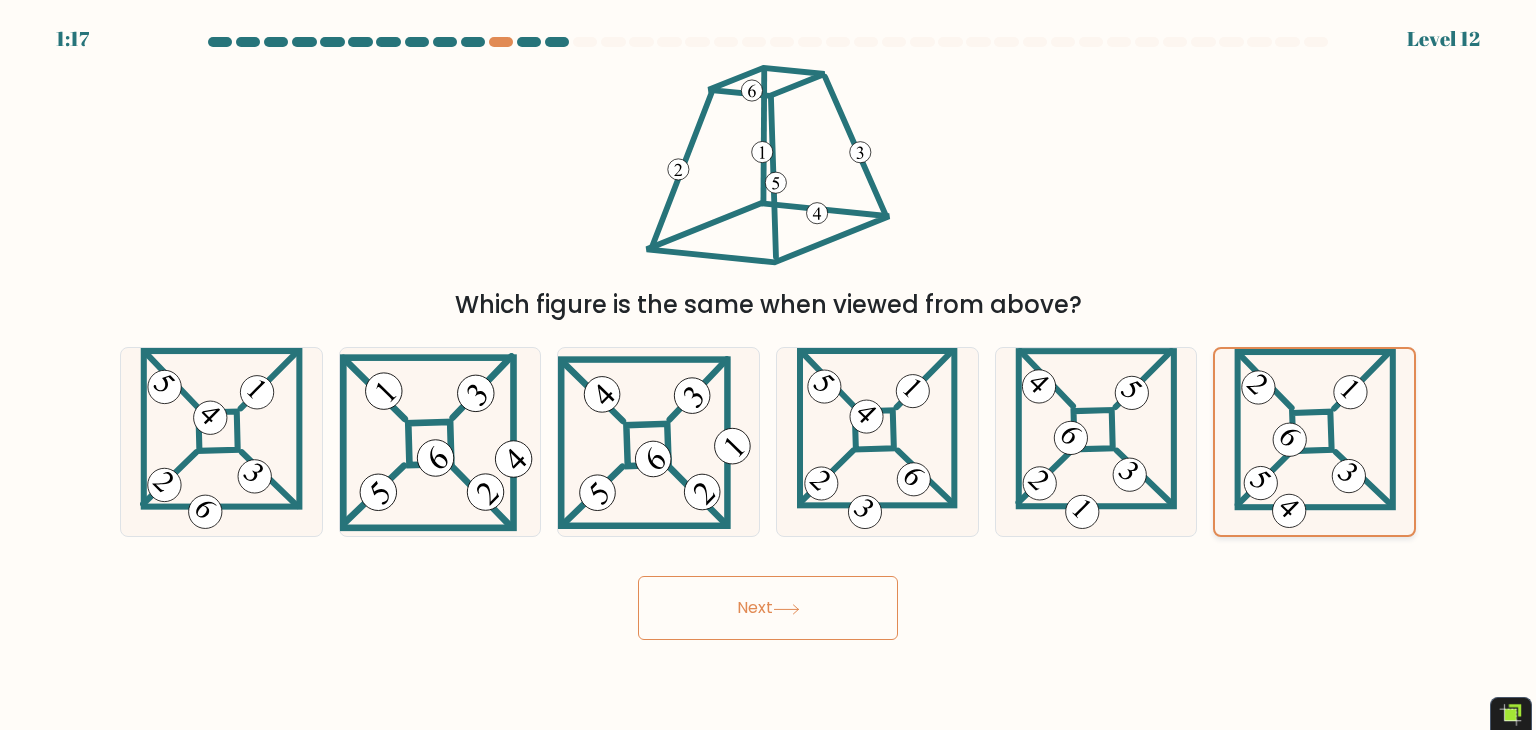 click 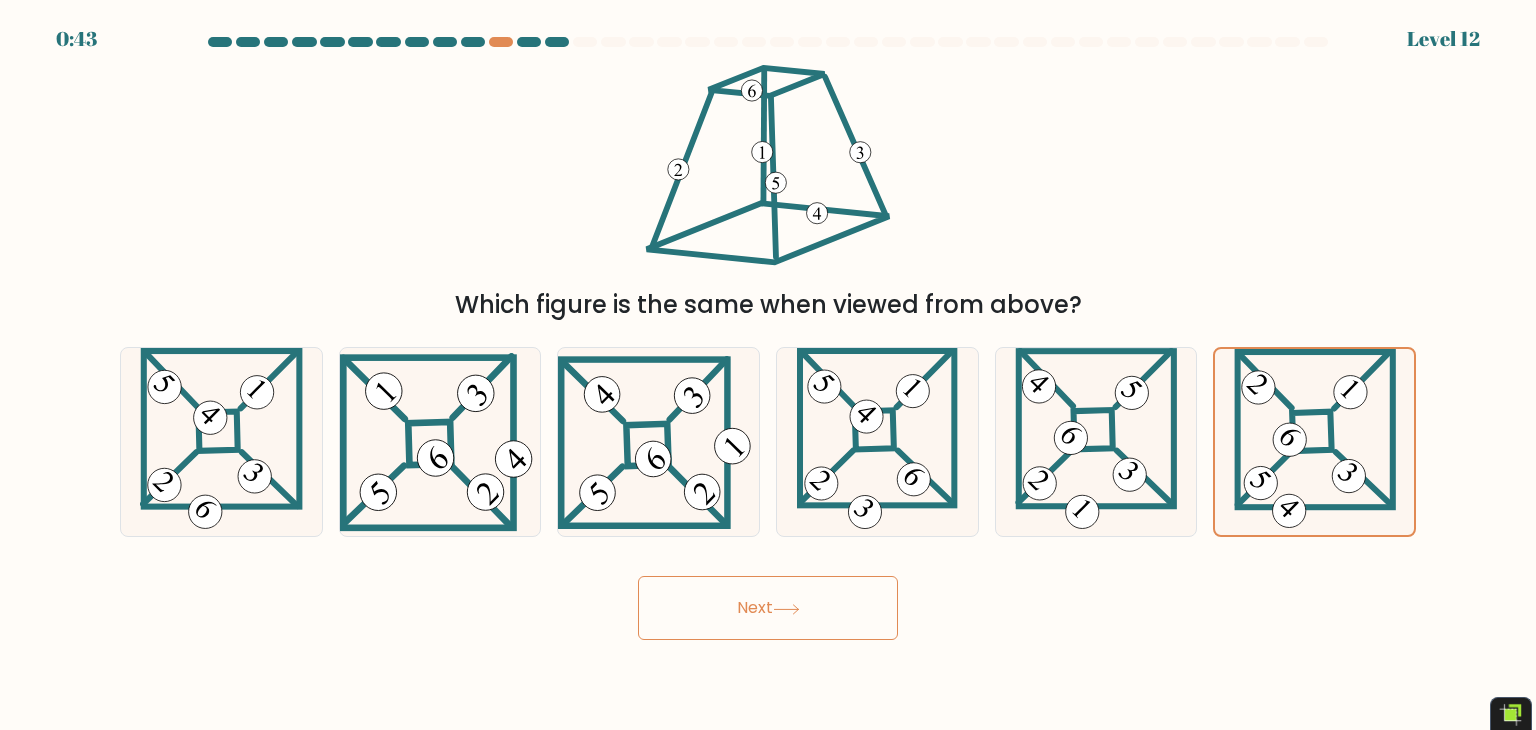 click on "Next" at bounding box center [768, 608] 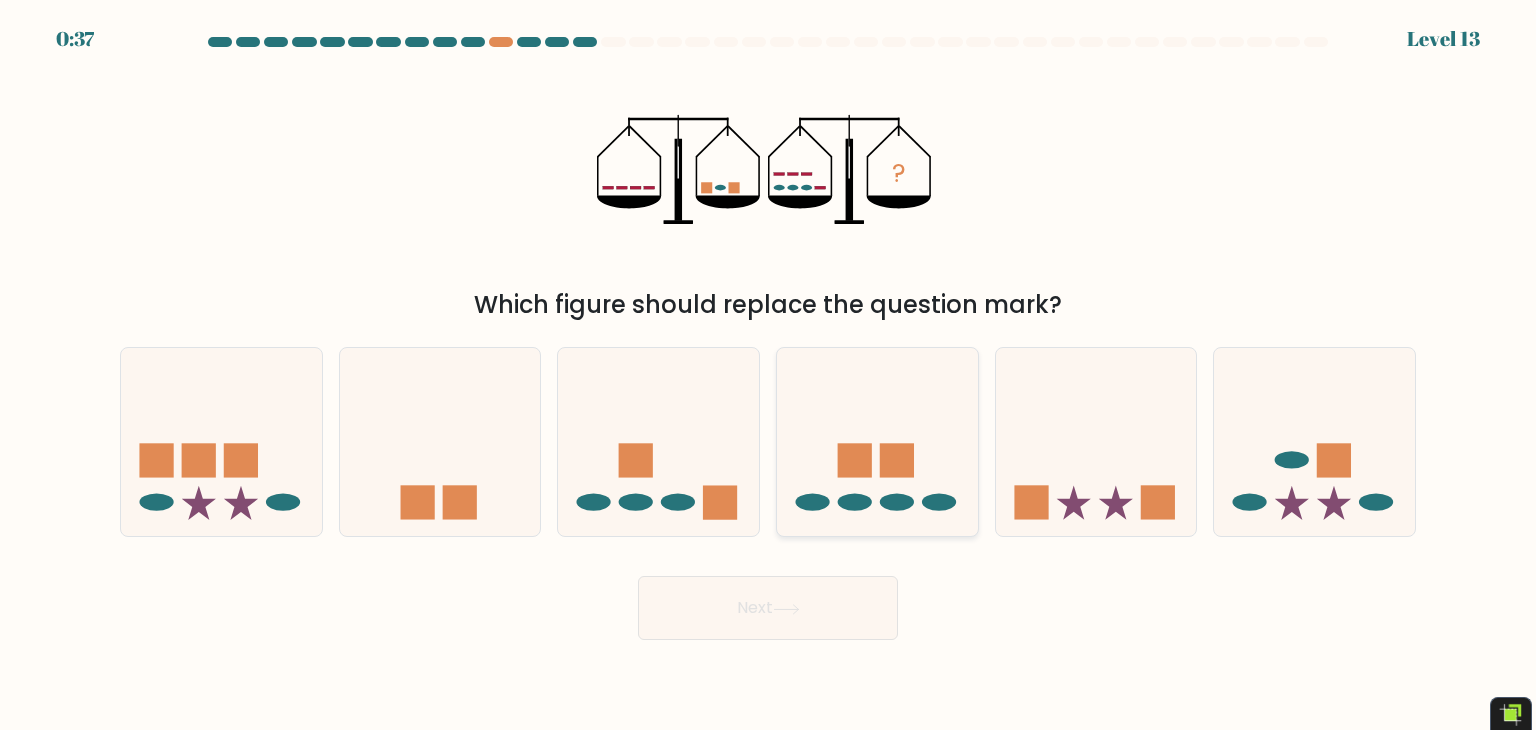 click 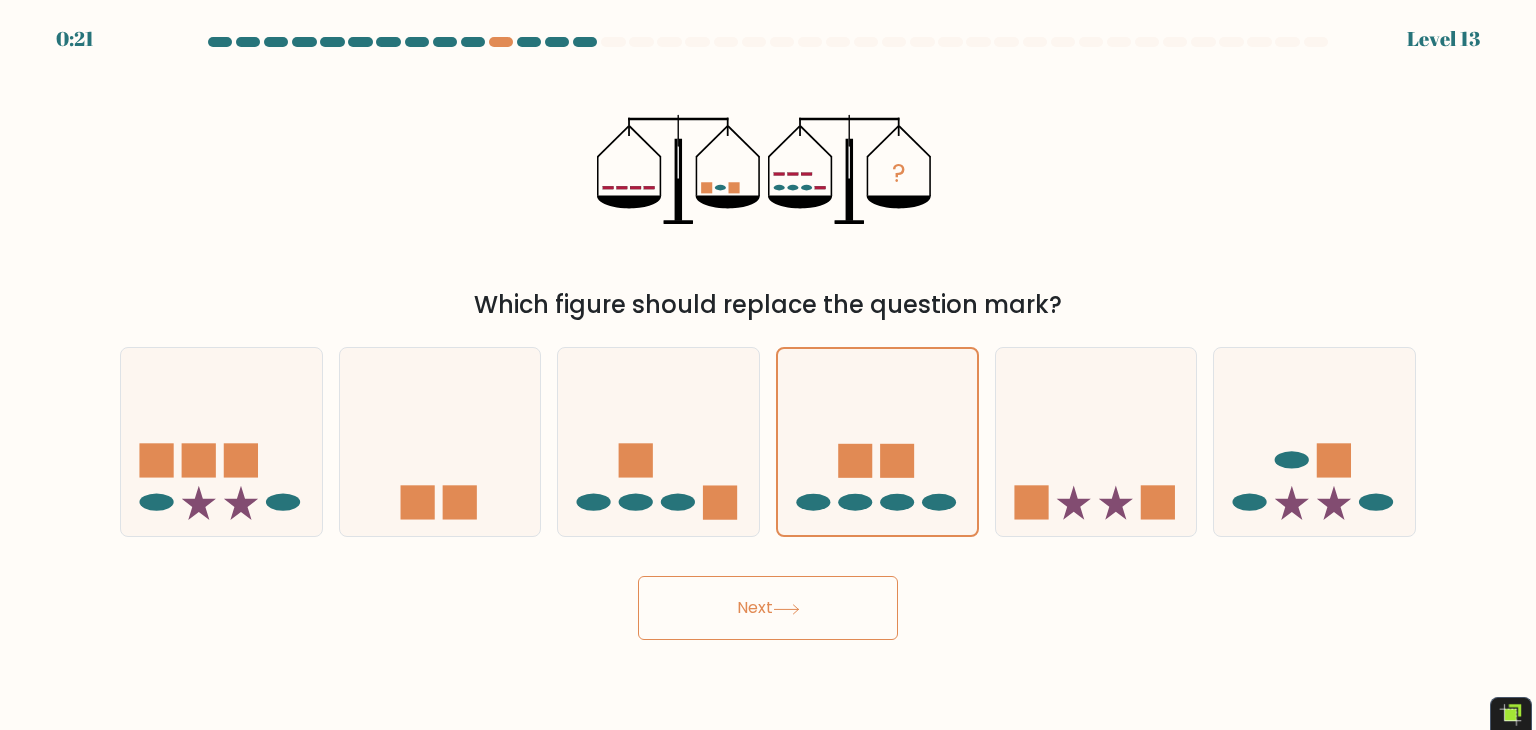 click on "Next" at bounding box center (768, 608) 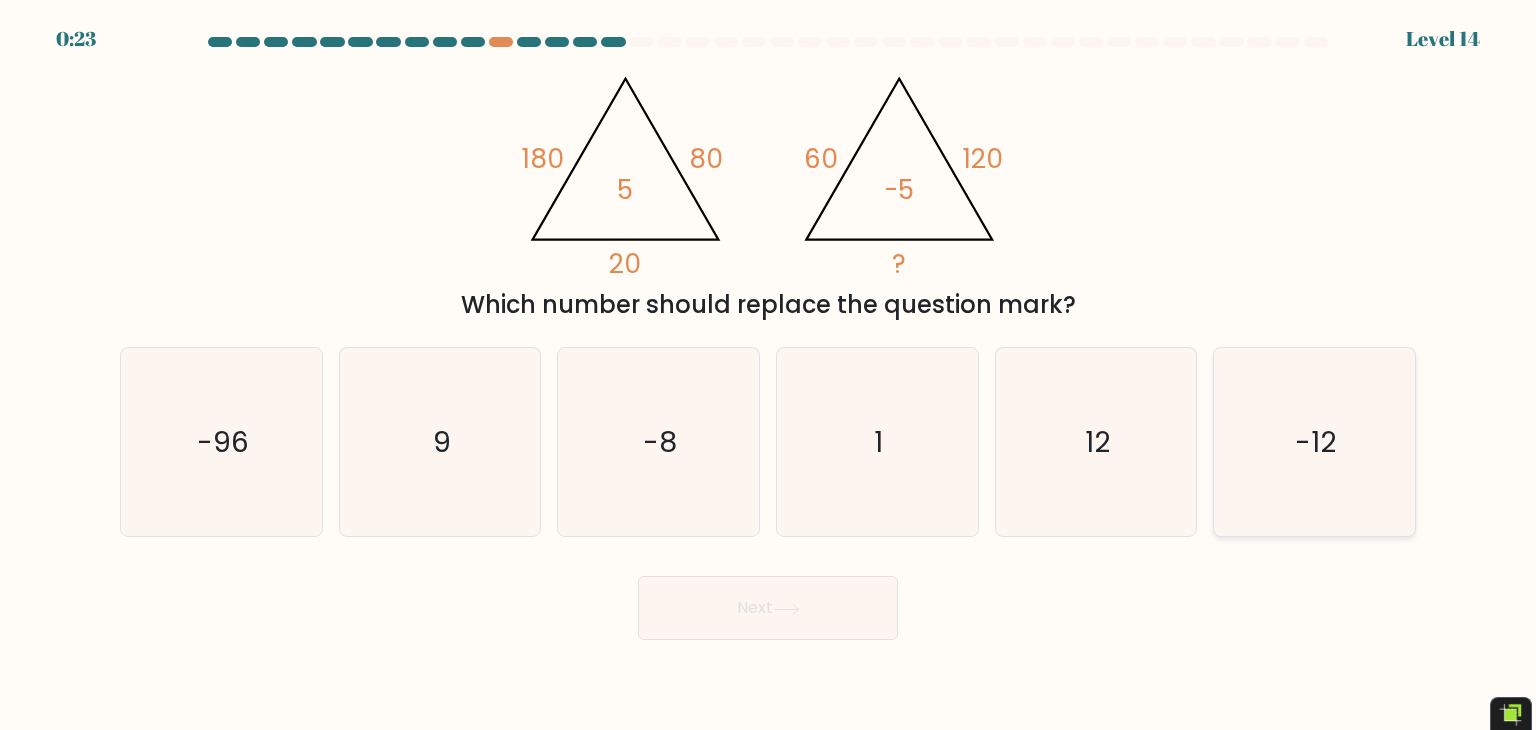 click on "-12" 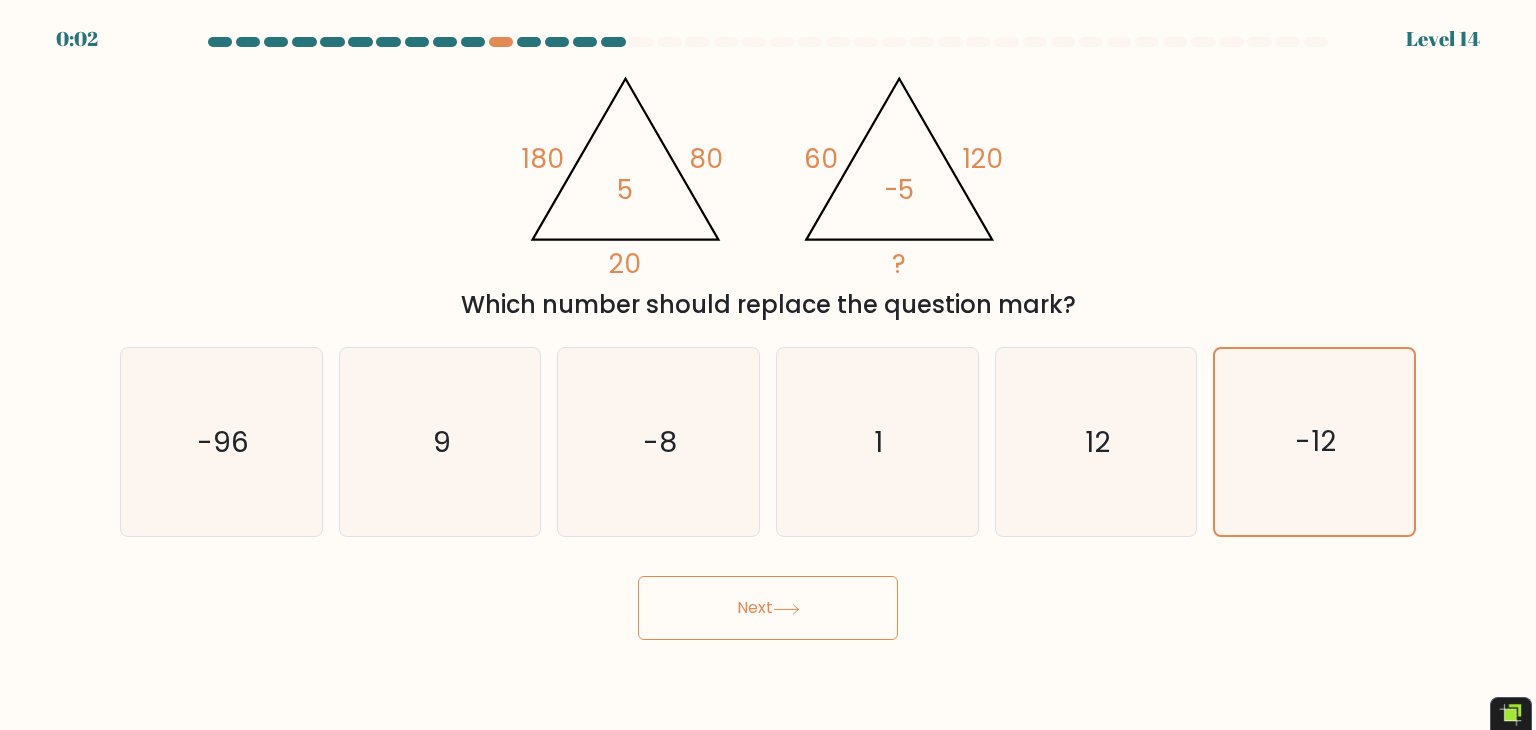 click on "Next" at bounding box center (768, 608) 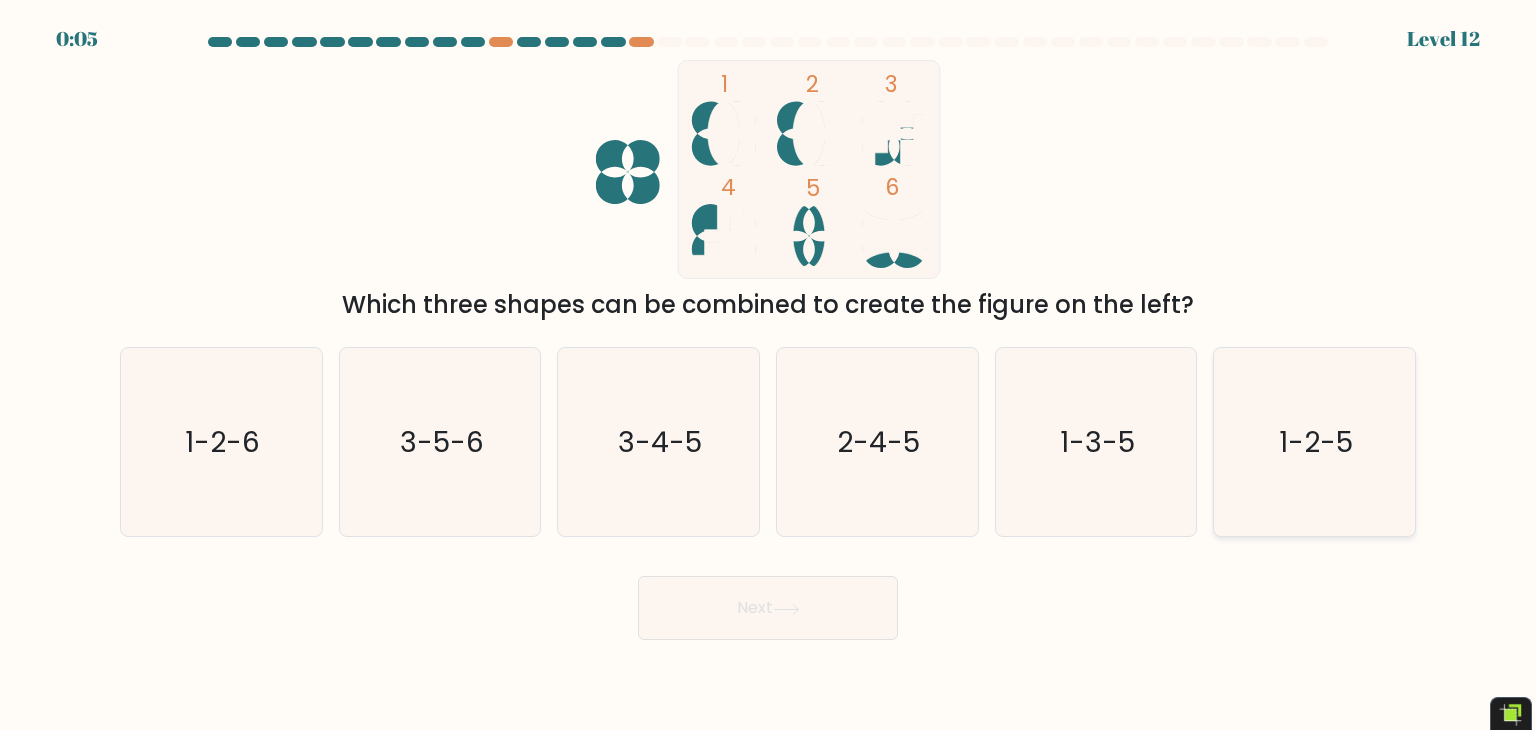 click on "1-2-5" 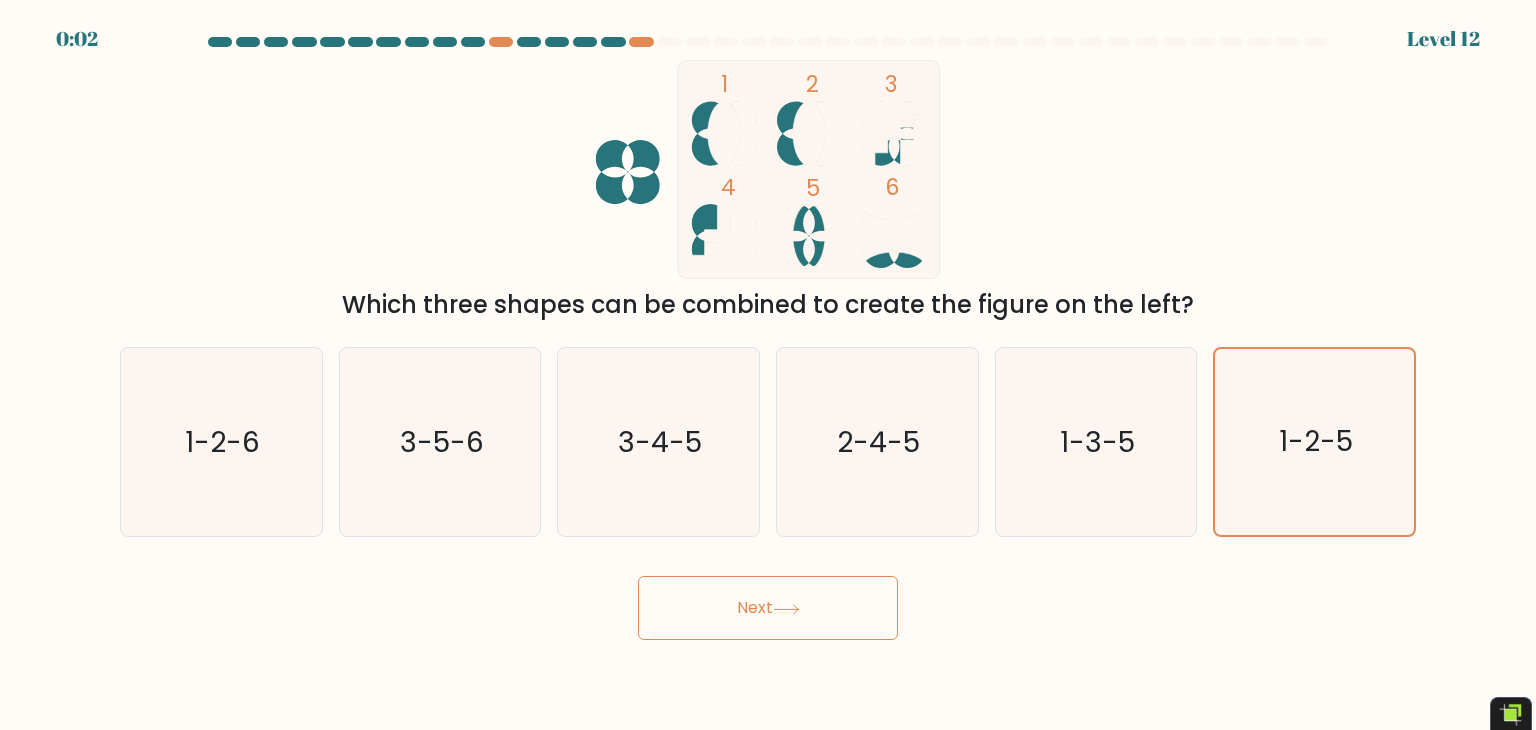click on "Next" at bounding box center (768, 608) 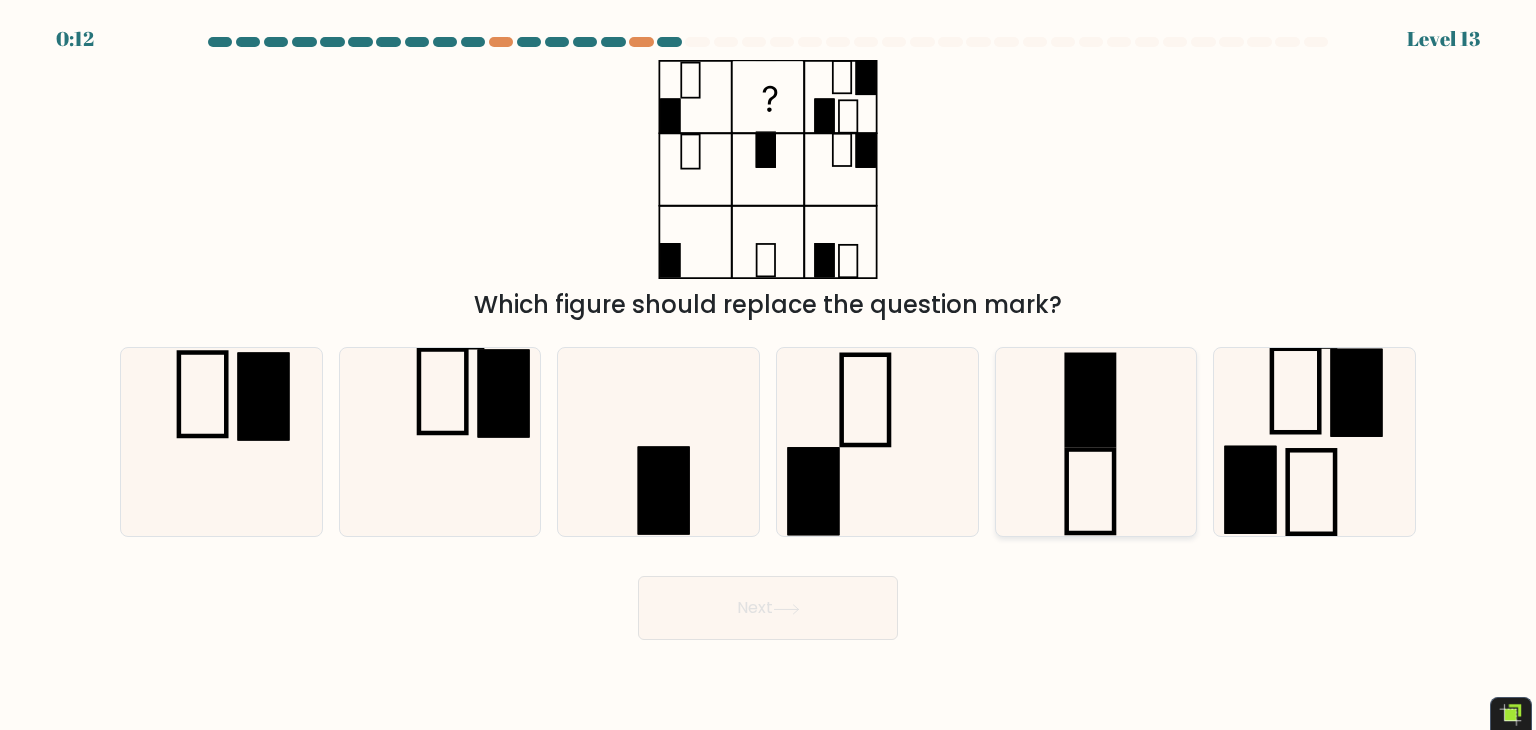 click 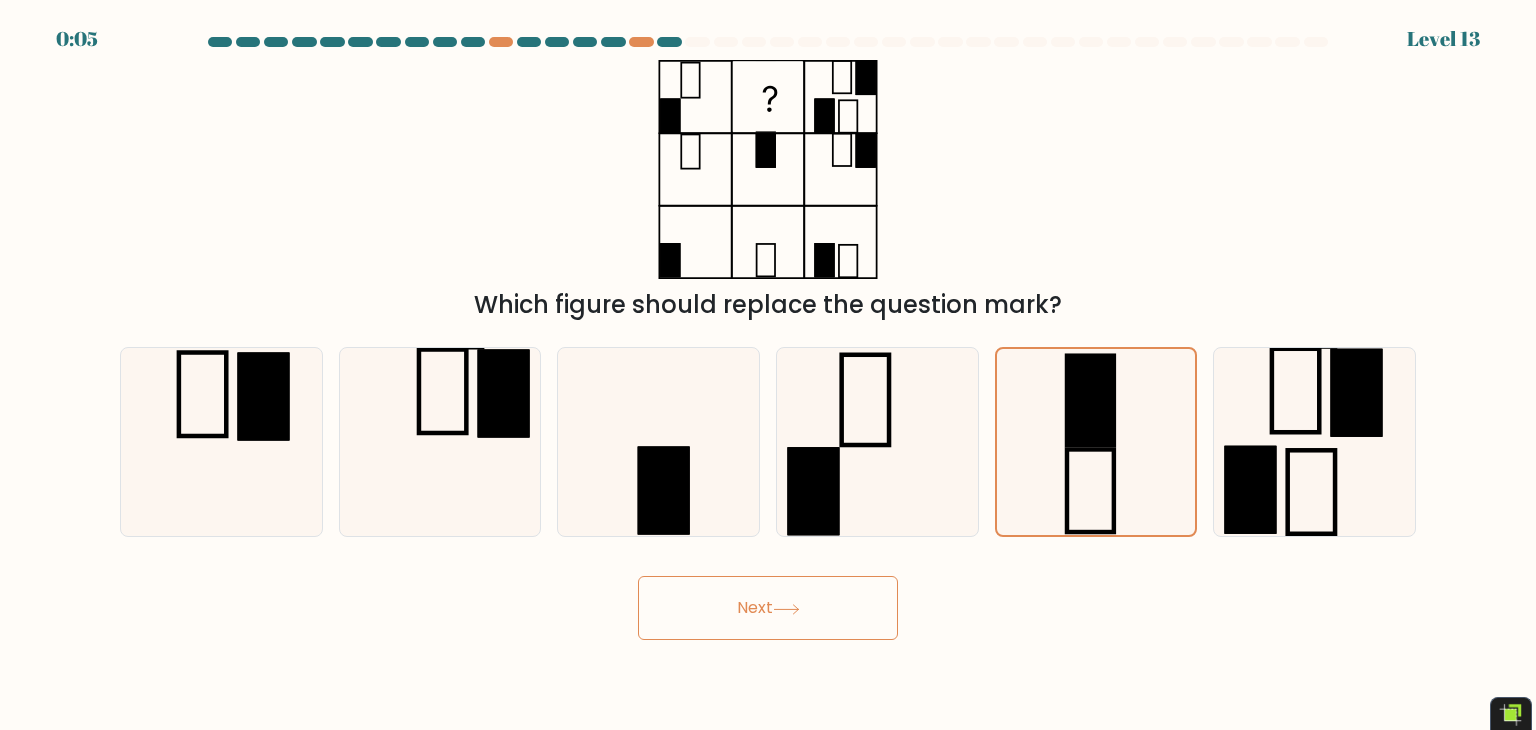 click on "Next" at bounding box center [768, 608] 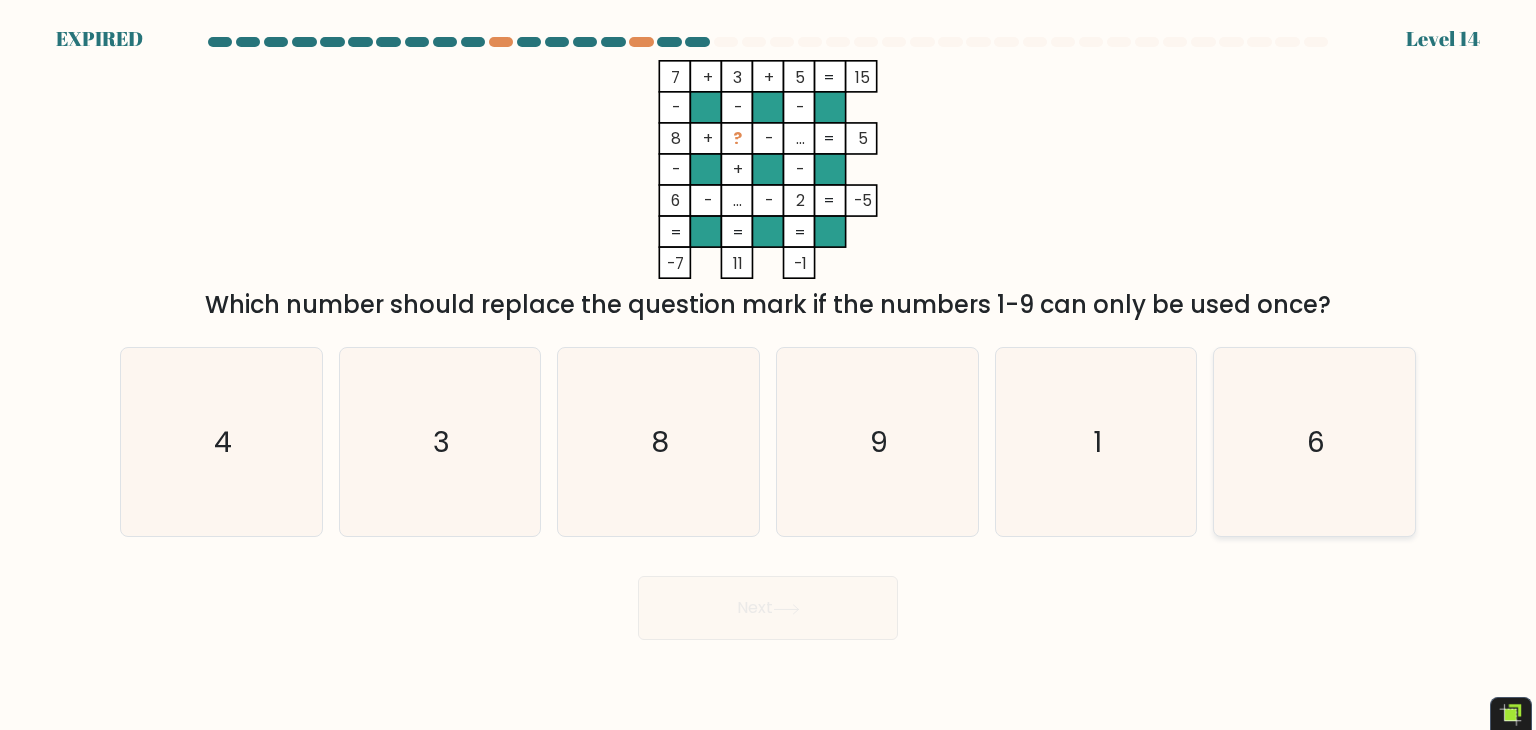 click on "6" 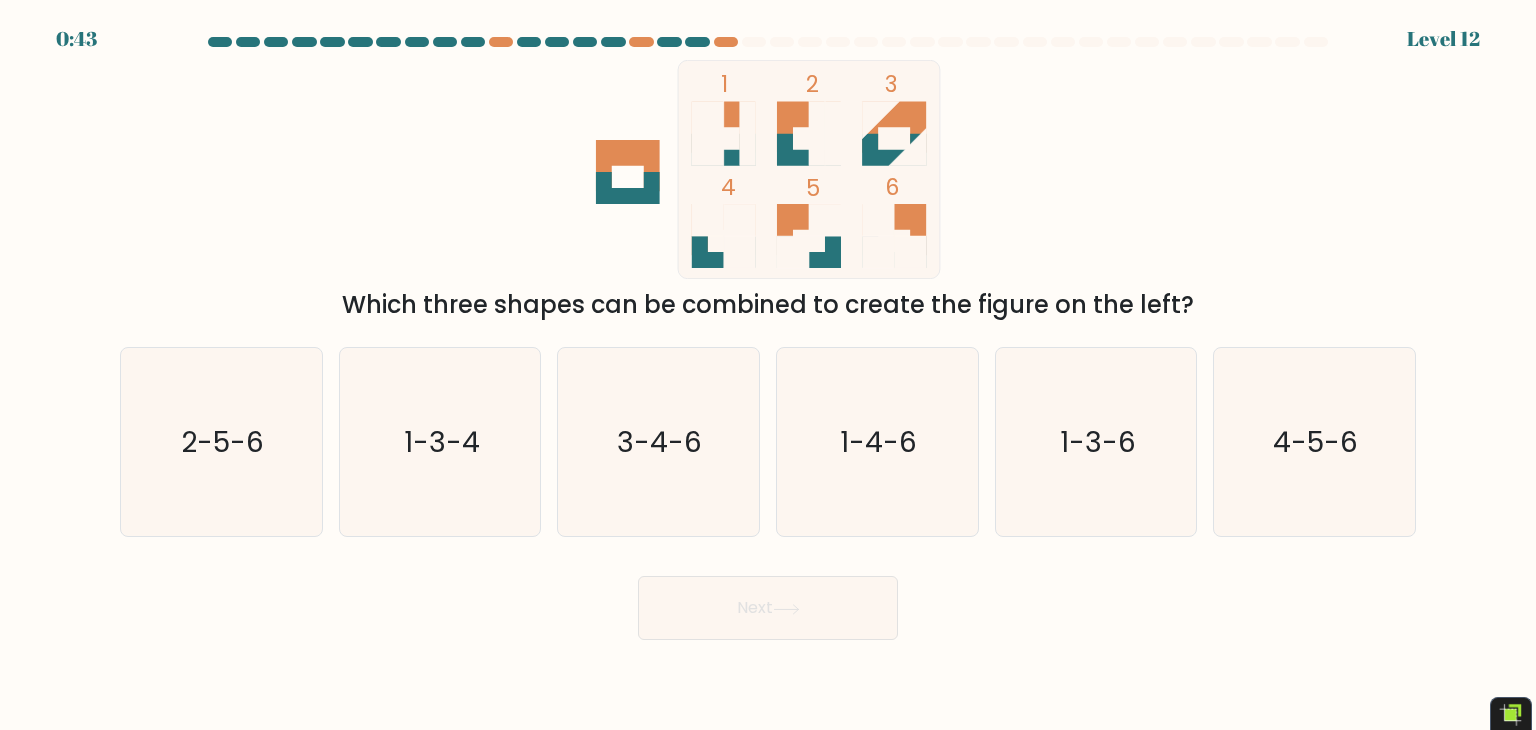 scroll, scrollTop: 0, scrollLeft: 0, axis: both 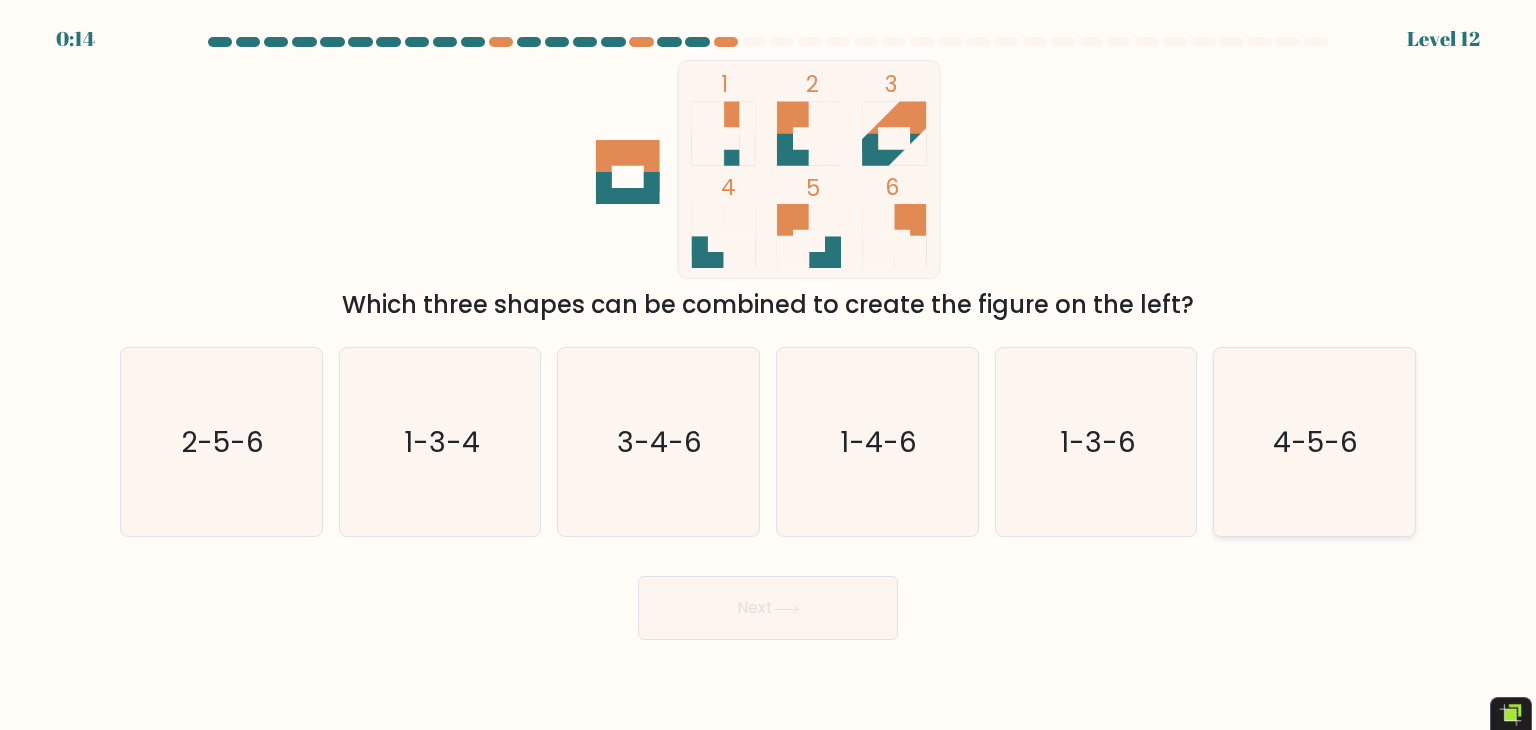 click on "4-5-6" 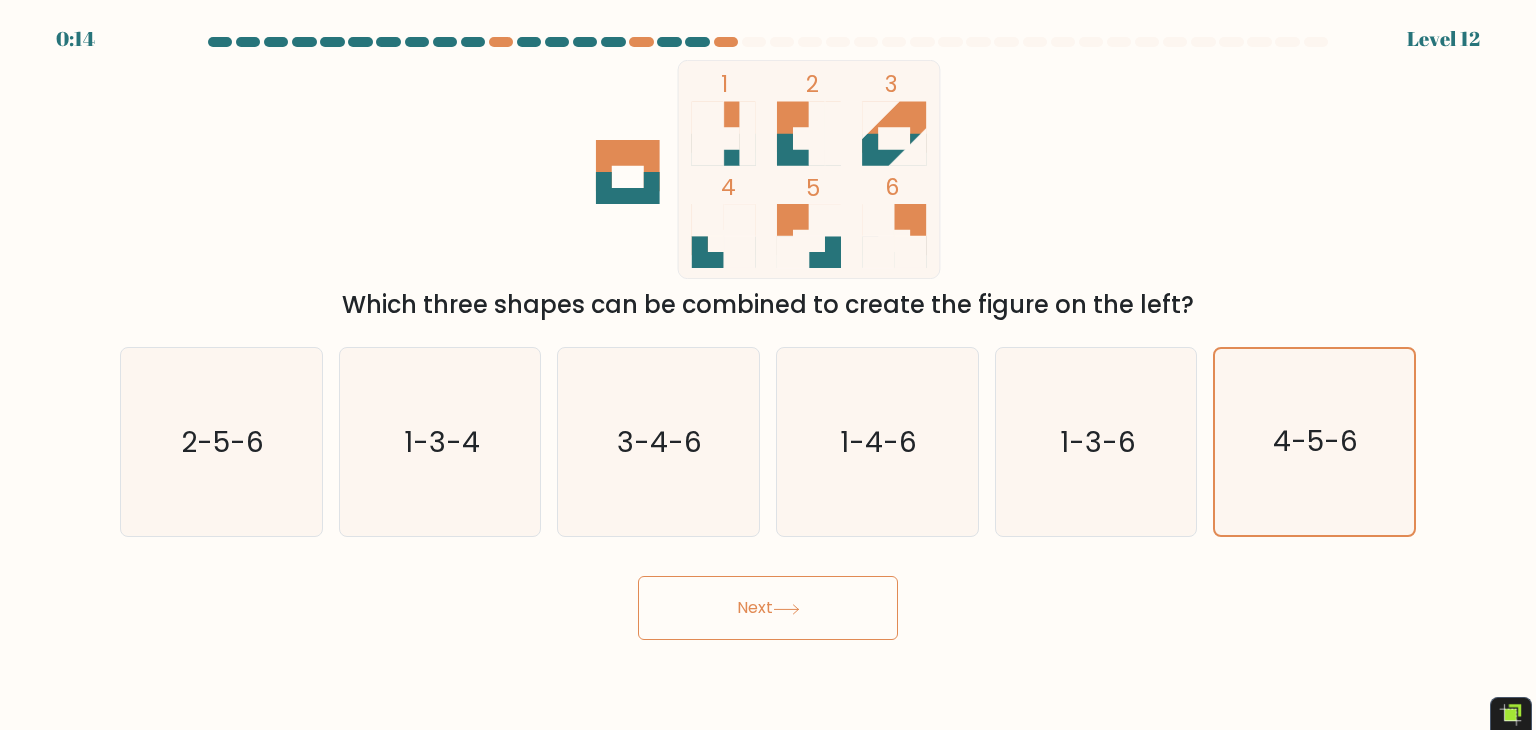 drag, startPoint x: 735, startPoint y: 637, endPoint x: 746, endPoint y: 615, distance: 24.596748 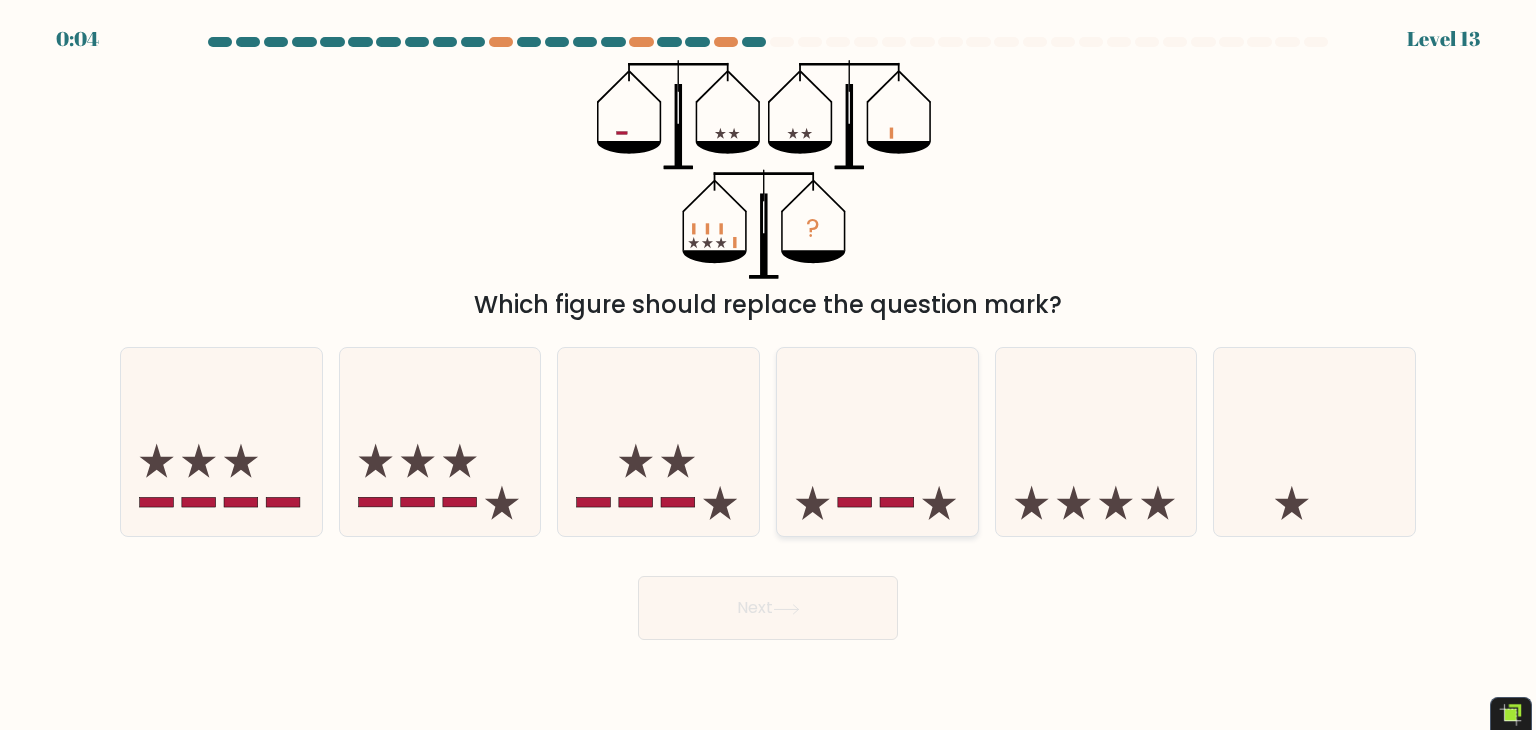 click 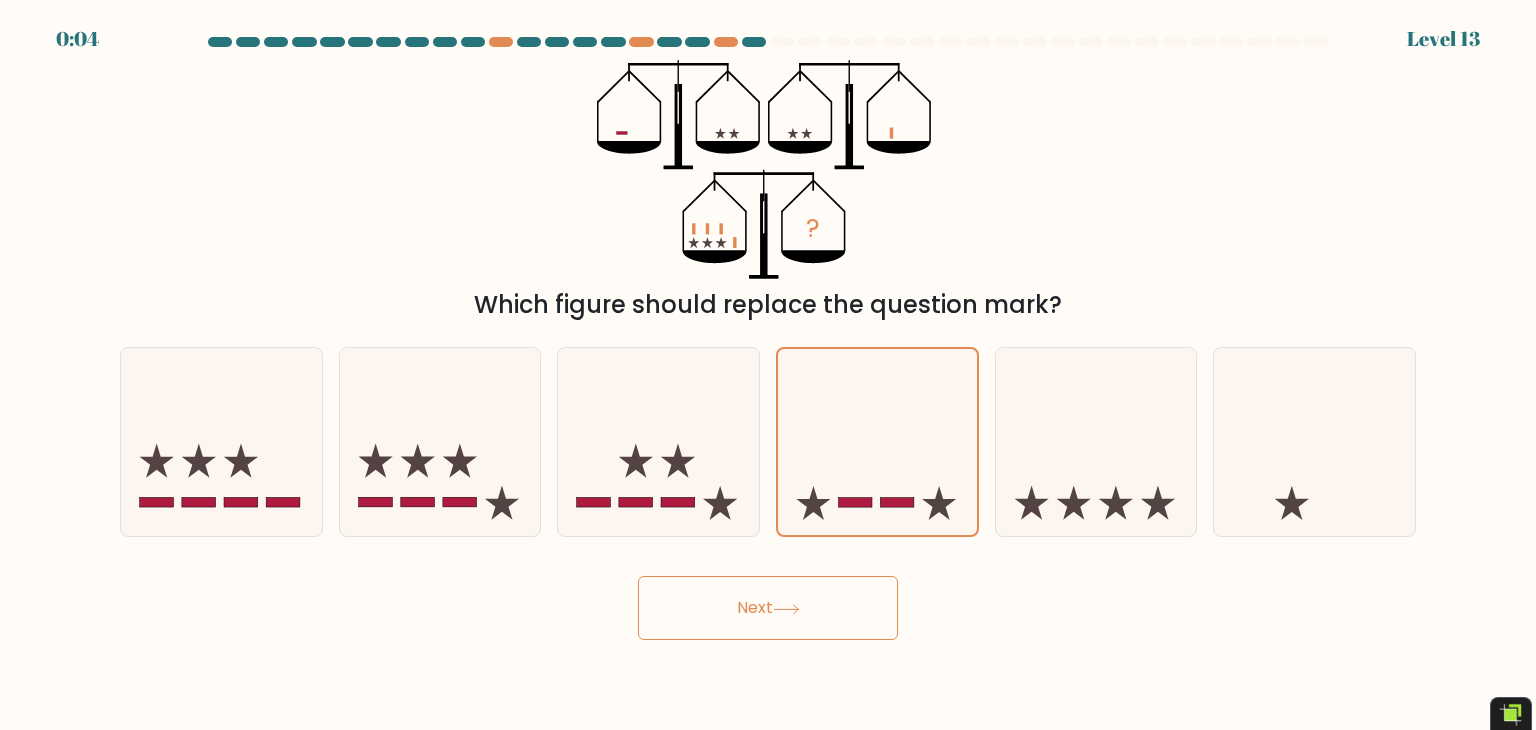 click on "Next" at bounding box center (768, 608) 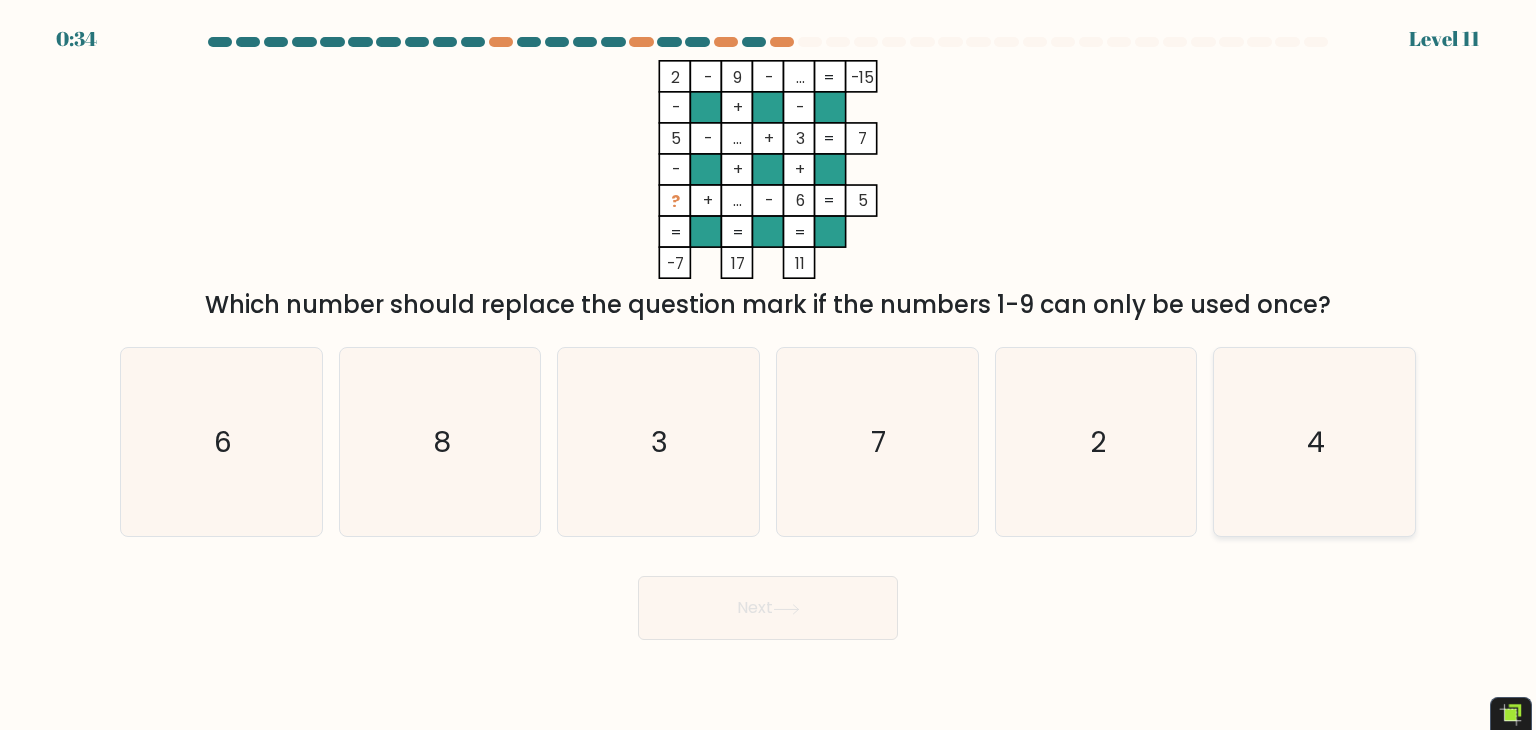 click on "4" 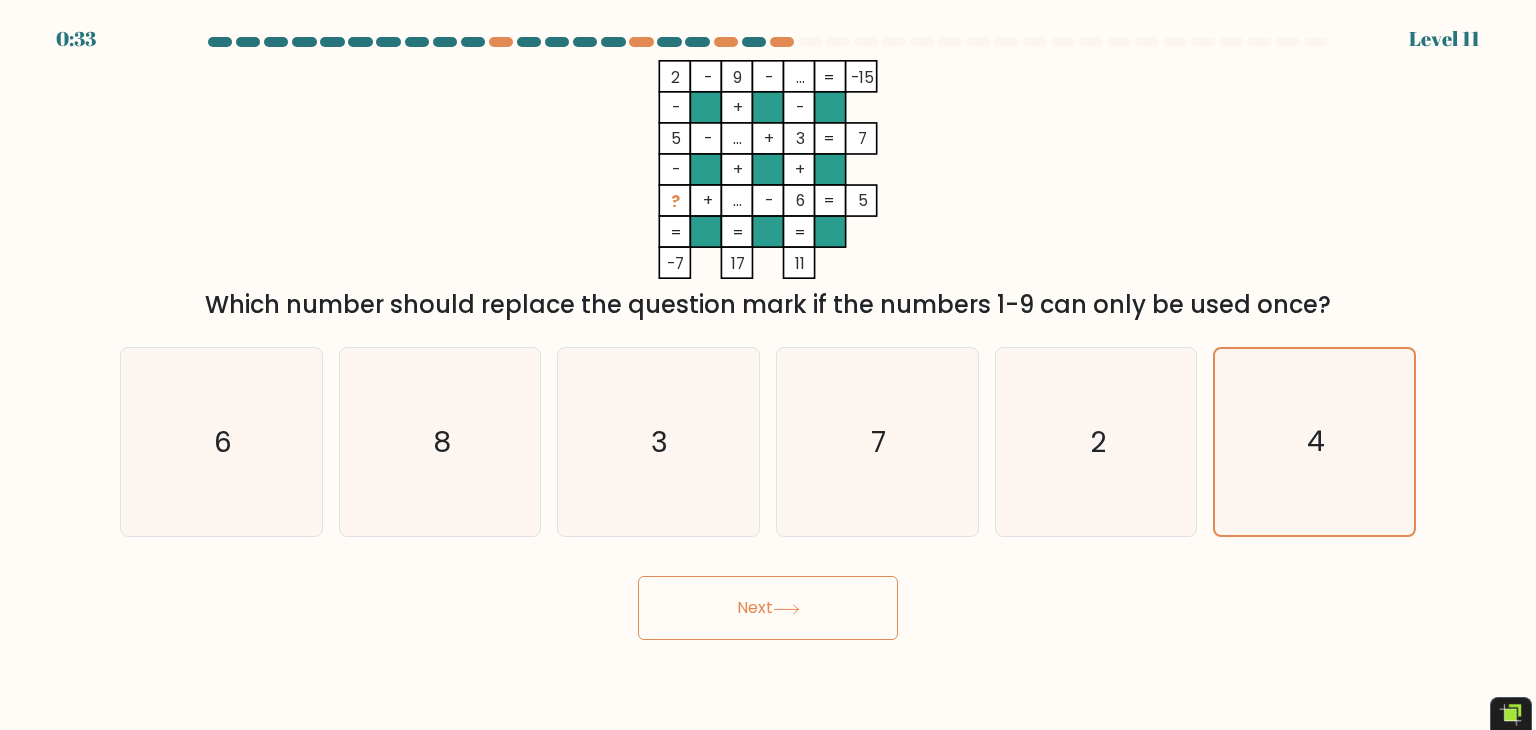 click on "Next" at bounding box center [768, 608] 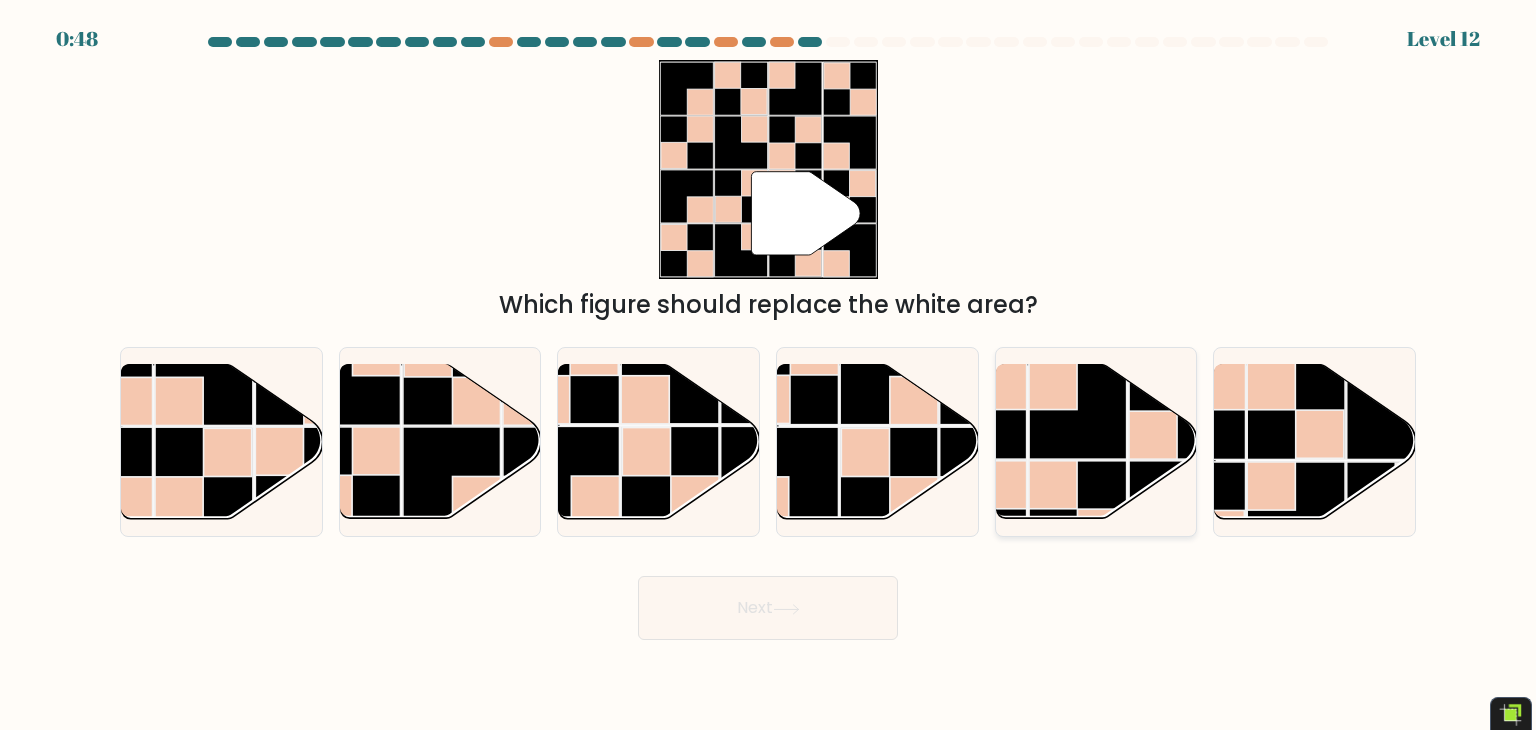 click 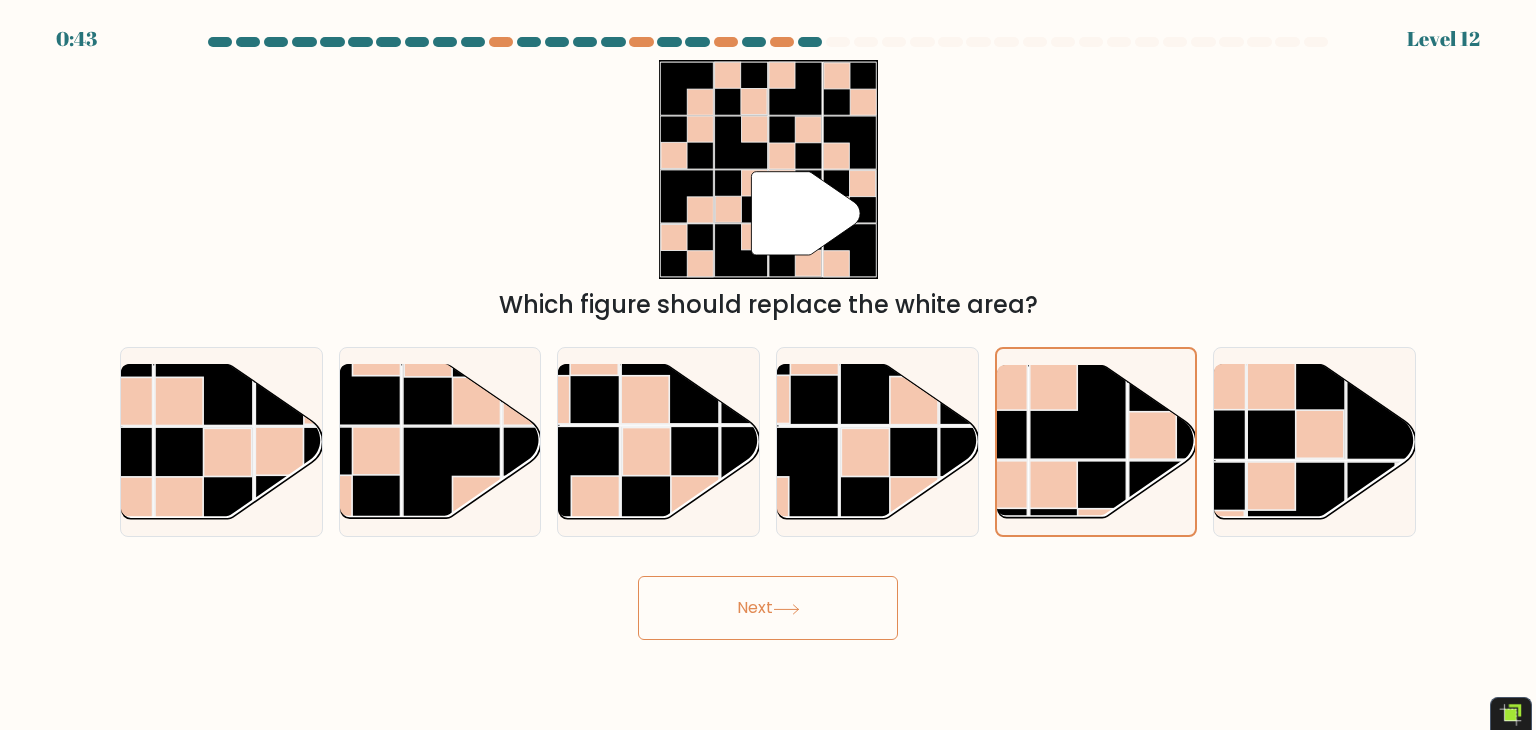click on "Next" at bounding box center [768, 608] 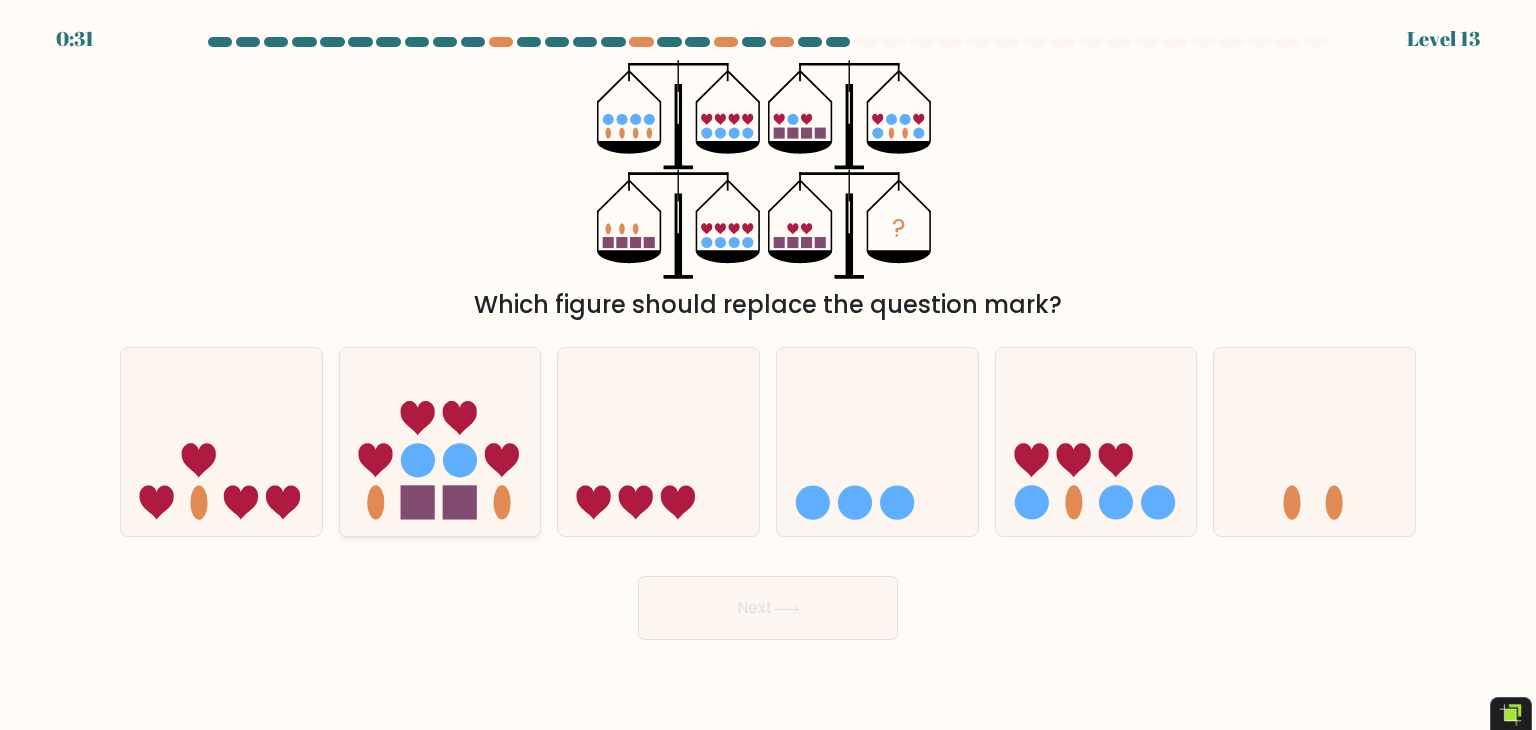 click 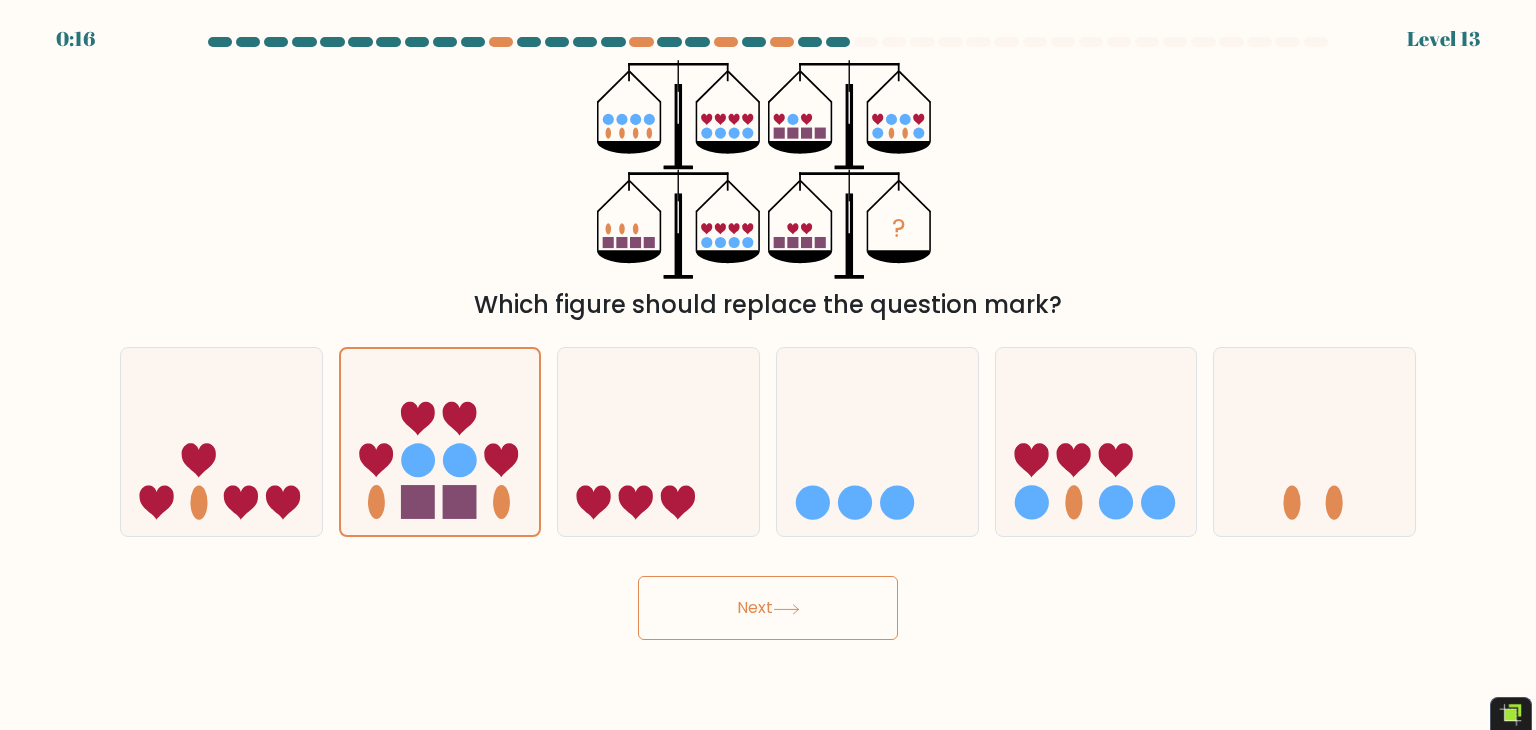 click on "Next" at bounding box center [768, 608] 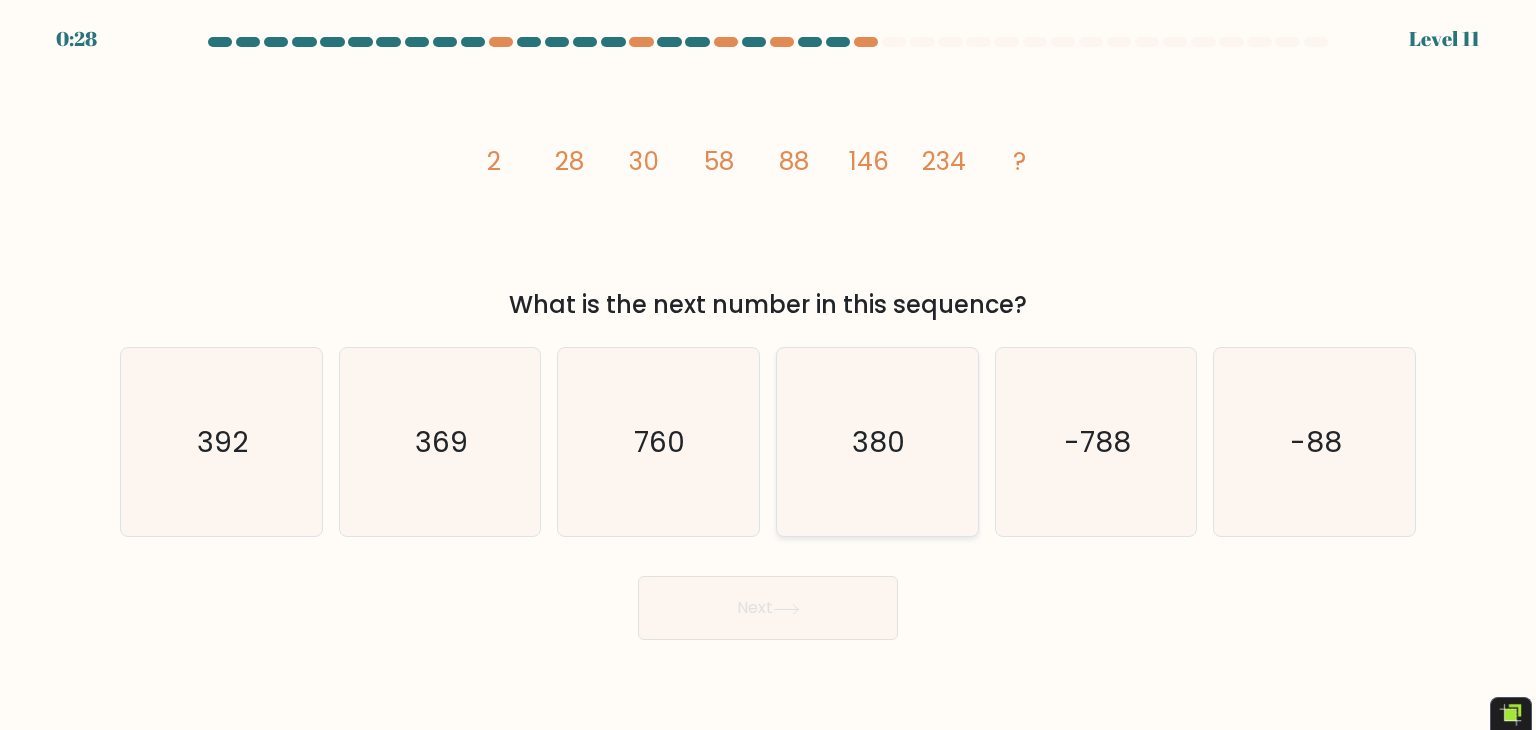 click on "380" 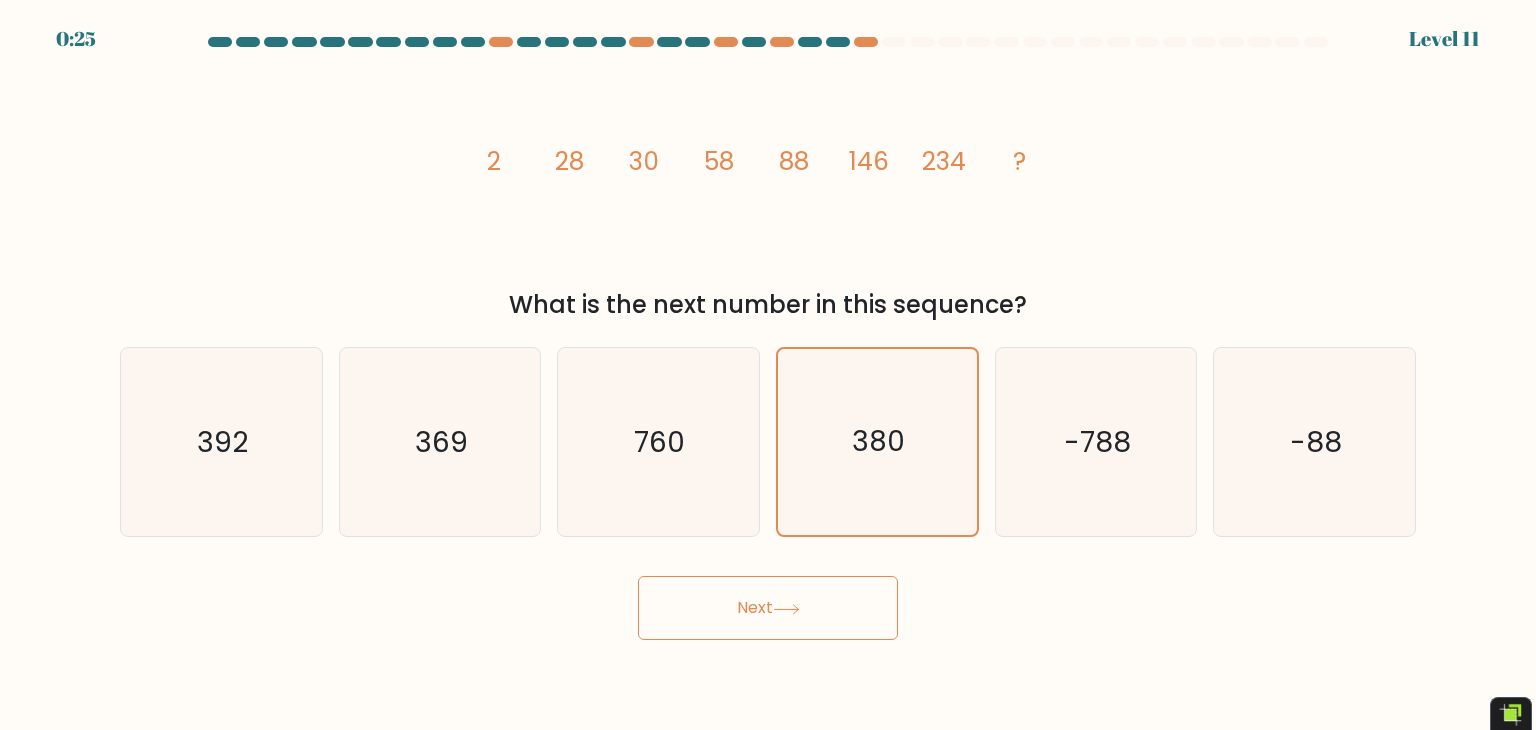click on "Next" at bounding box center [768, 608] 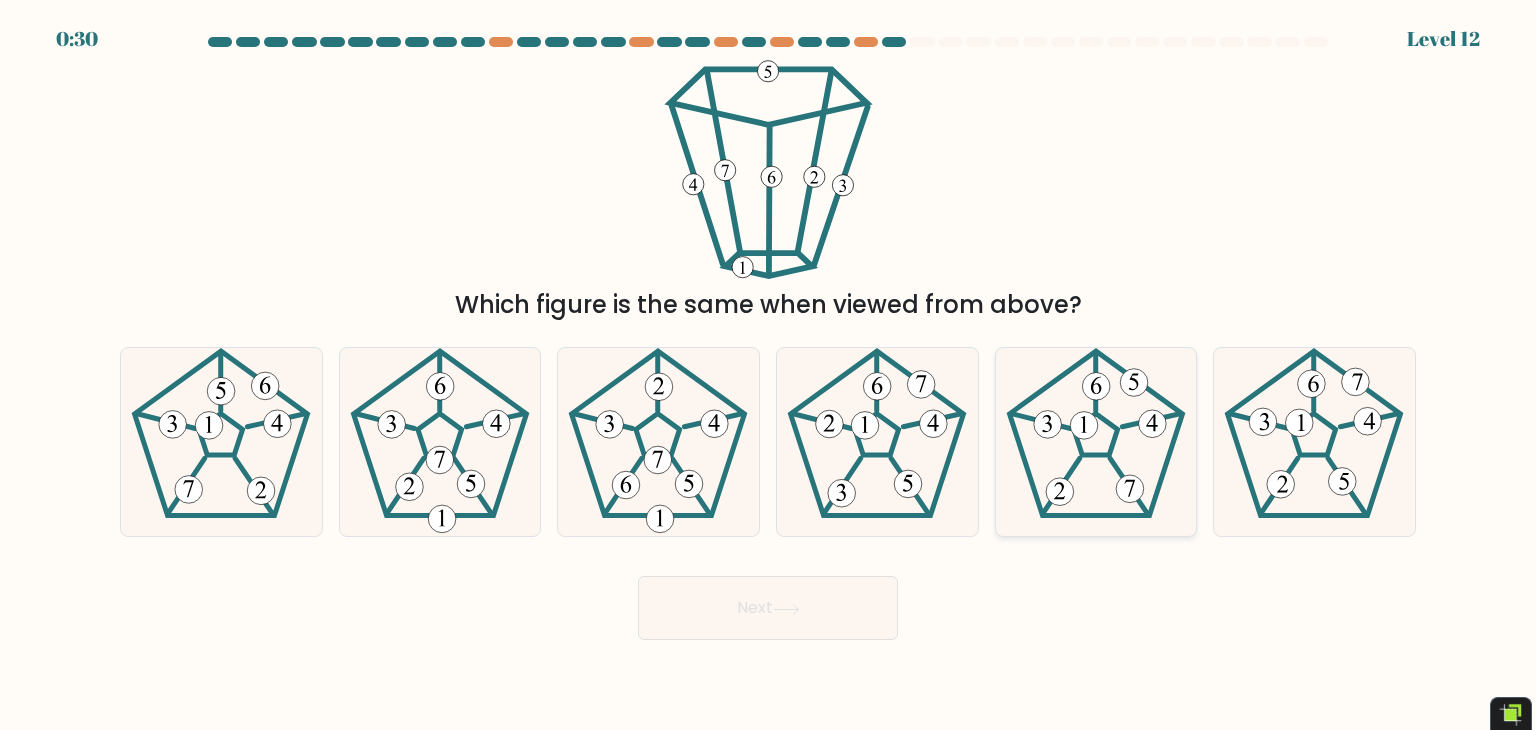 click 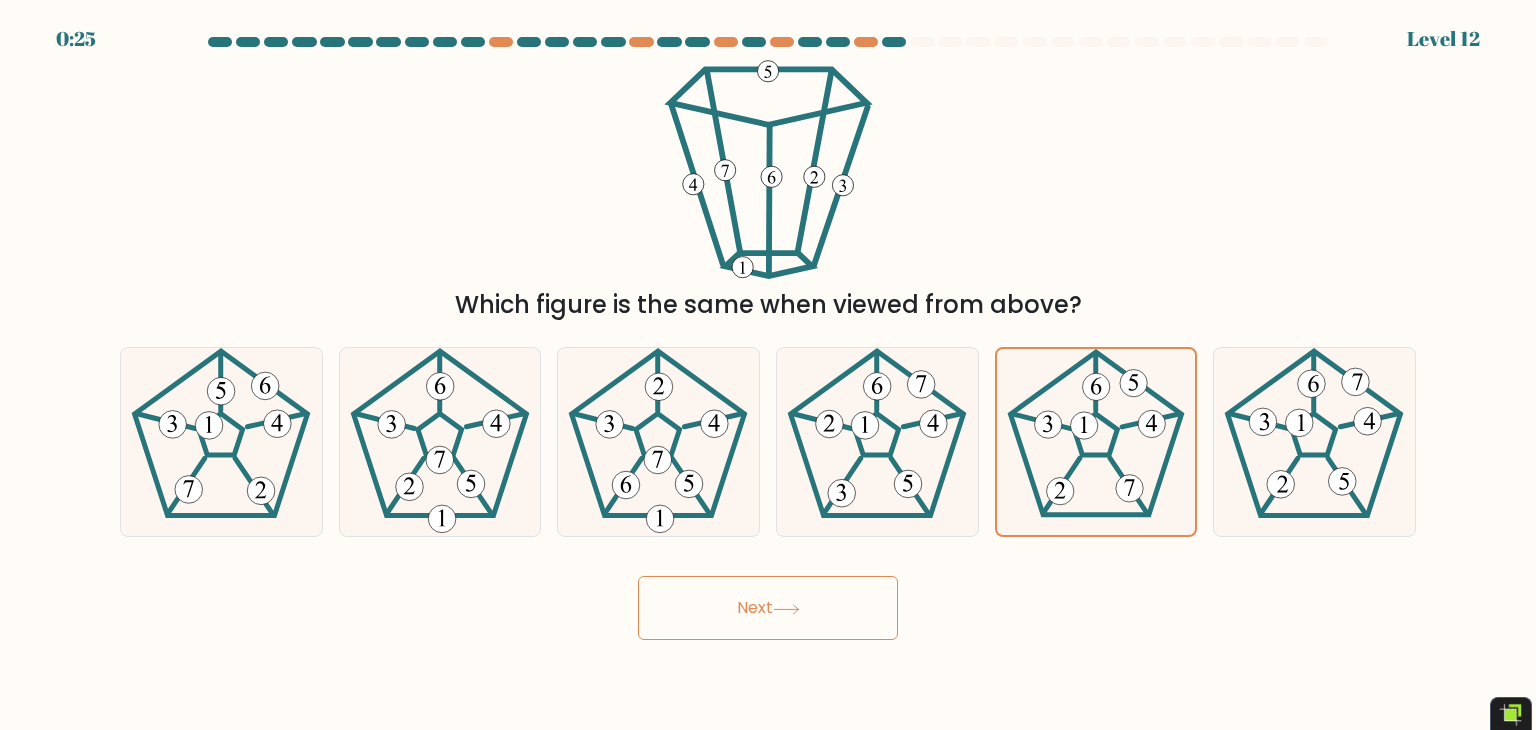 click on "Next" at bounding box center [768, 608] 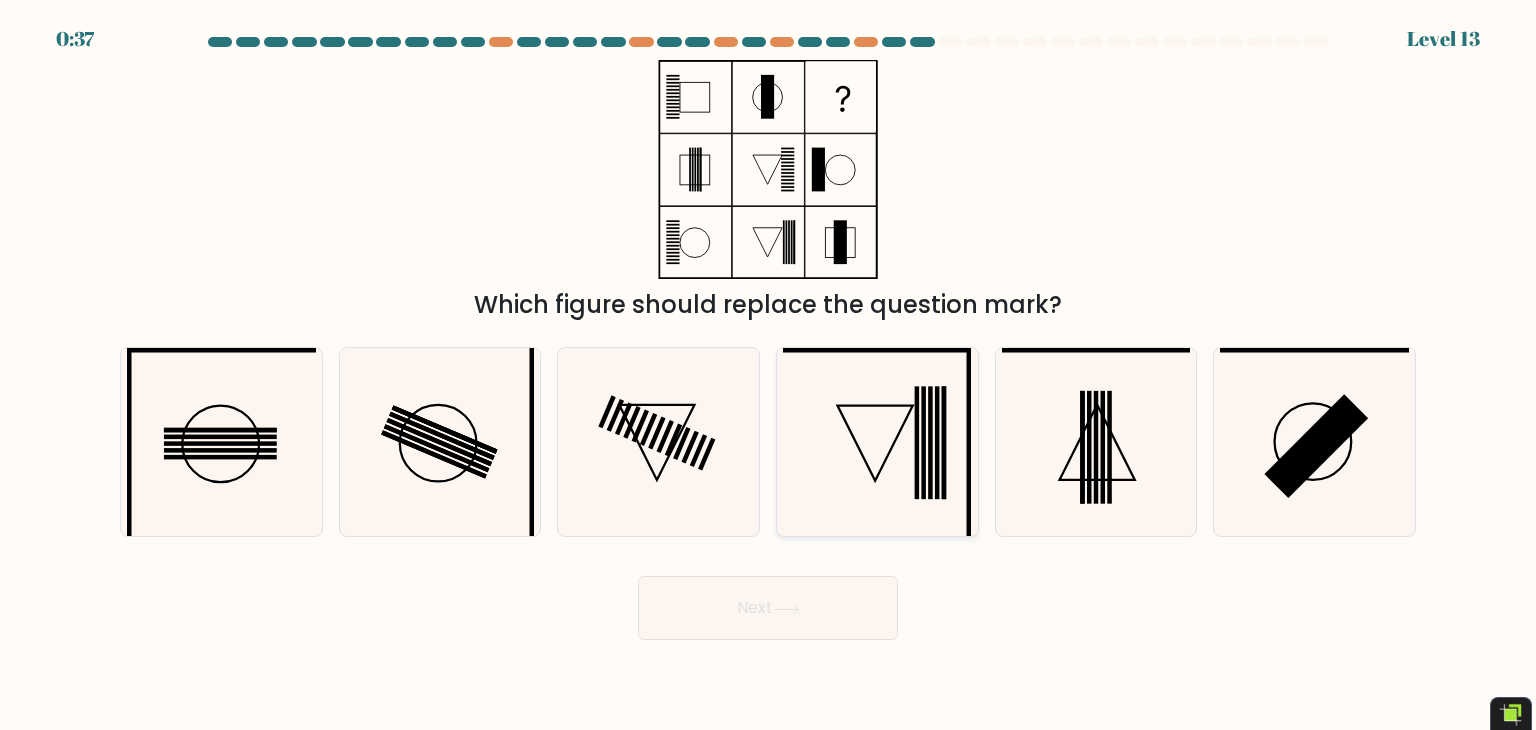click 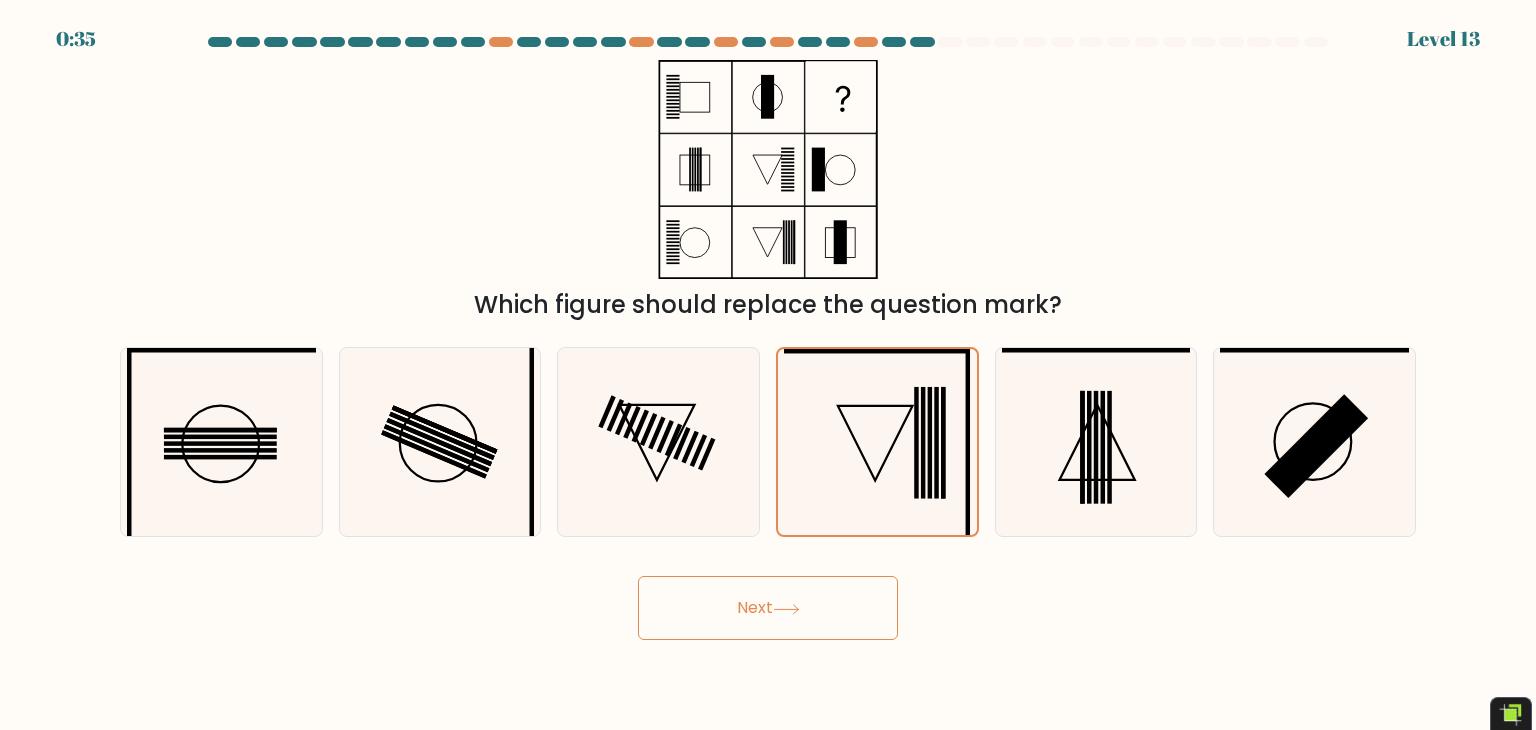 click on "Next" at bounding box center [768, 608] 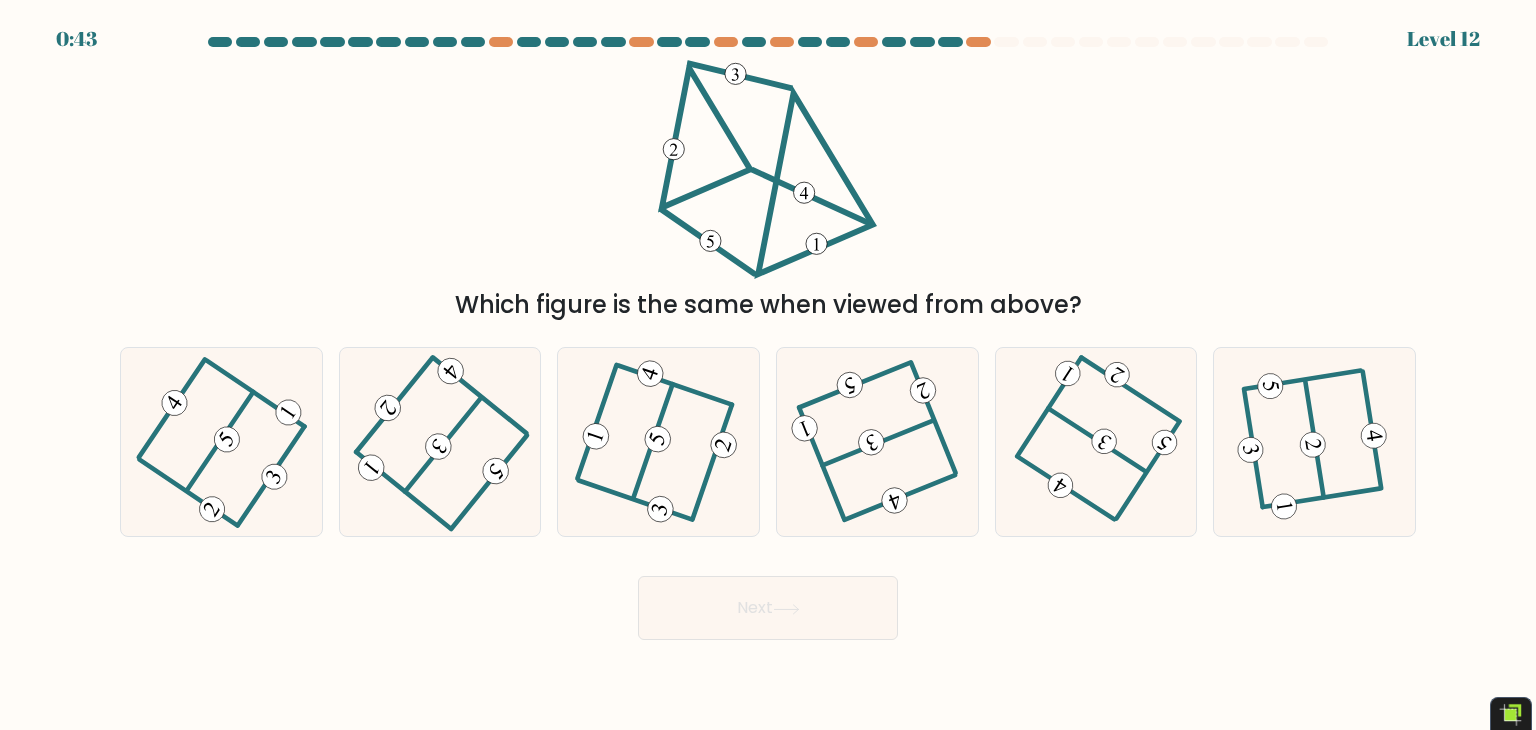 scroll, scrollTop: 0, scrollLeft: 0, axis: both 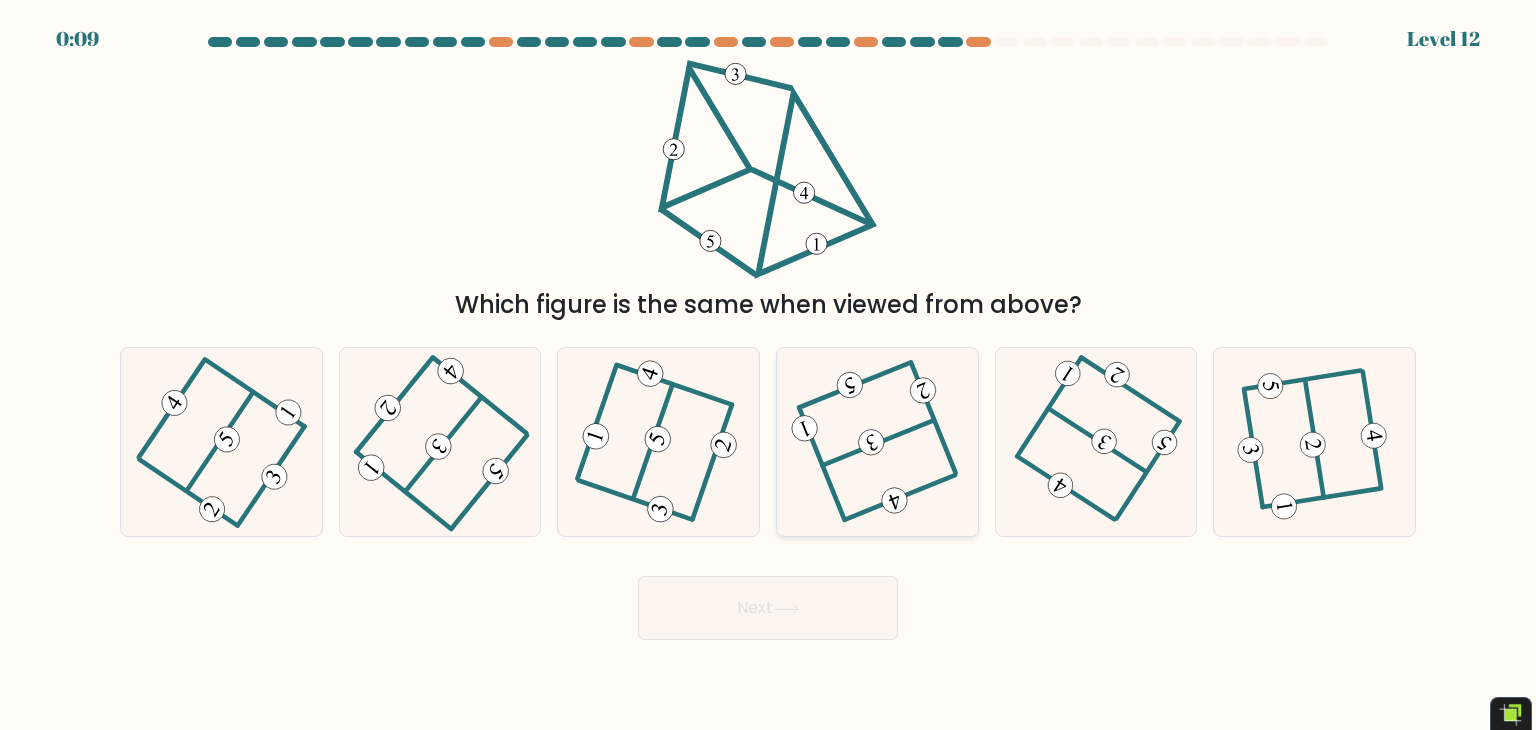 click 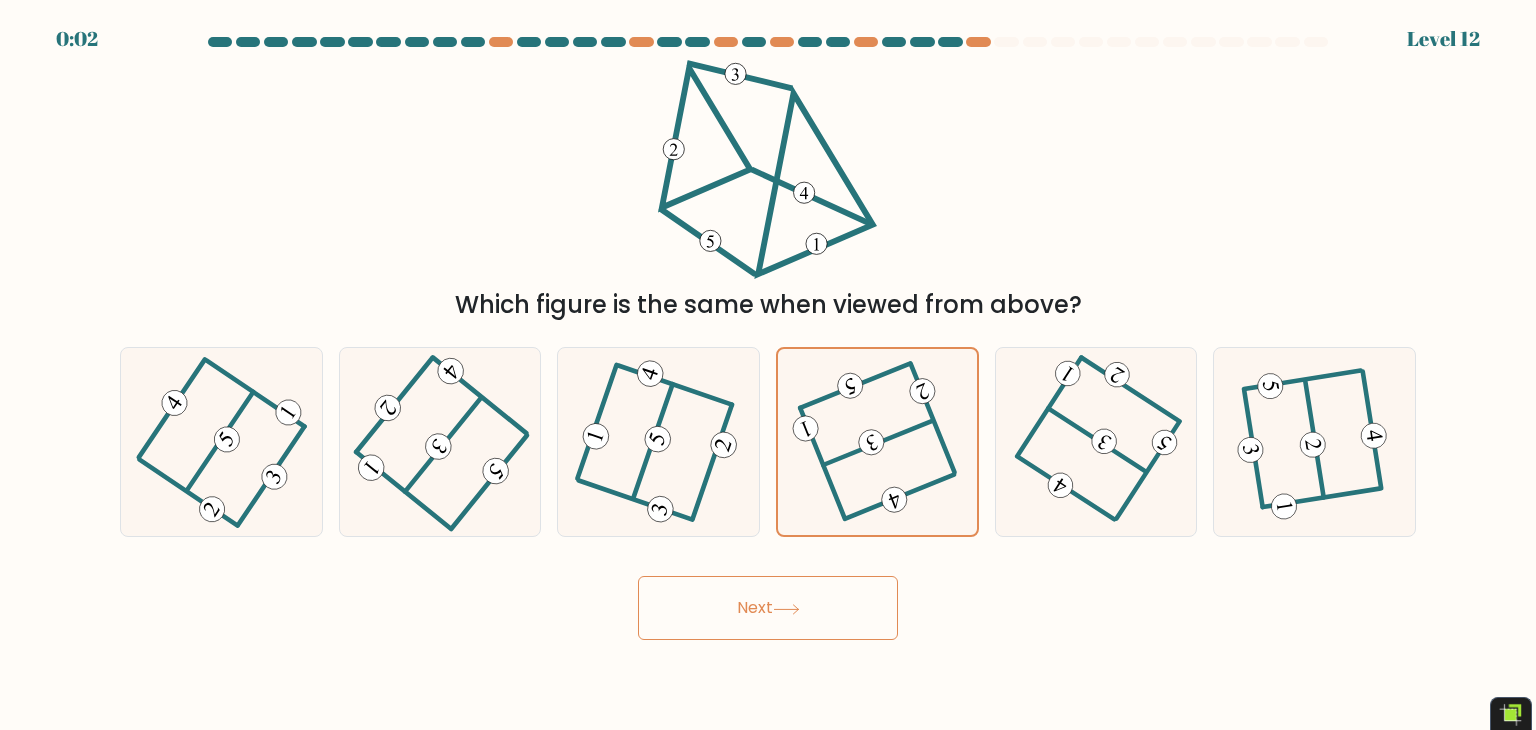 click on "Next" at bounding box center [768, 608] 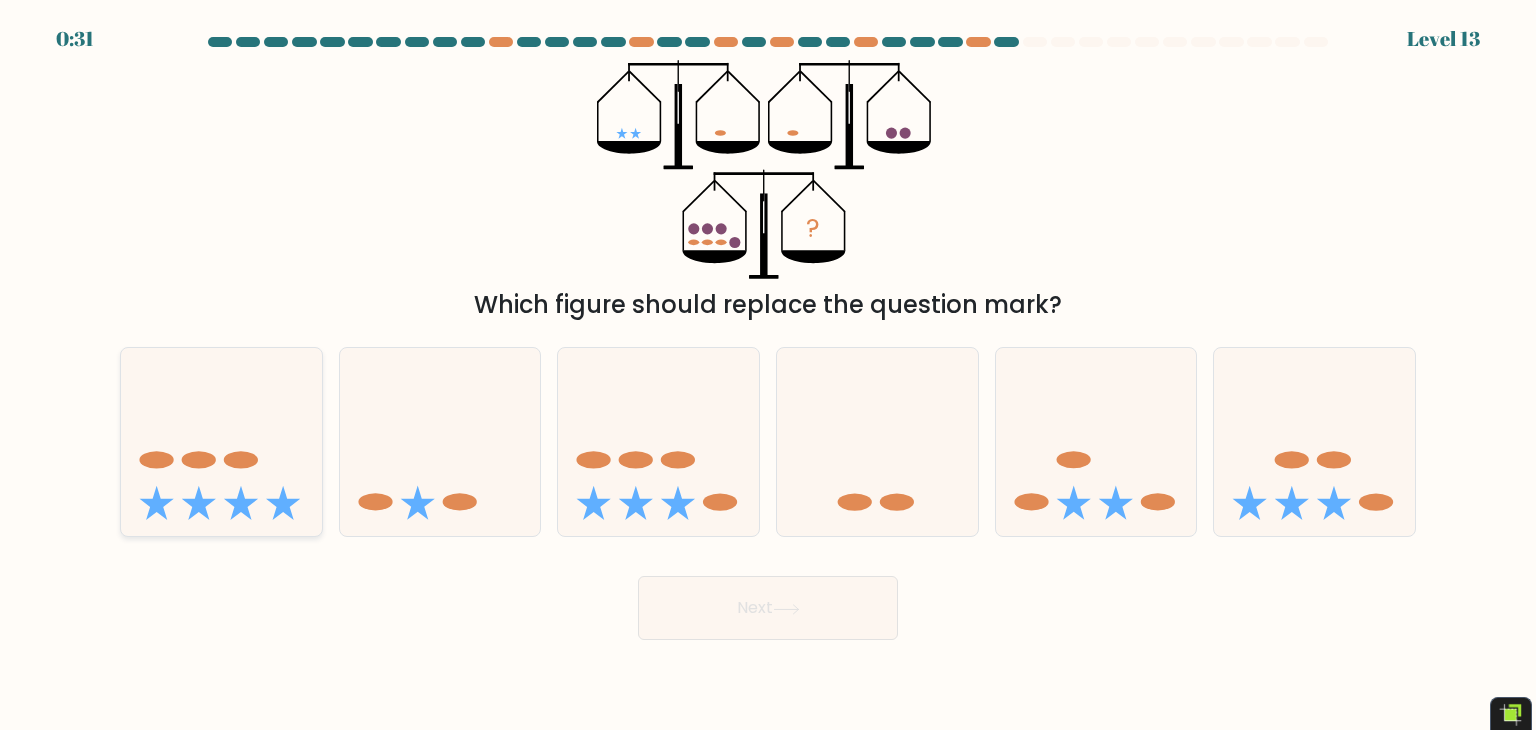 click 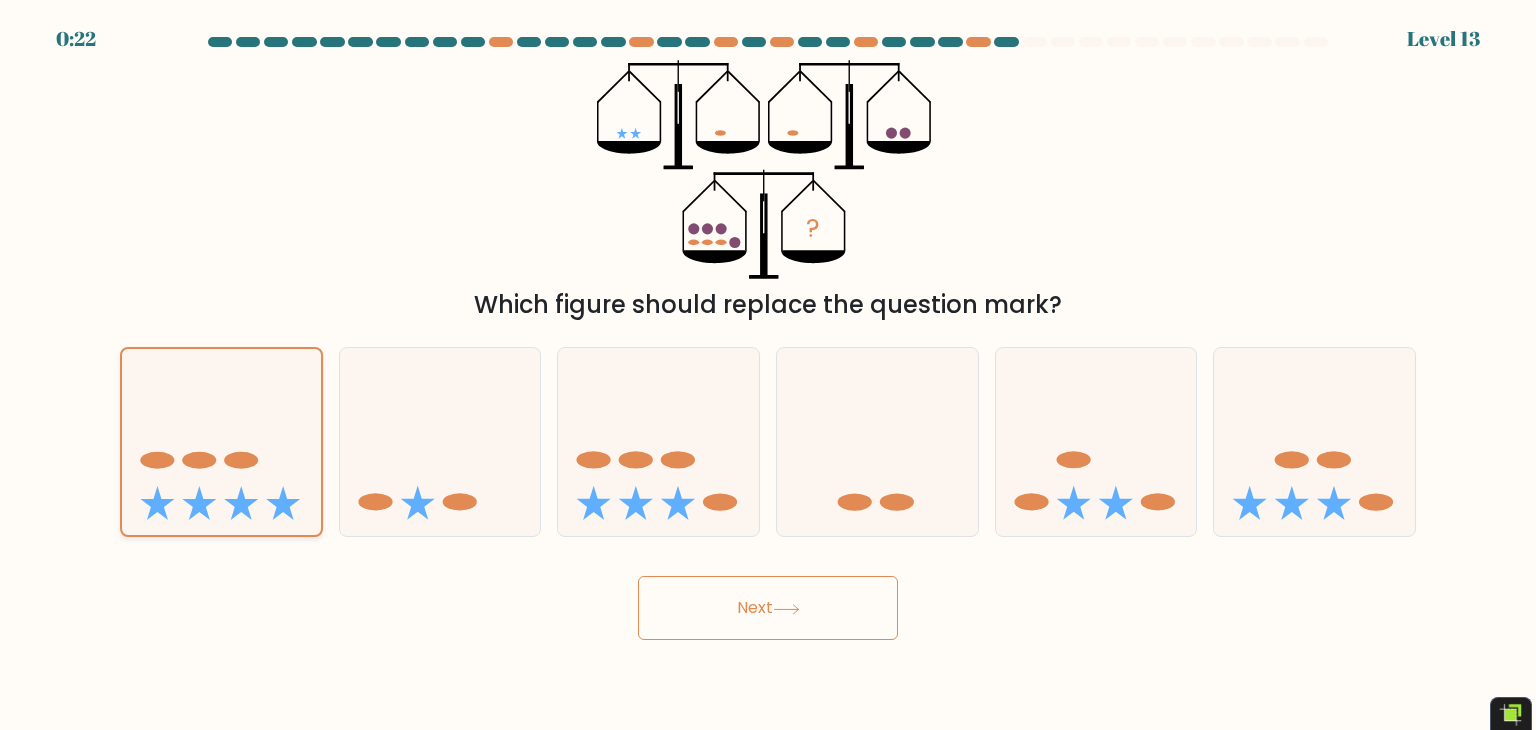 click 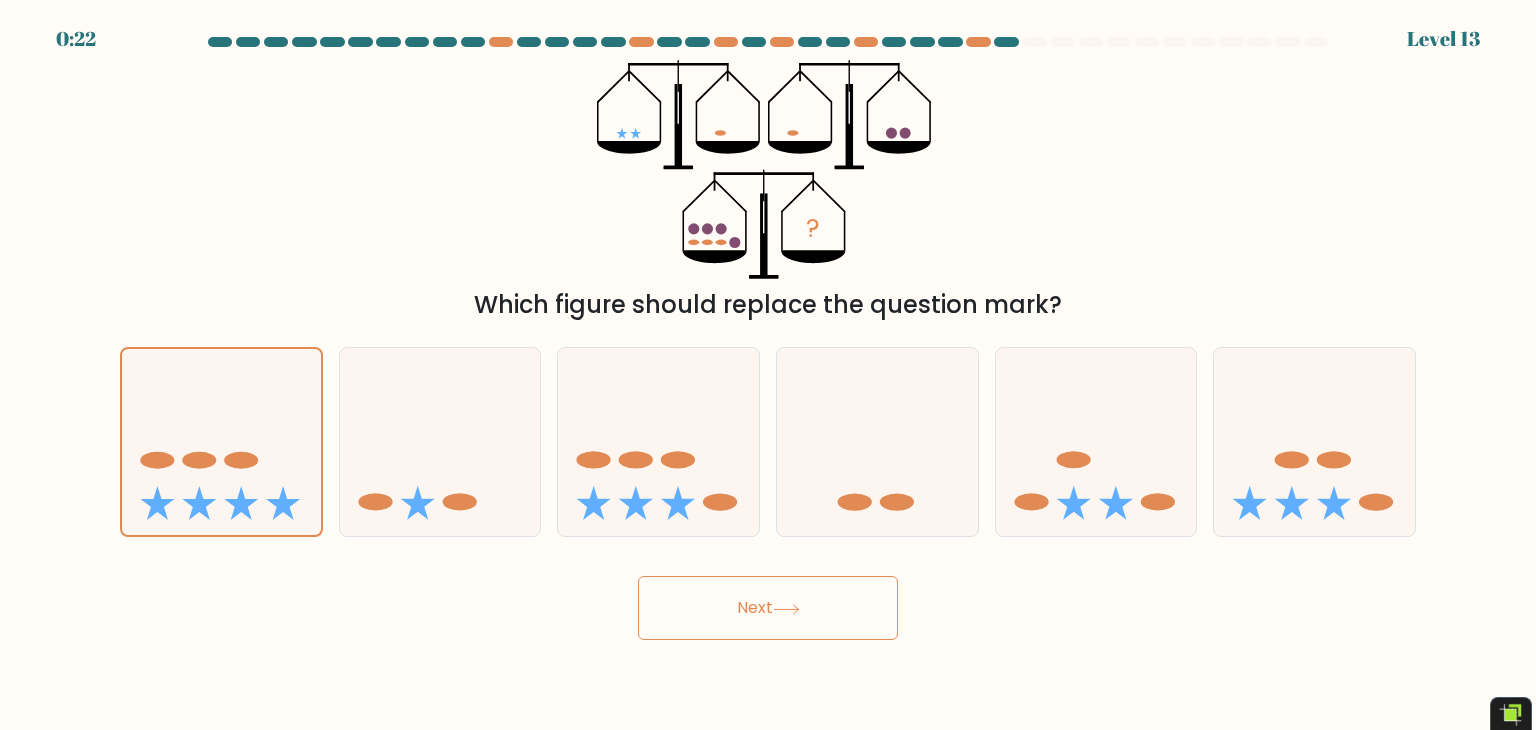 click on "Next" at bounding box center [768, 608] 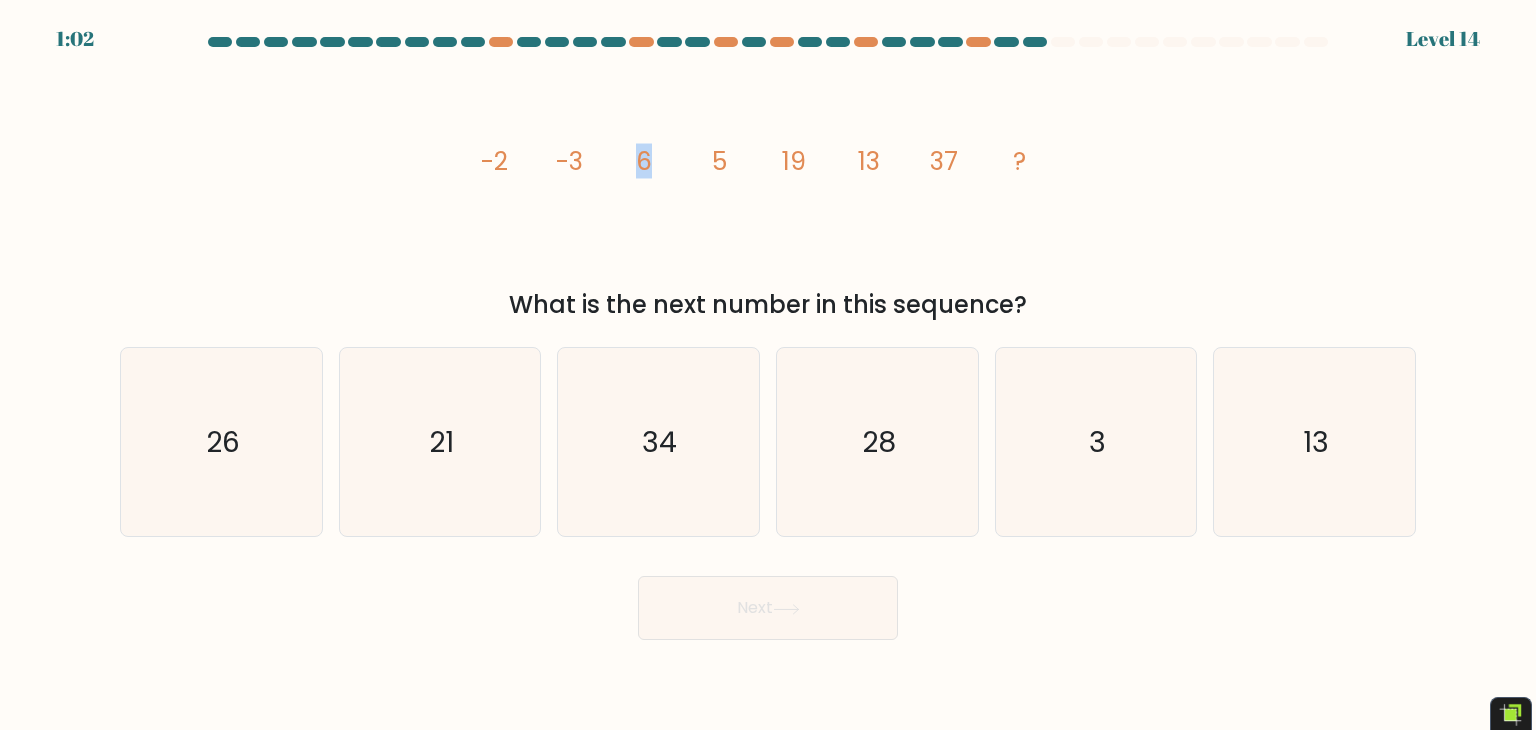 drag, startPoint x: 639, startPoint y: 144, endPoint x: 666, endPoint y: 164, distance: 33.600594 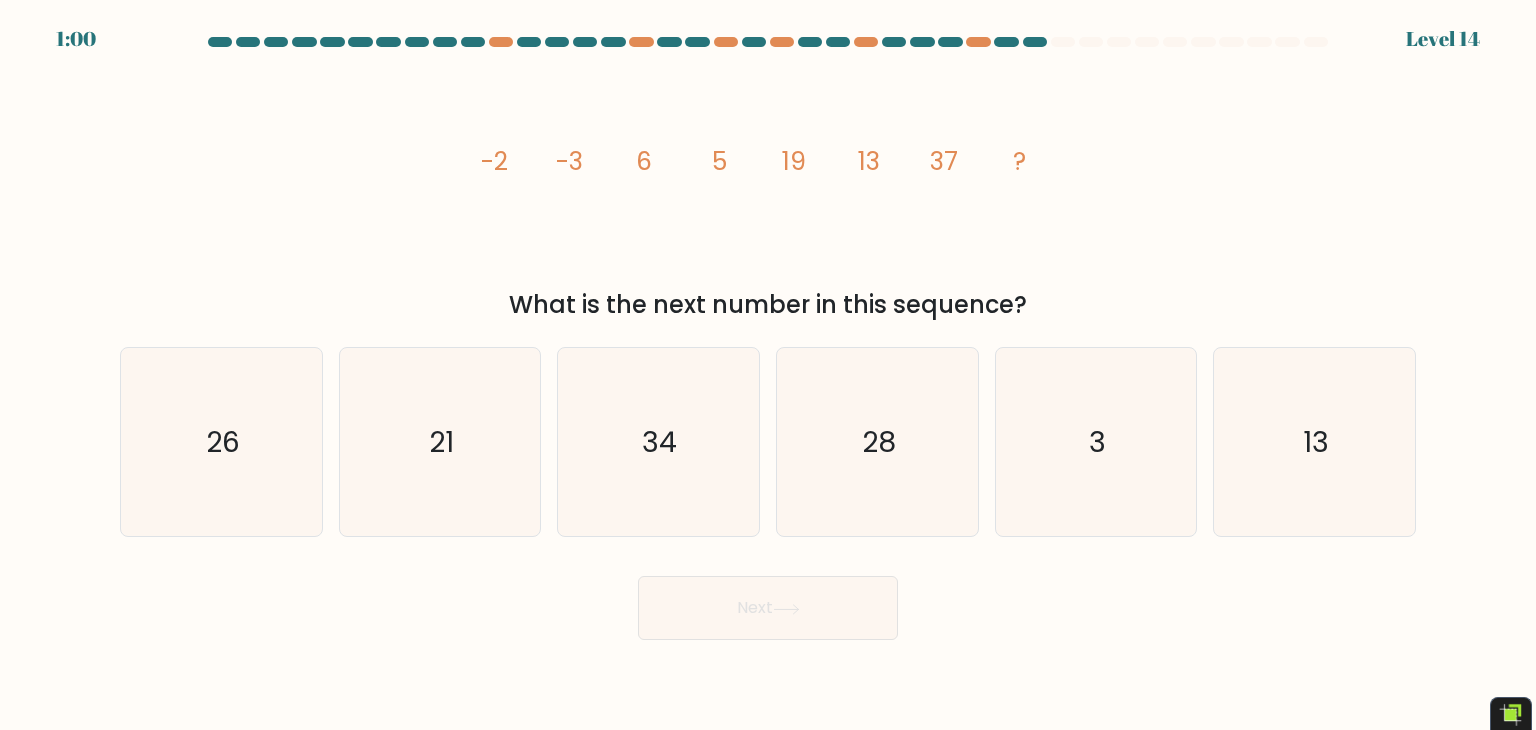 click on "image/svg+xml
-2
-3
6
5
19
13
37
?" 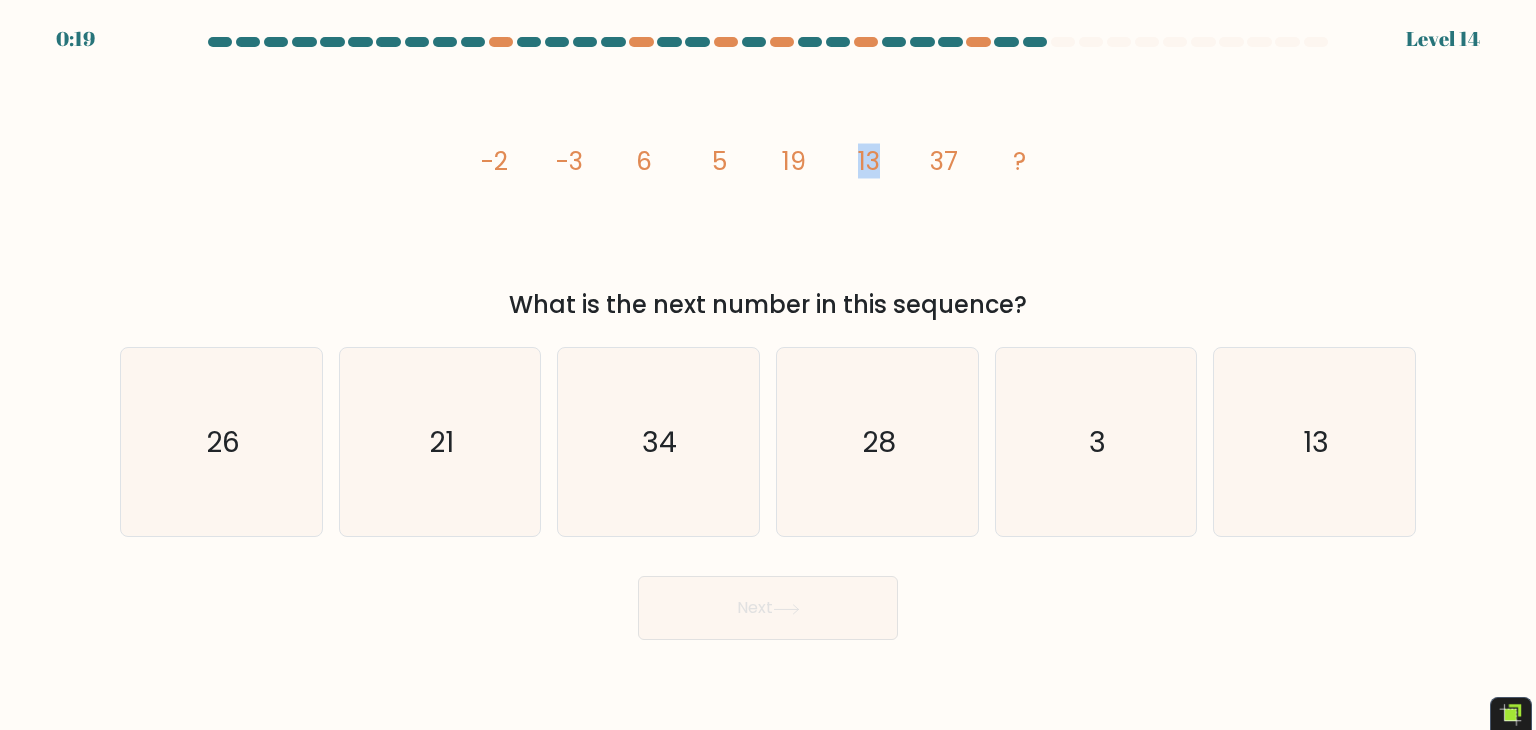 drag, startPoint x: 868, startPoint y: 158, endPoint x: 891, endPoint y: 154, distance: 23.345236 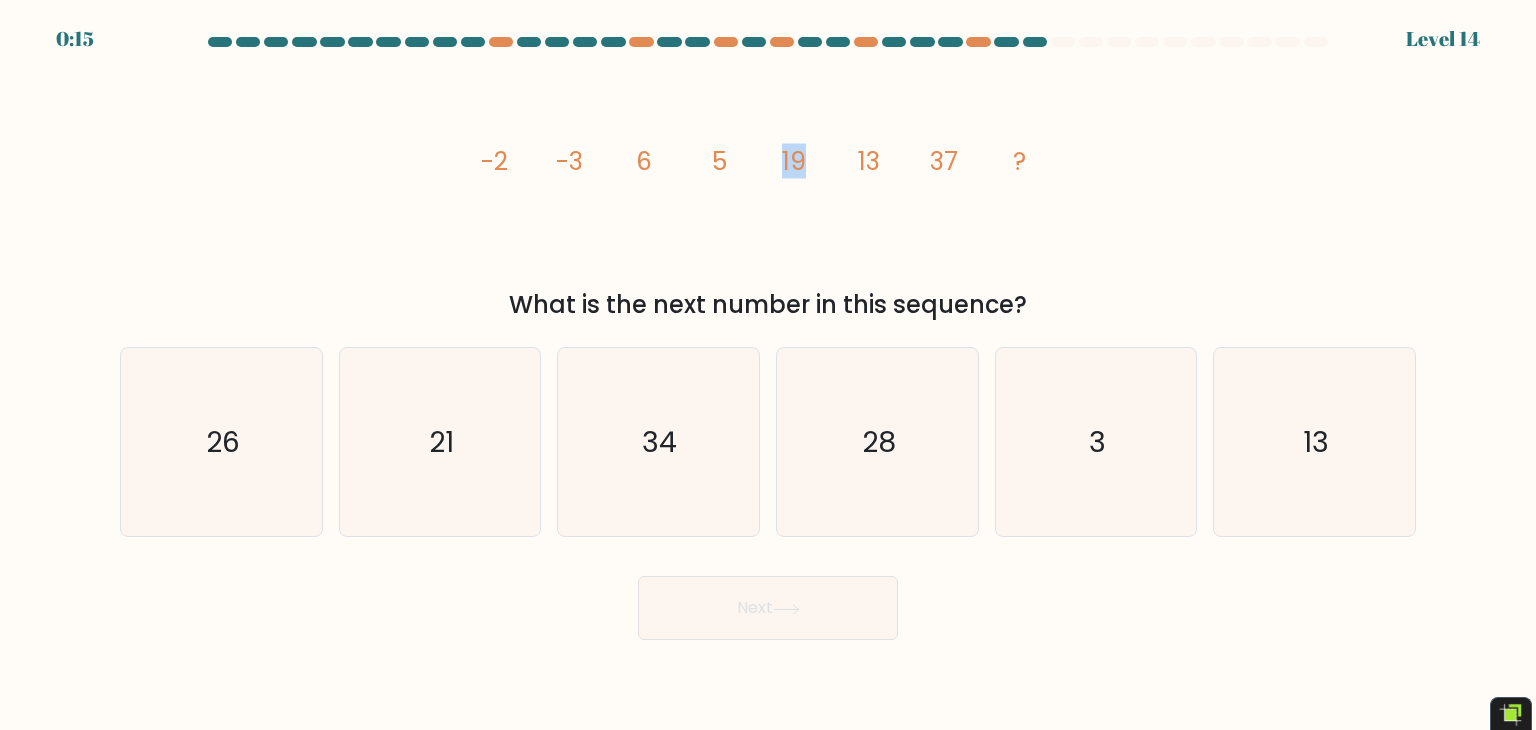 drag, startPoint x: 779, startPoint y: 161, endPoint x: 799, endPoint y: 157, distance: 20.396078 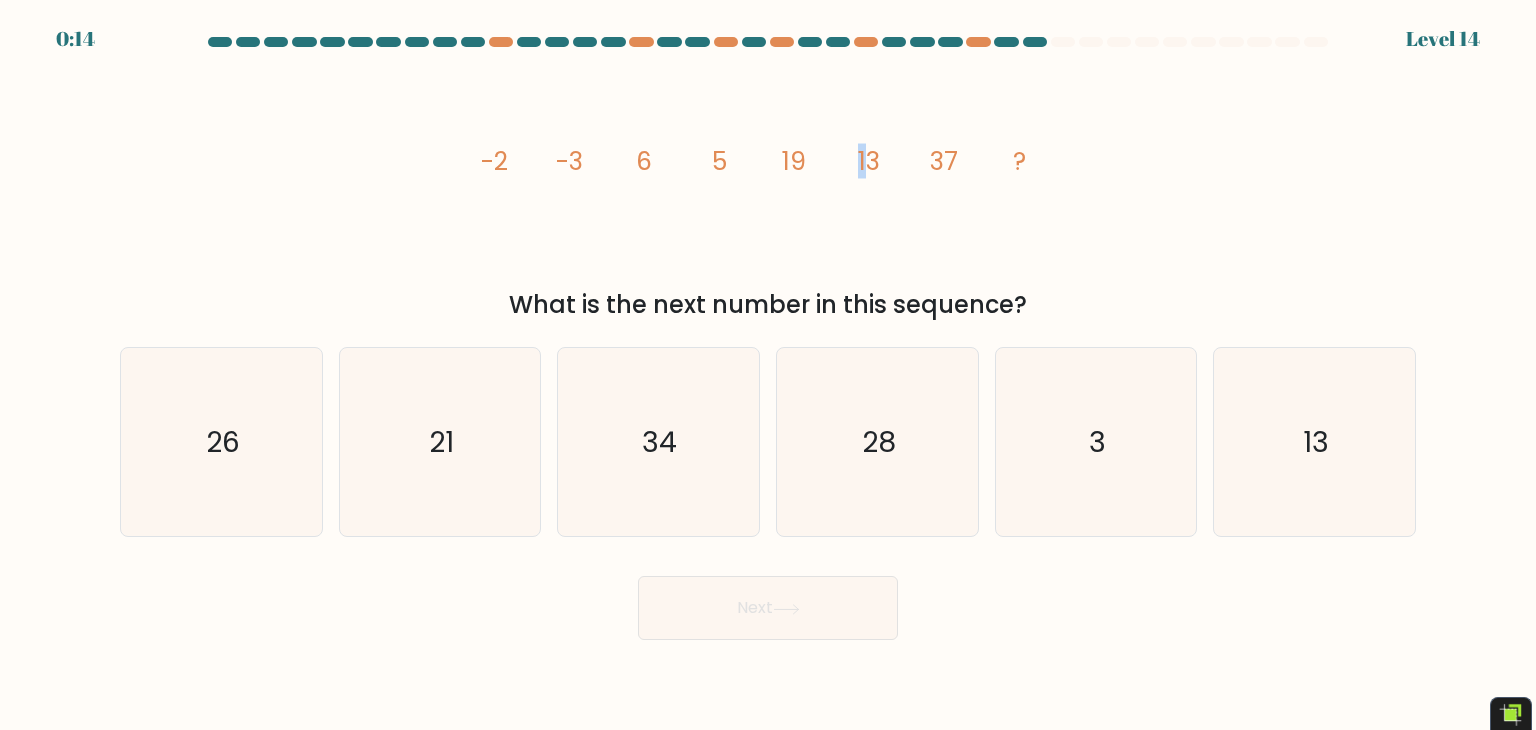 click on "image/svg+xml
-2
-3
6
5
19
13
37
?" 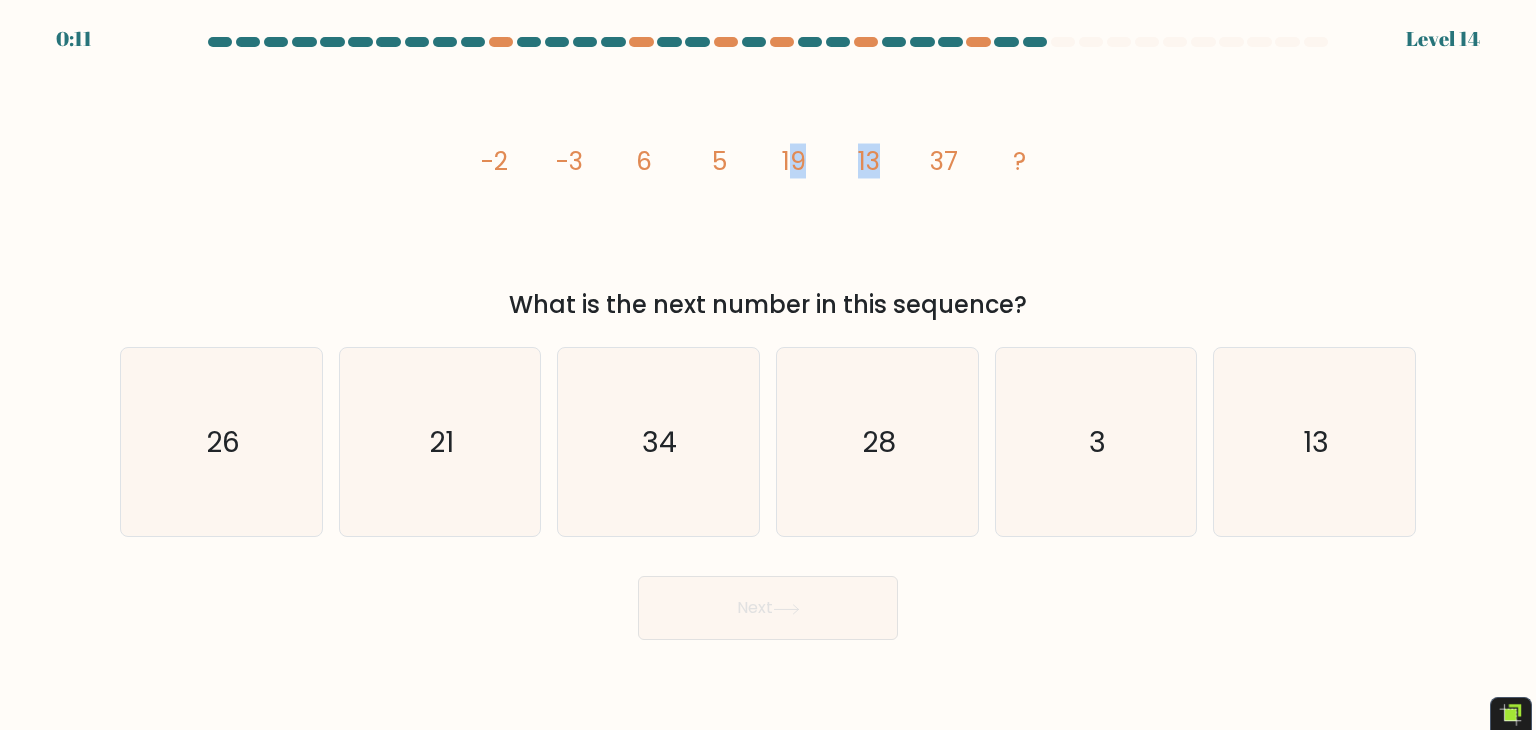 drag, startPoint x: 835, startPoint y: 165, endPoint x: 880, endPoint y: 163, distance: 45.044422 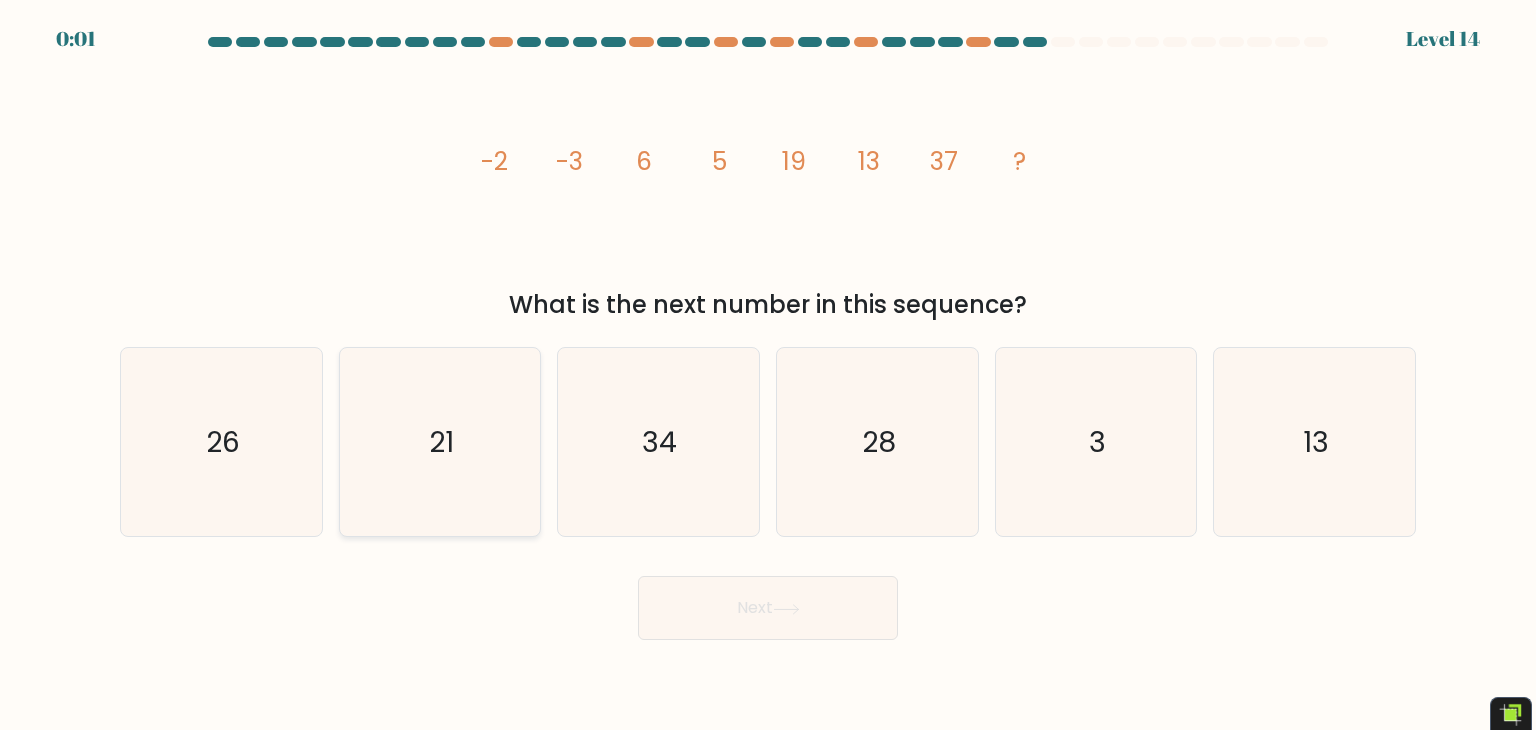 click on "21" 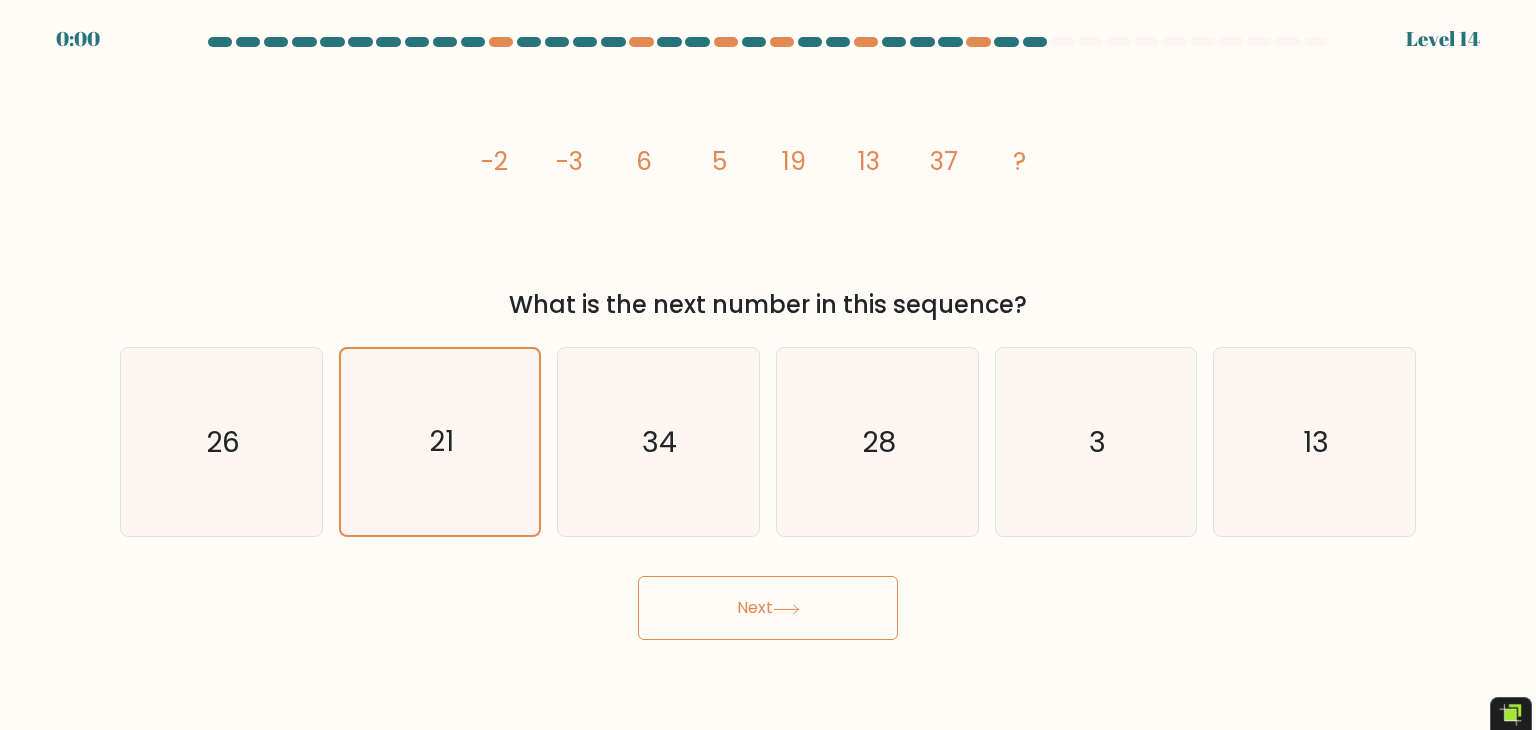 click on "Next" at bounding box center [768, 608] 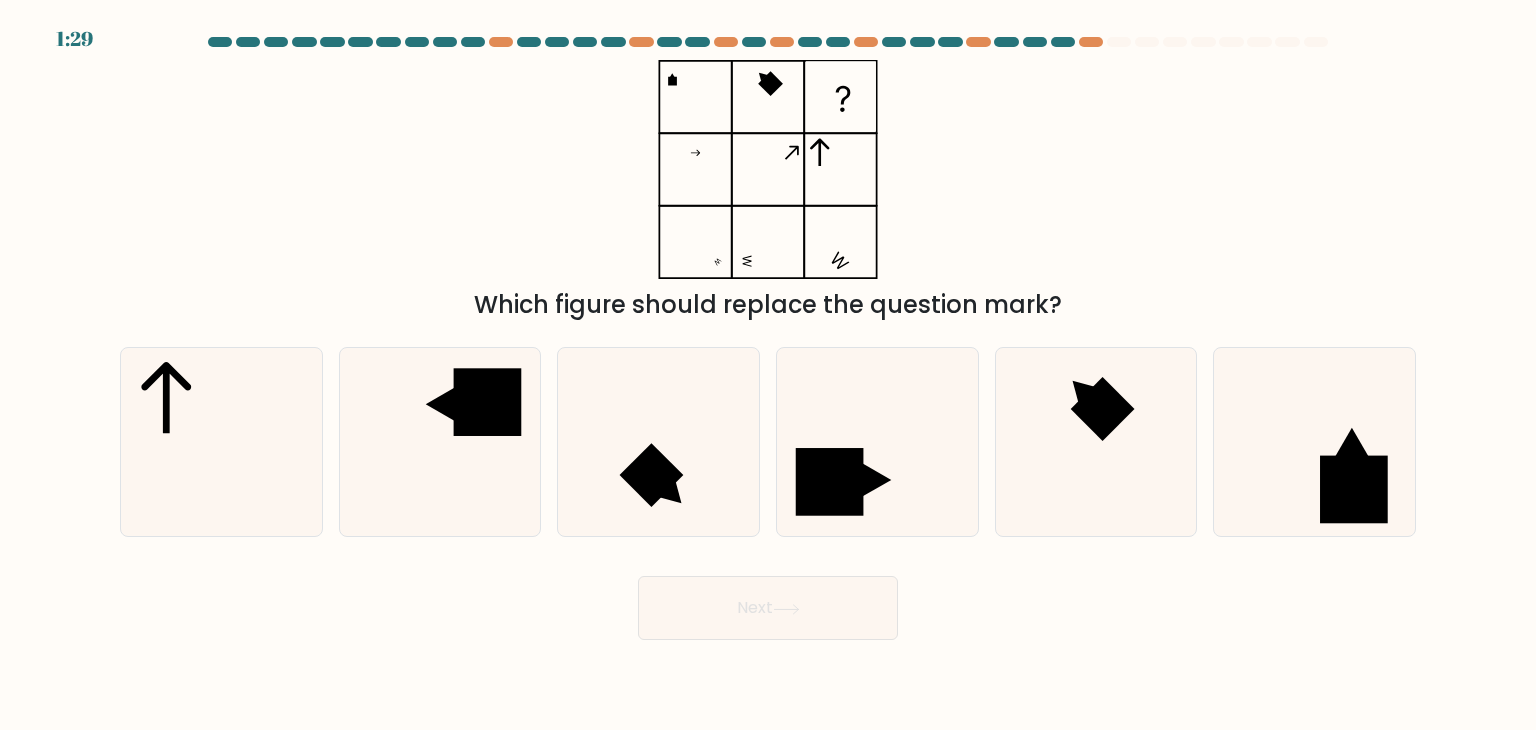 scroll, scrollTop: 0, scrollLeft: 0, axis: both 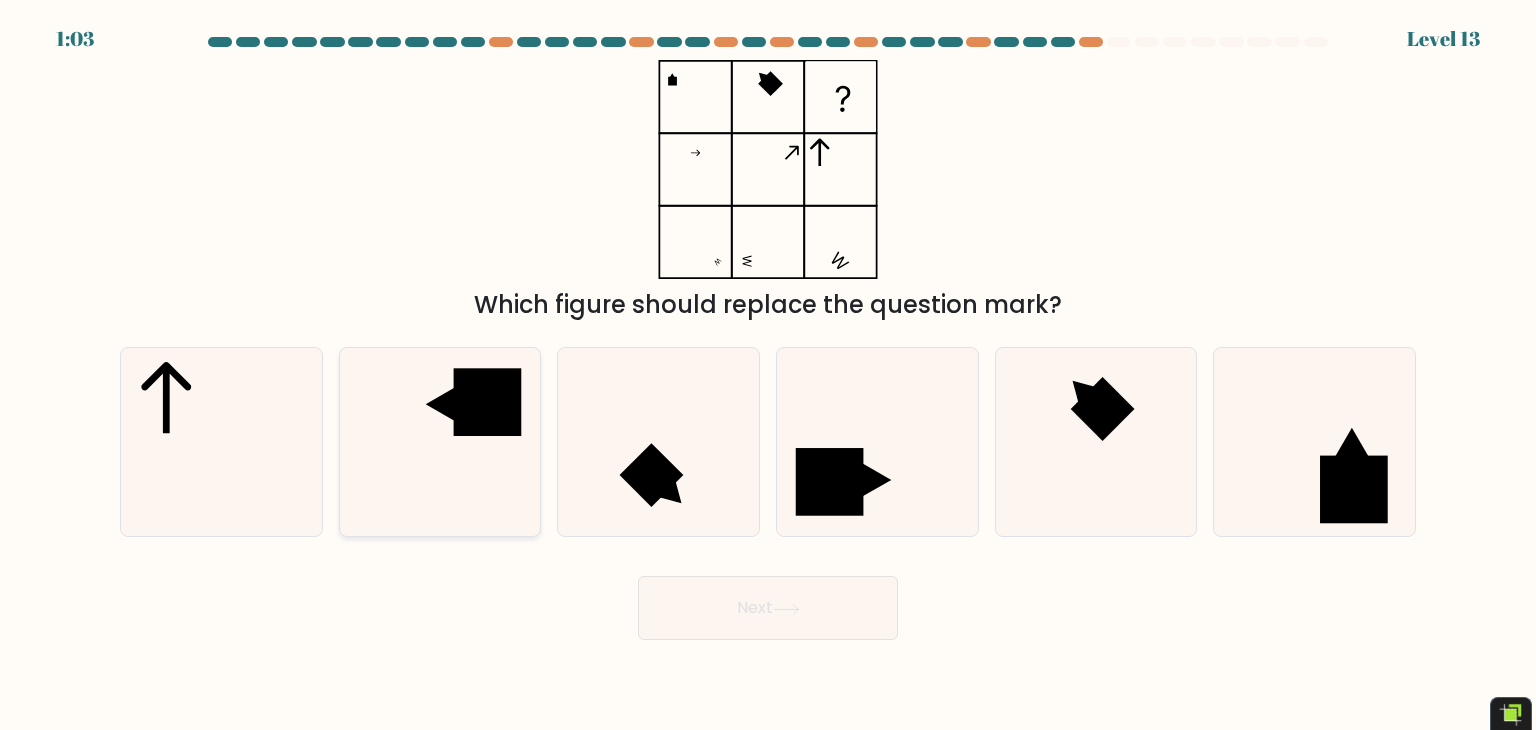 click 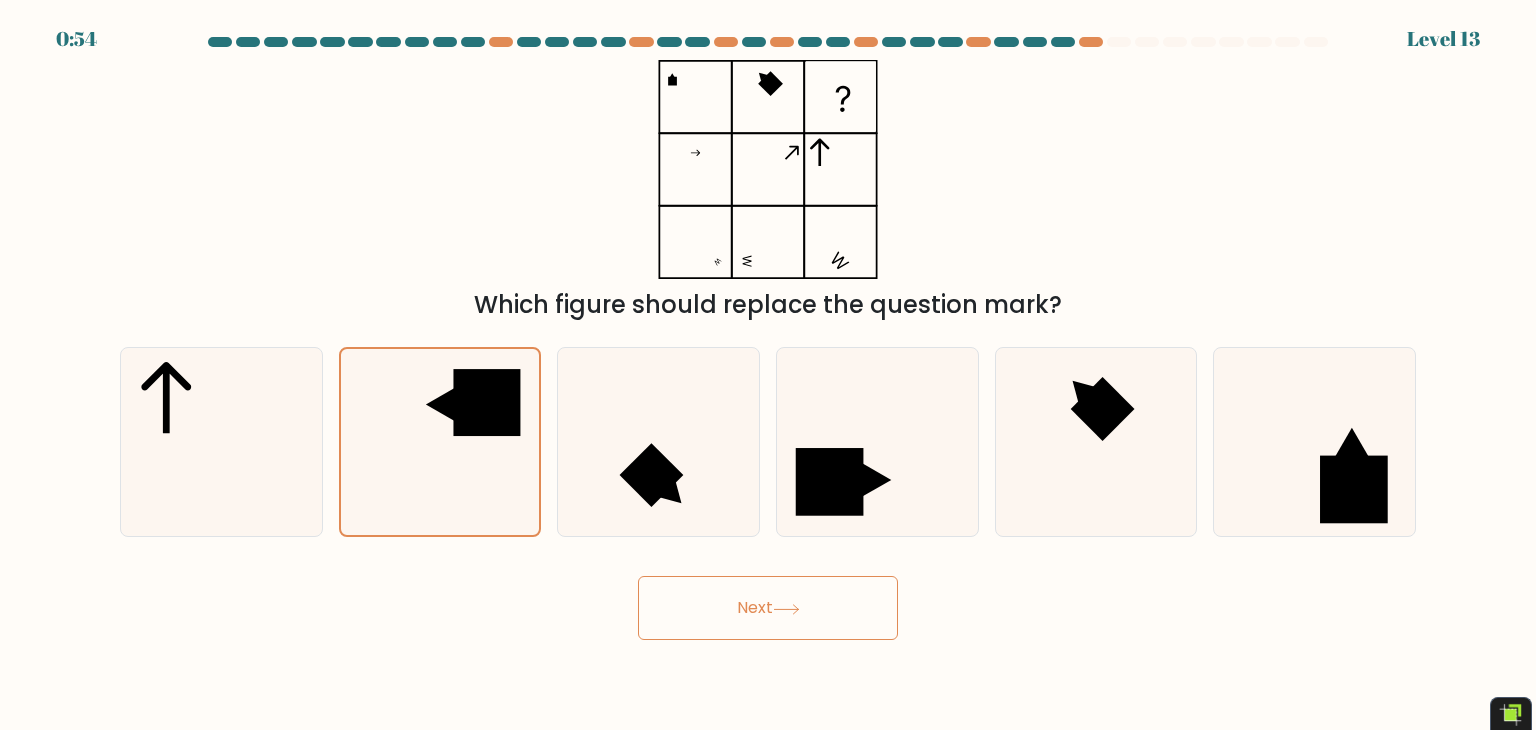 click on "Next" at bounding box center (768, 608) 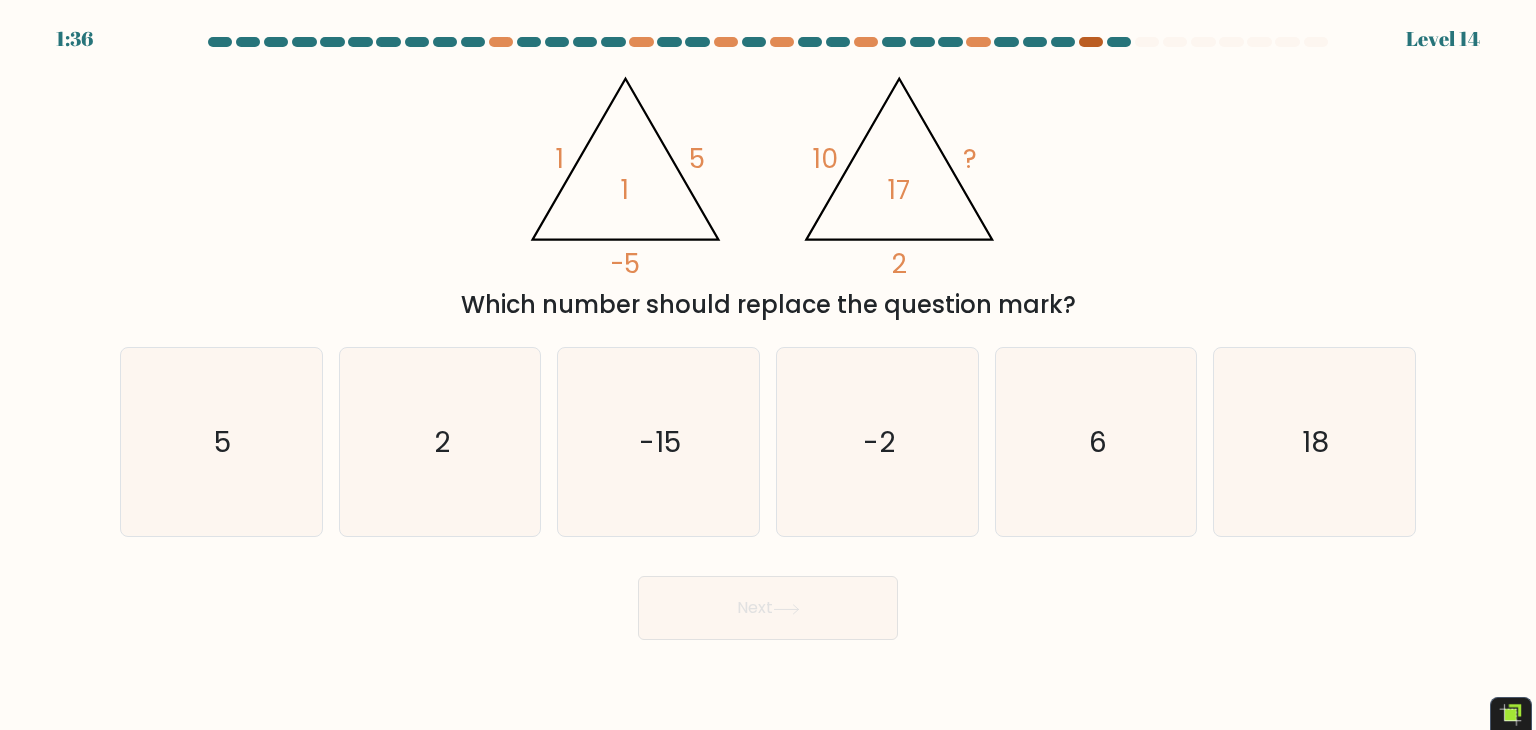 click at bounding box center [1091, 42] 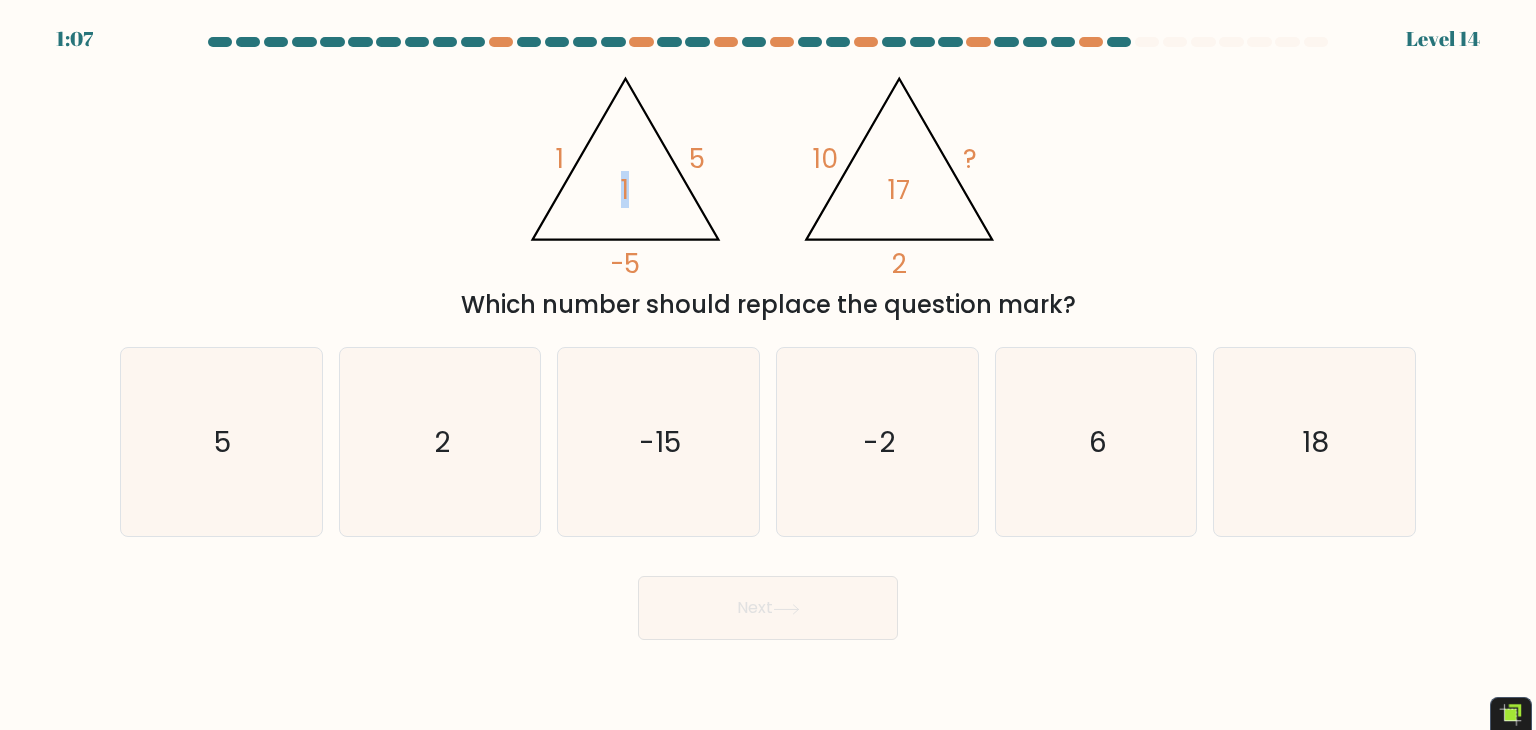 drag, startPoint x: 616, startPoint y: 191, endPoint x: 640, endPoint y: 189, distance: 24.083189 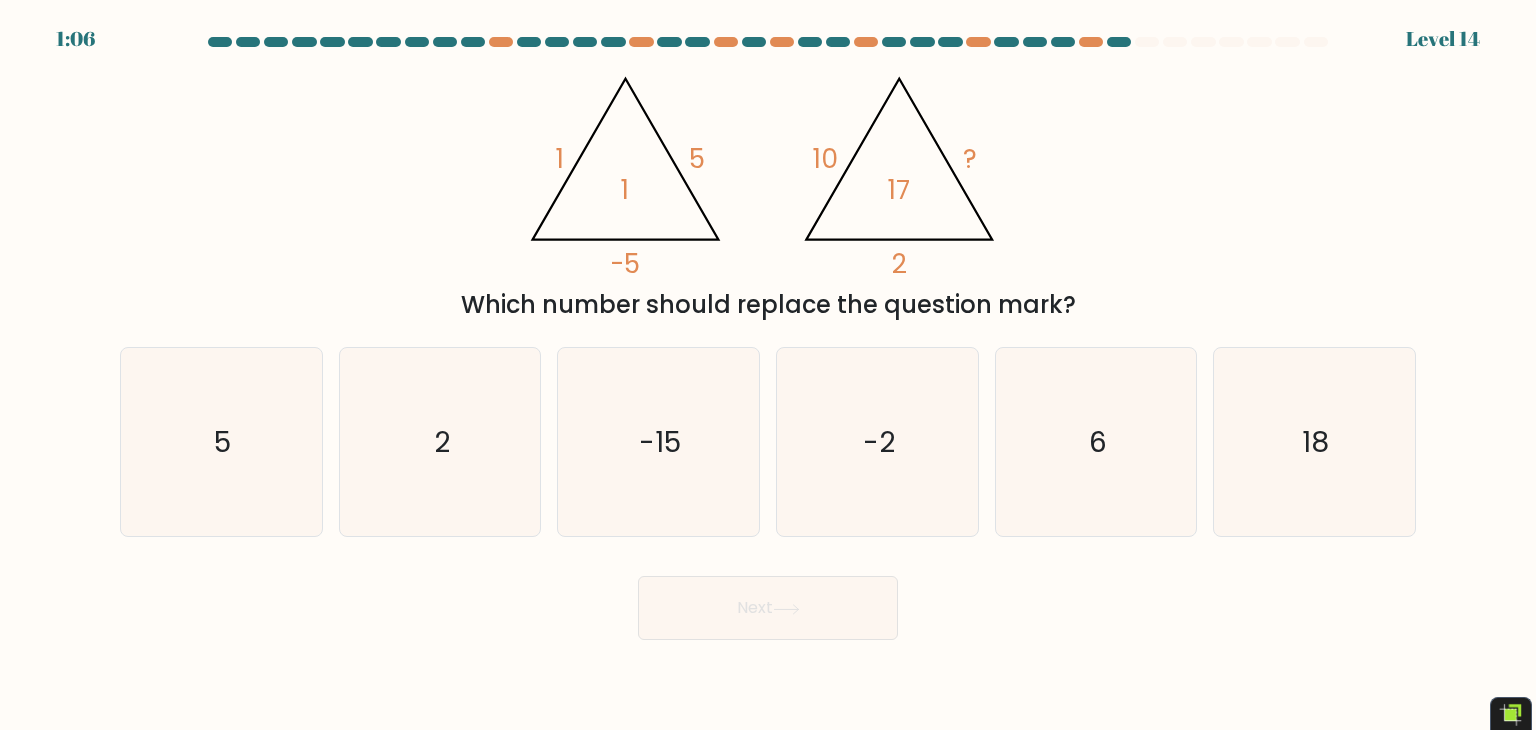 click on "@import url('https://fonts.googleapis.com/css?family=Abril+Fatface:400,100,100italic,300,300italic,400italic,500,500italic,700,700italic,900,900italic');                        1       5       -5       1                                       @import url('https://fonts.googleapis.com/css?family=Abril+Fatface:400,100,100italic,300,300italic,400italic,500,500italic,700,700italic,900,900italic');                        10       ?       2       17" 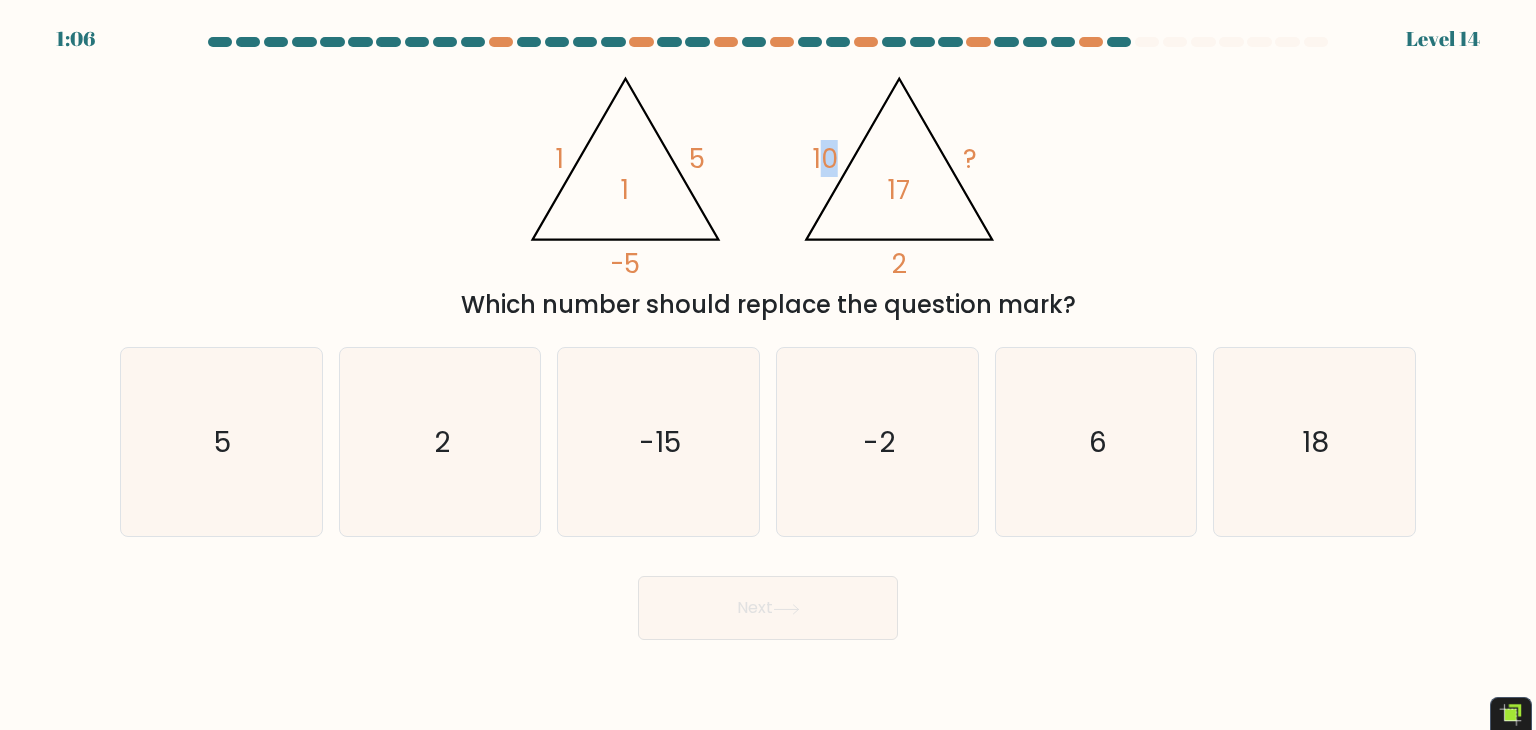drag, startPoint x: 820, startPoint y: 150, endPoint x: 842, endPoint y: 157, distance: 23.086792 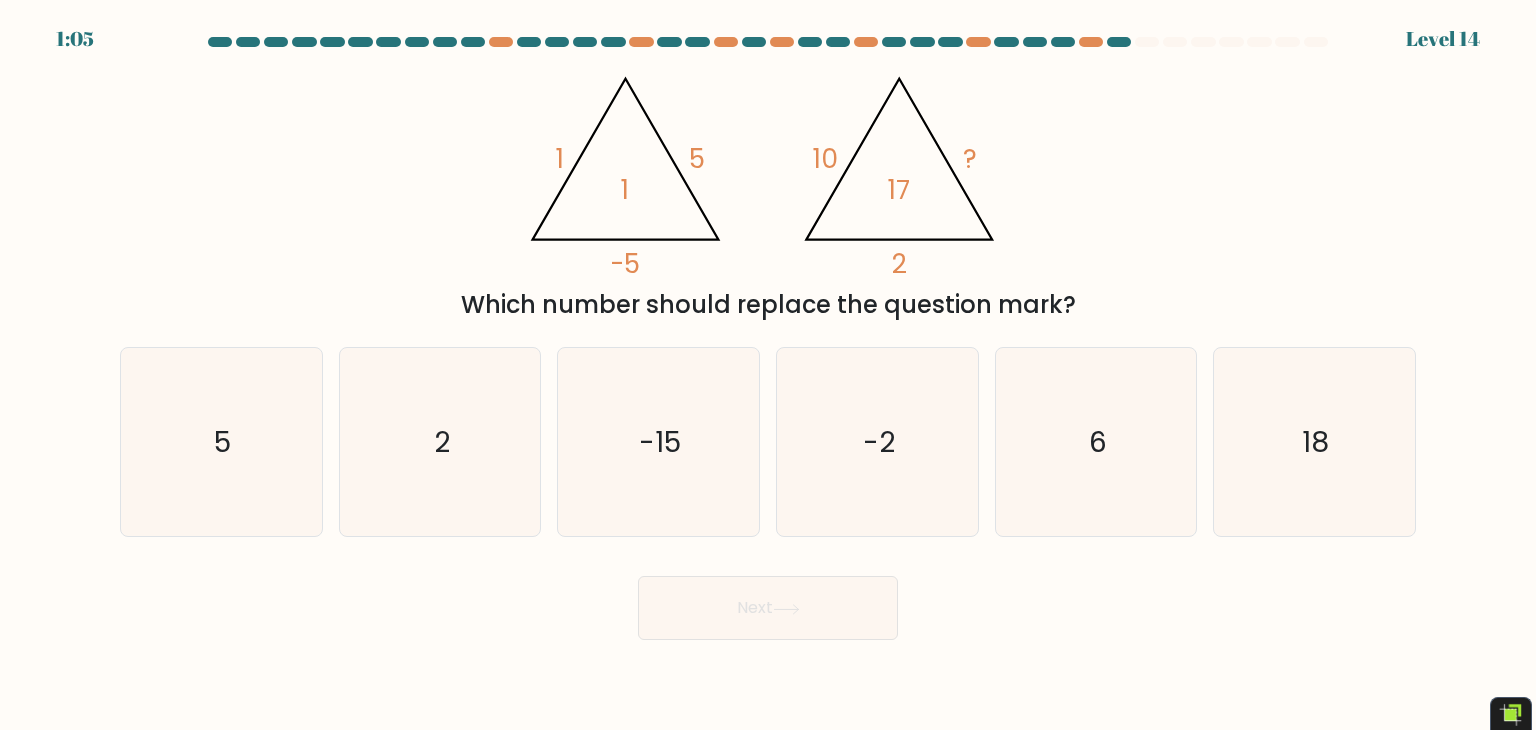 click on "17" 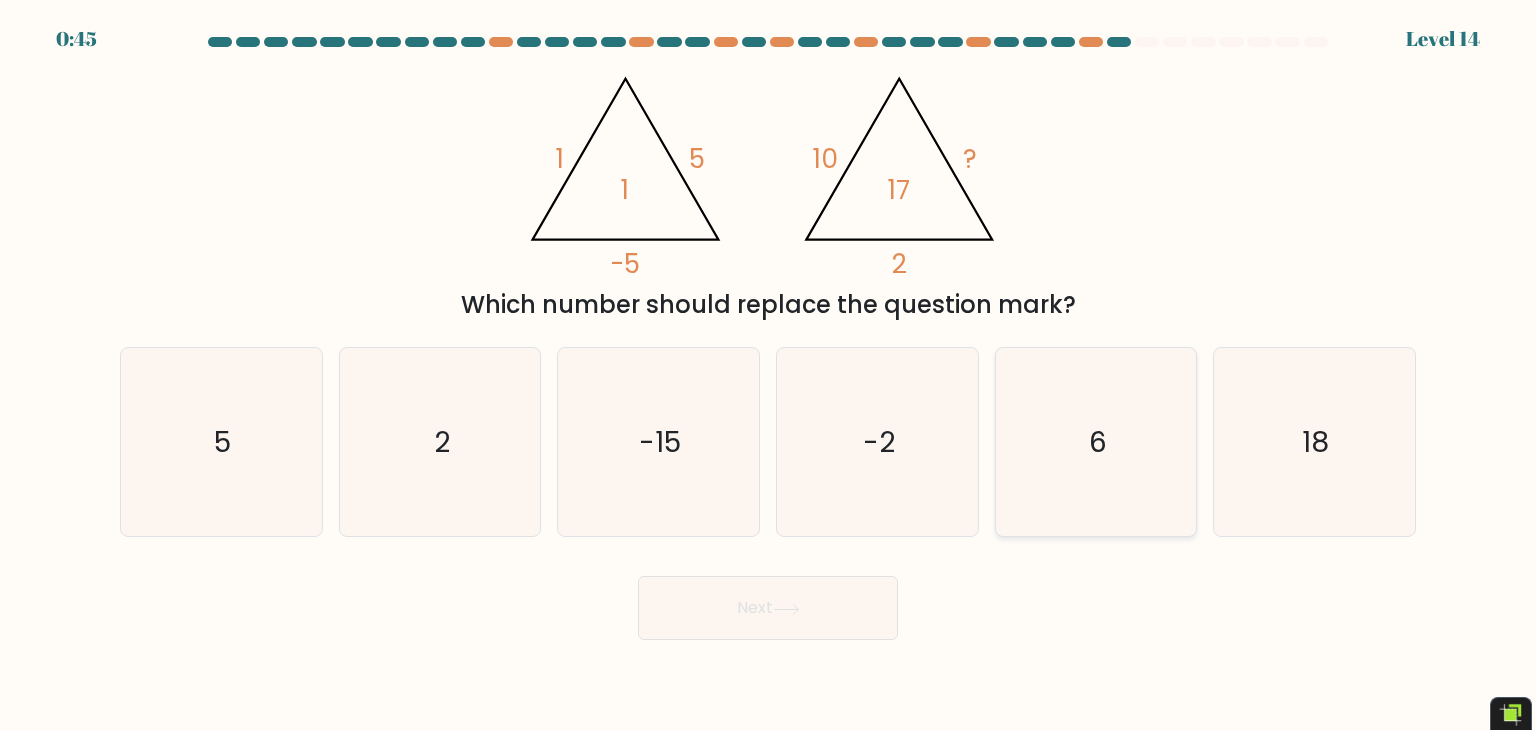 click on "6" 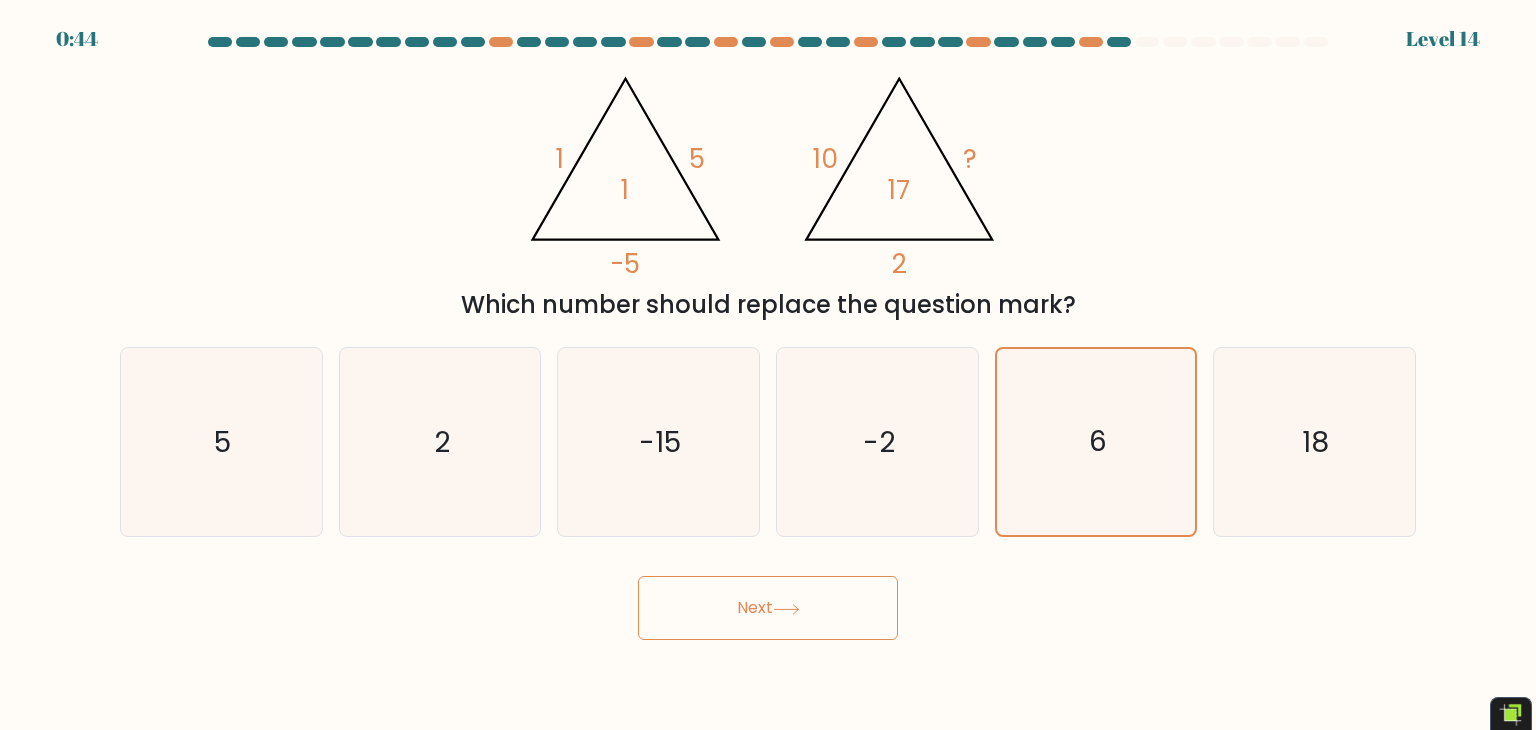 click on "Next" at bounding box center (768, 608) 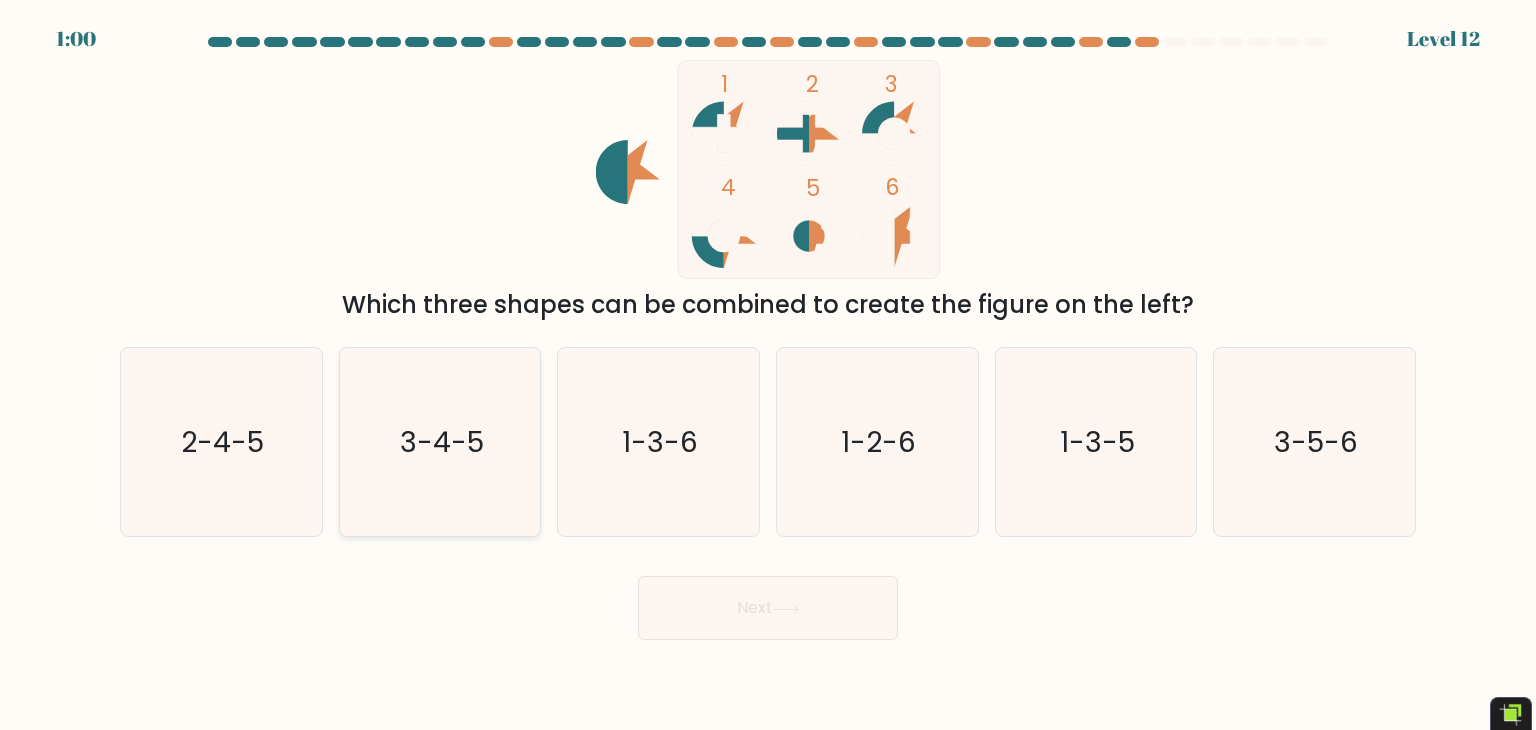 click on "3-4-5" 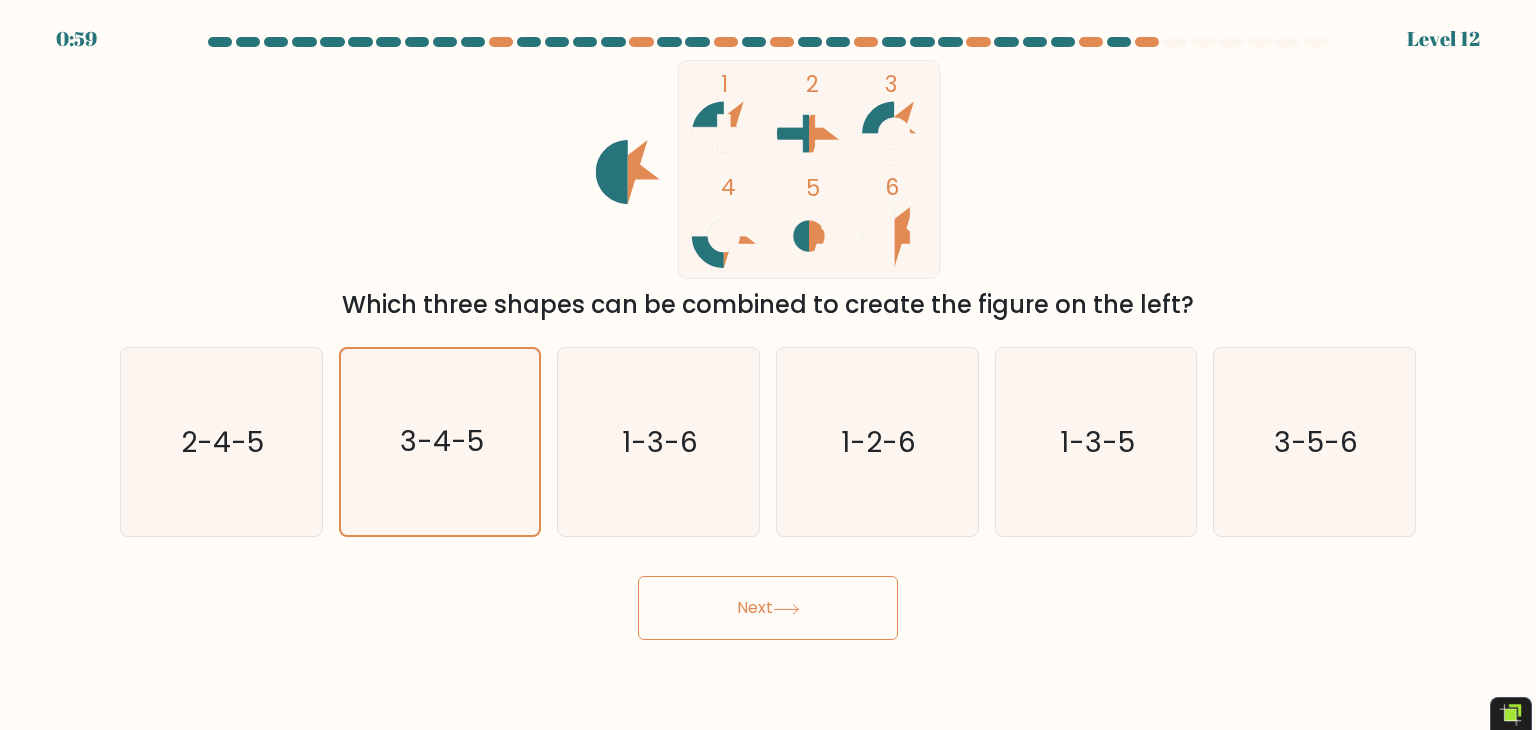 click on "Next" at bounding box center (768, 608) 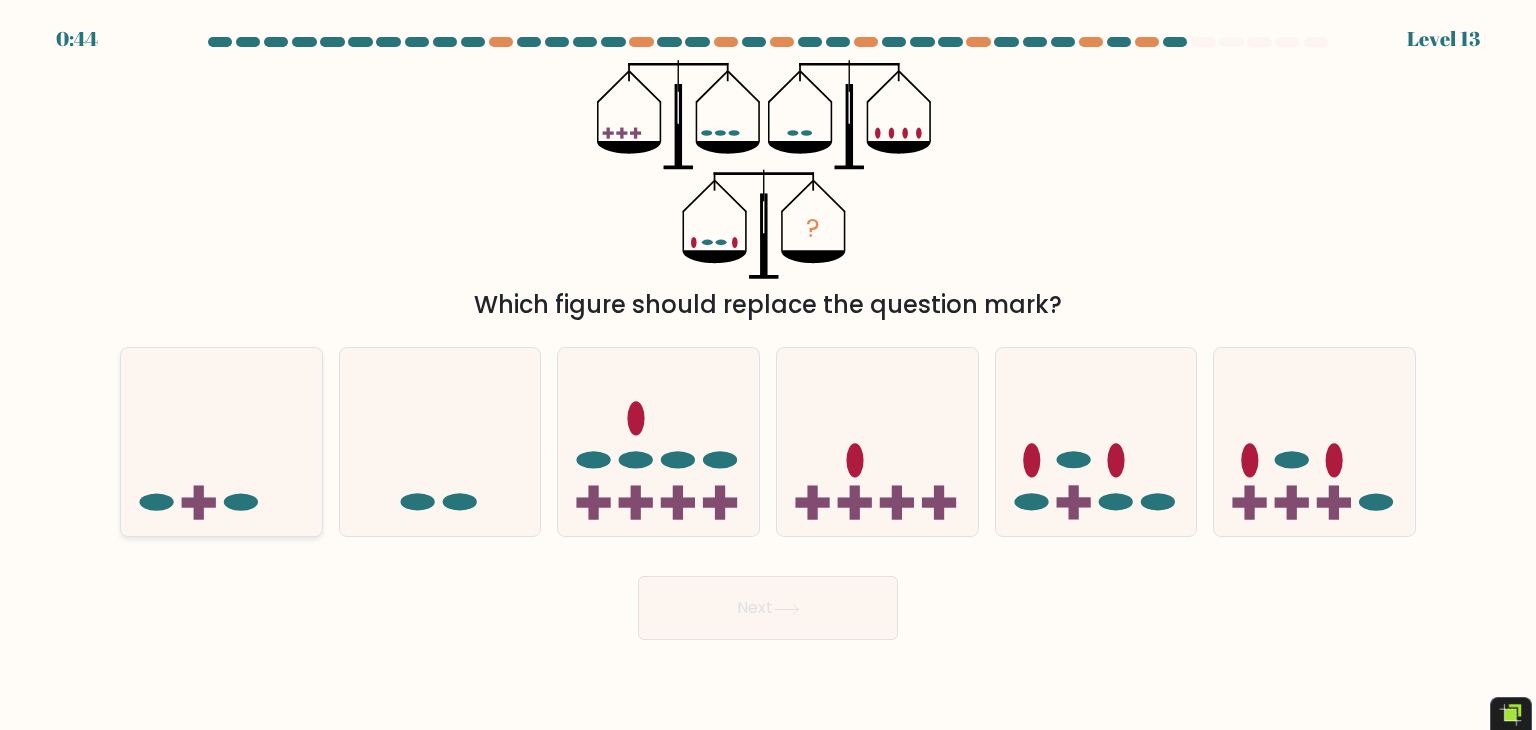 click 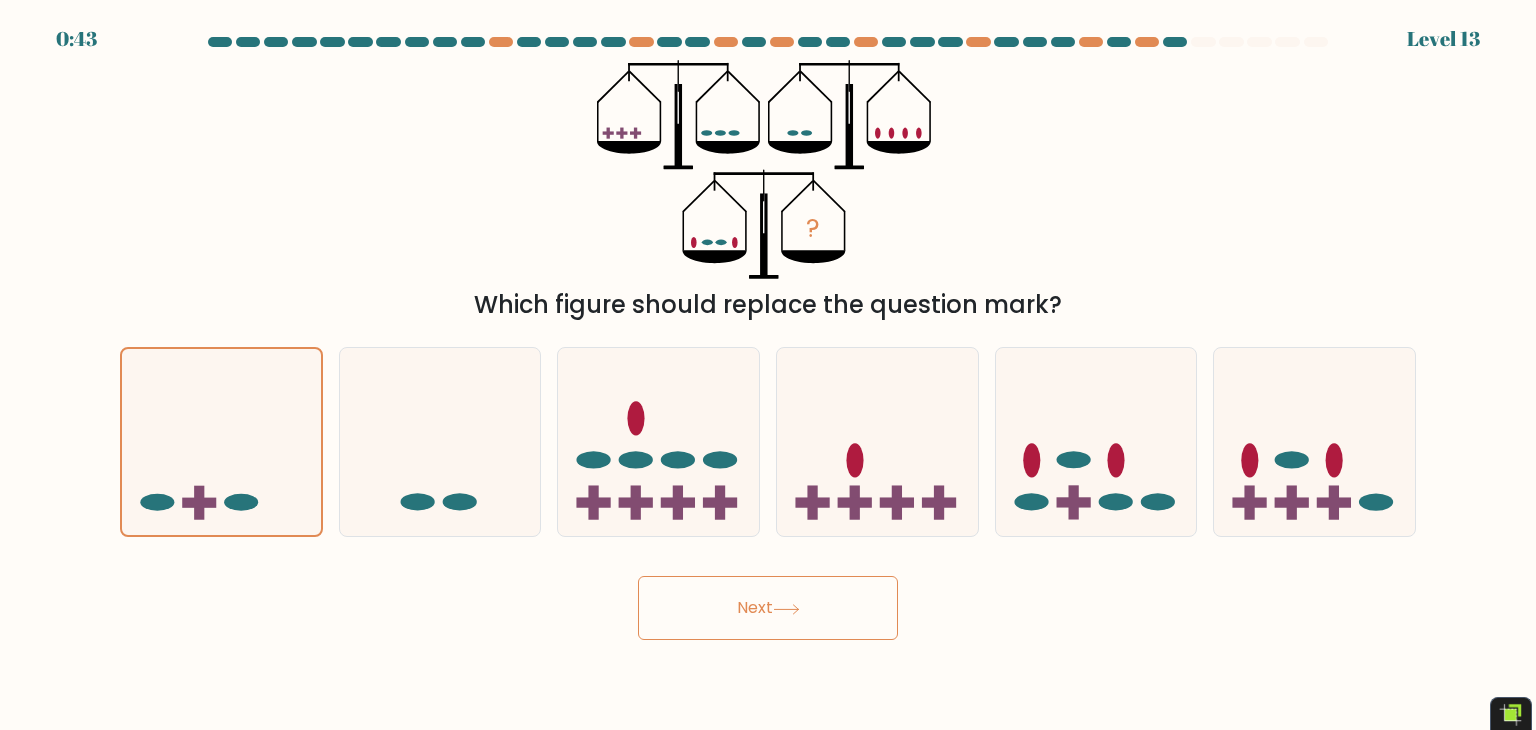 click on "Next" at bounding box center (768, 608) 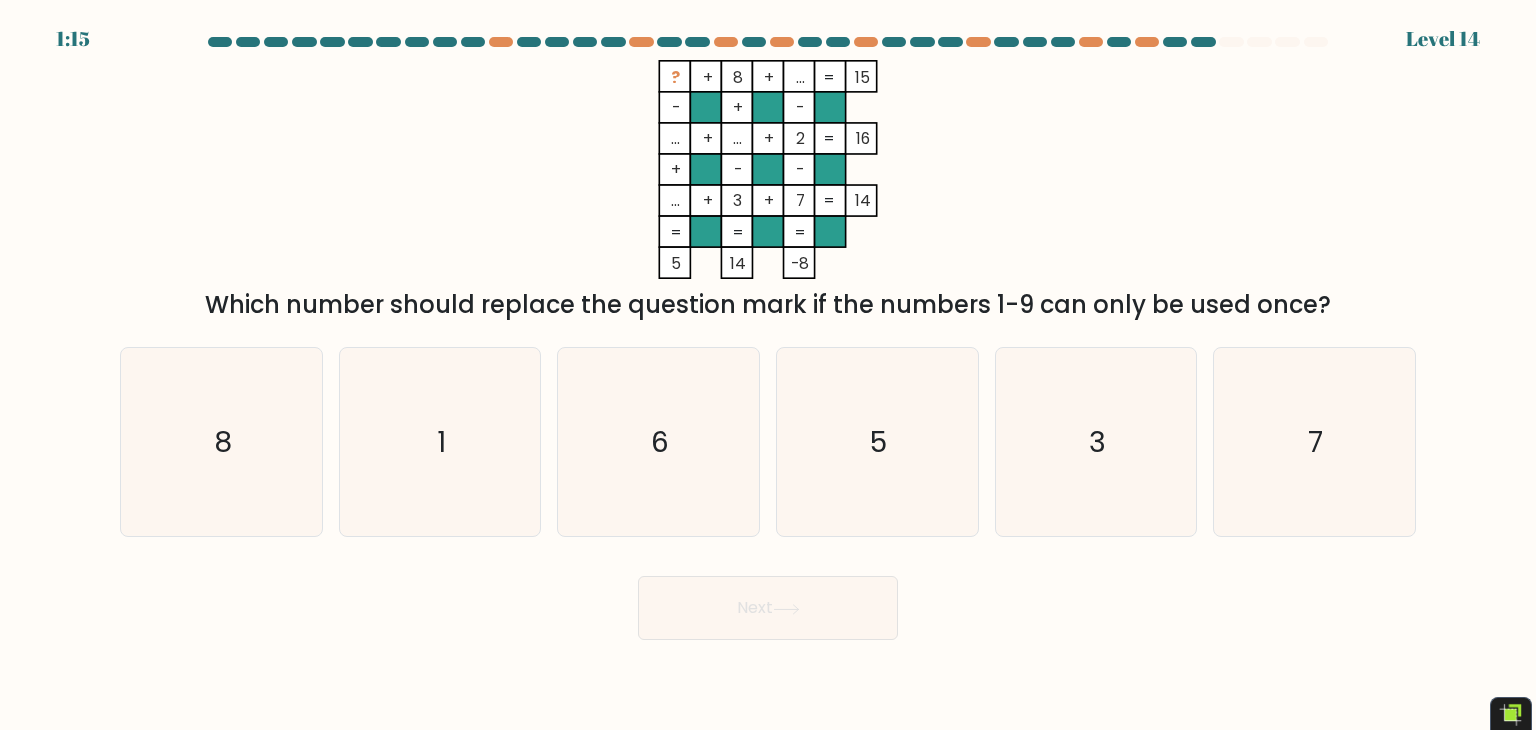 drag, startPoint x: 666, startPoint y: 198, endPoint x: 689, endPoint y: 203, distance: 23.537205 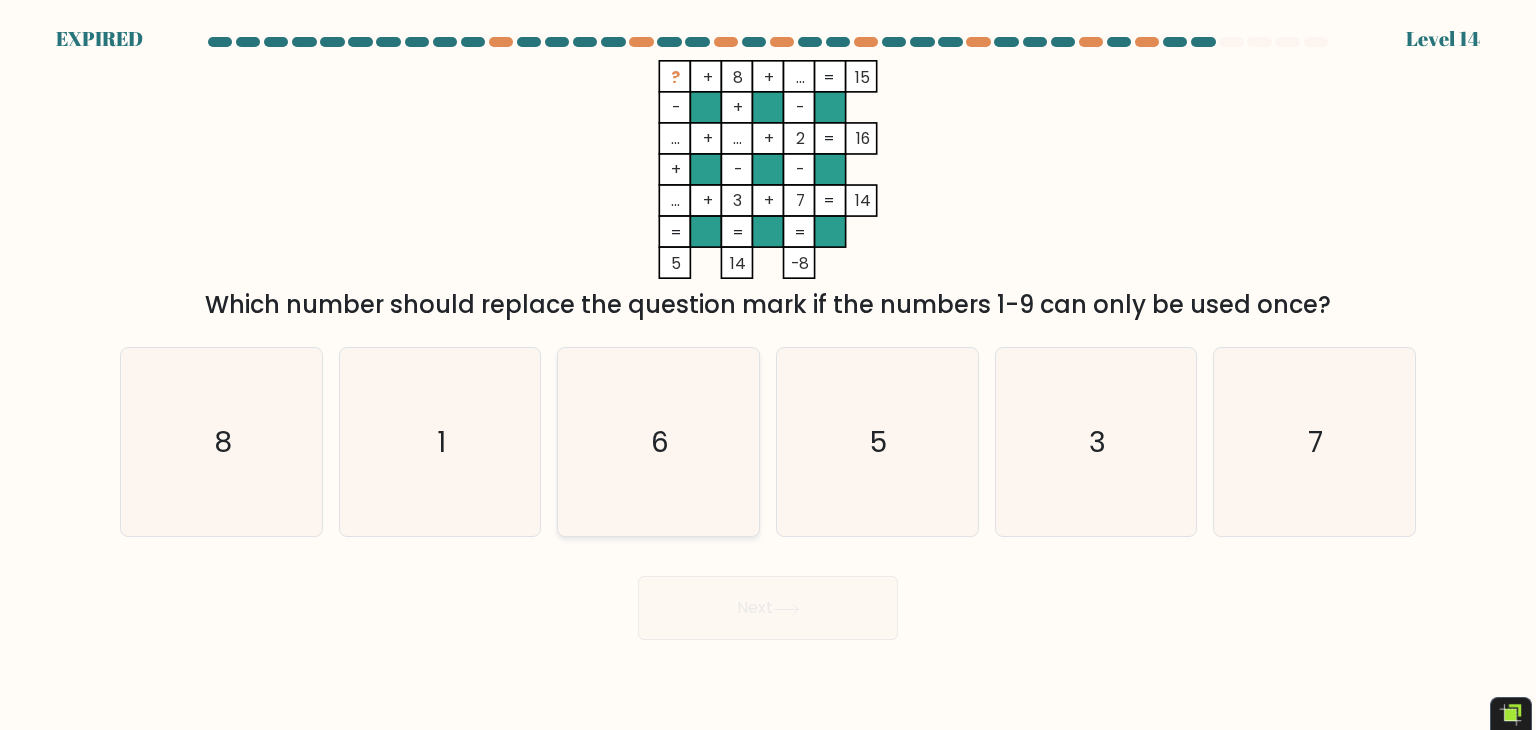 drag, startPoint x: 743, startPoint y: 377, endPoint x: 733, endPoint y: 380, distance: 10.440307 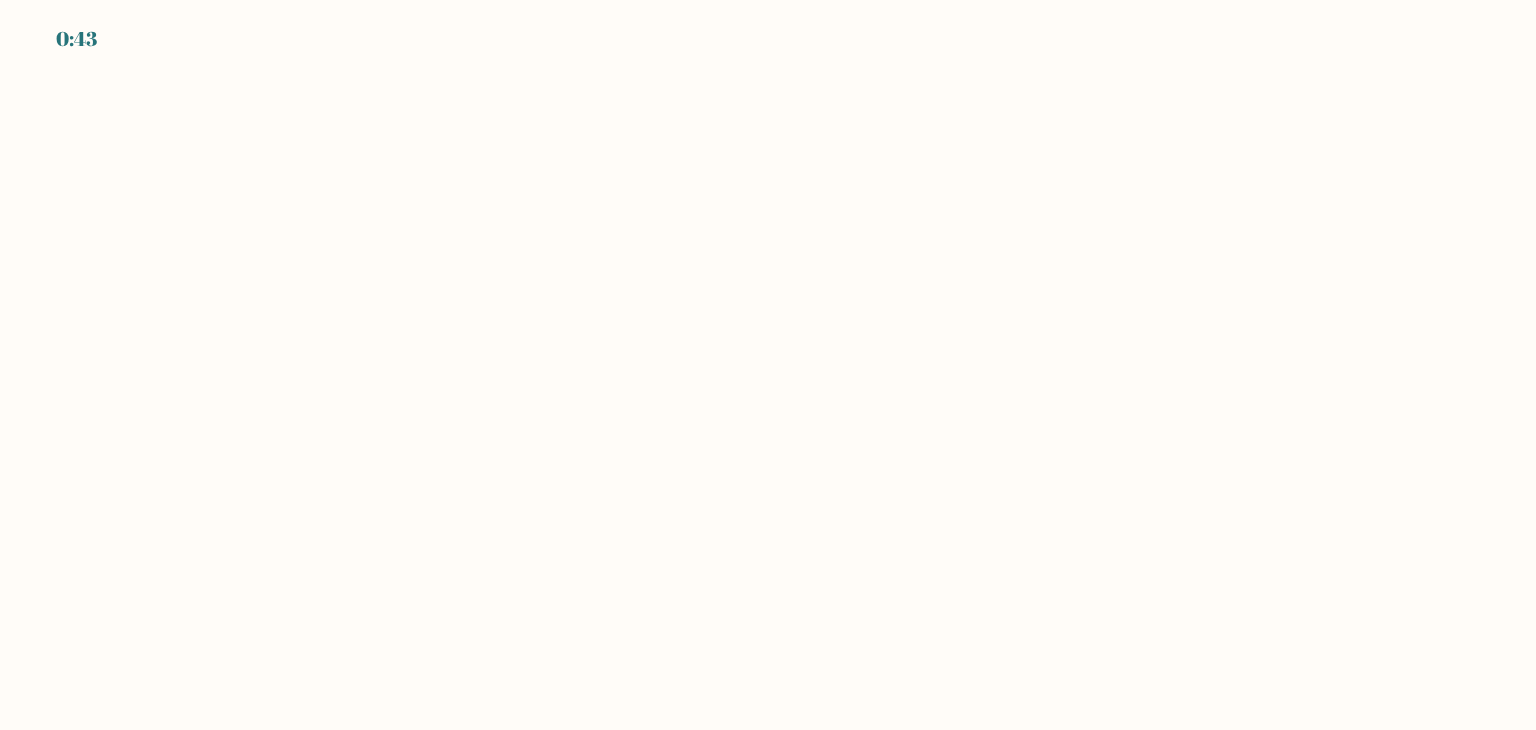 scroll, scrollTop: 0, scrollLeft: 0, axis: both 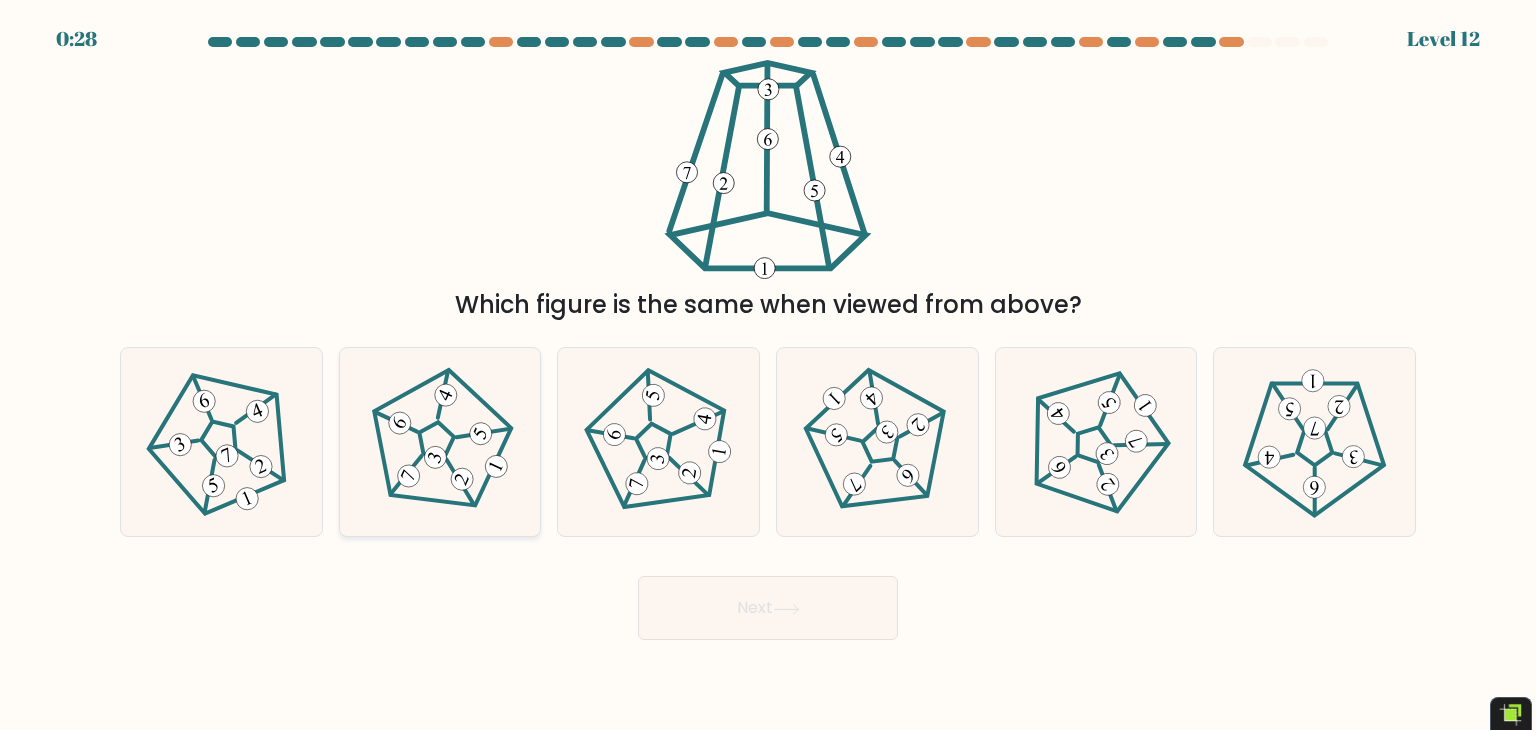 click 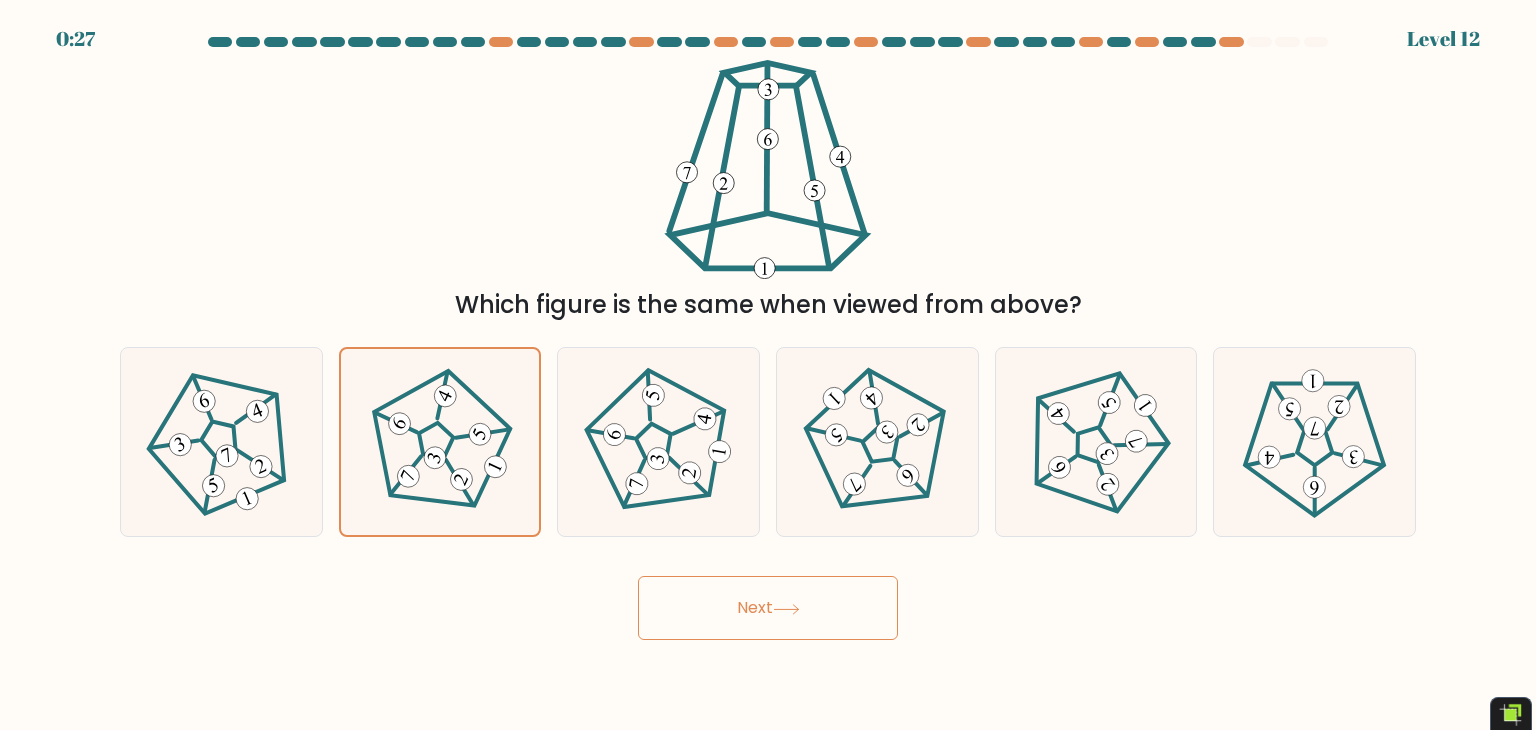 click on "Next" at bounding box center (768, 608) 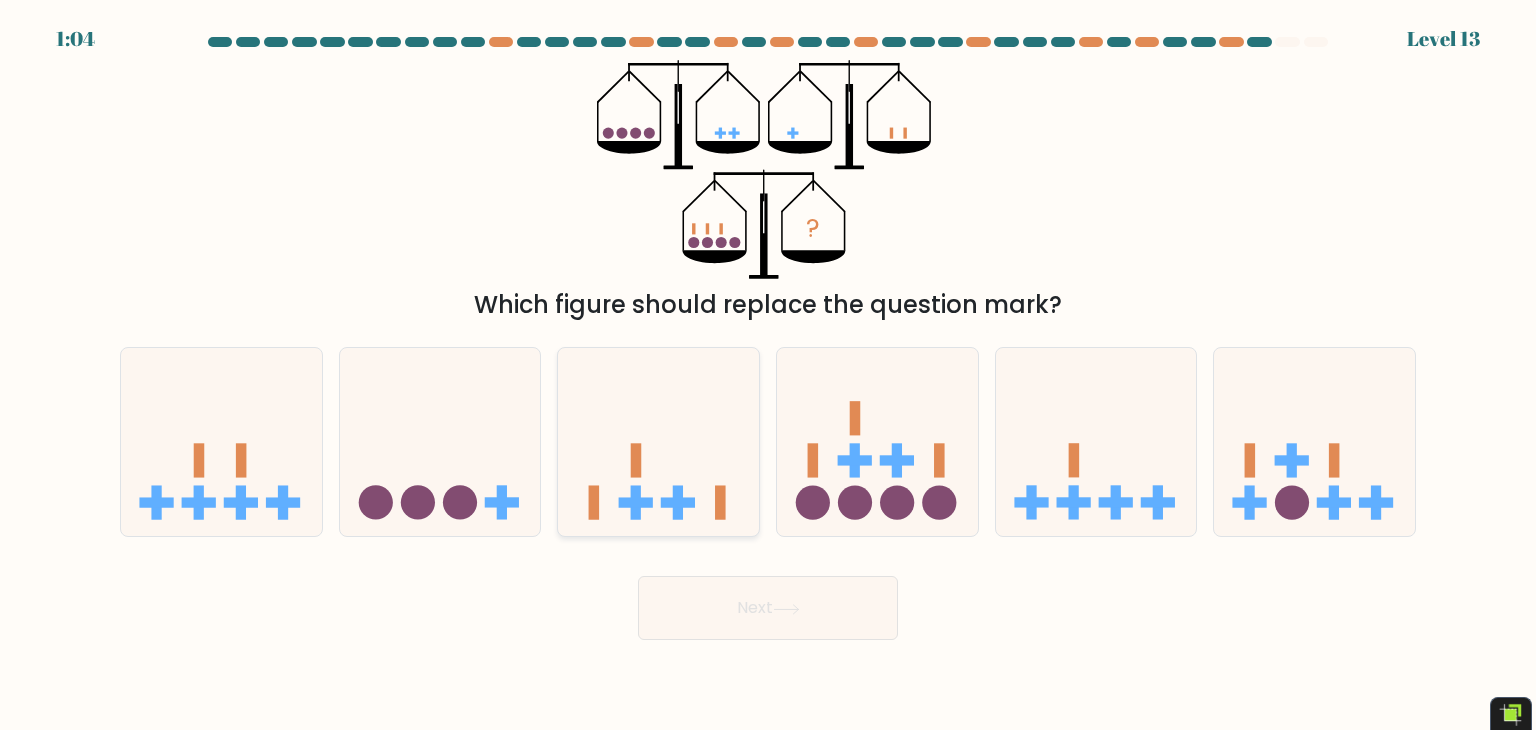 click 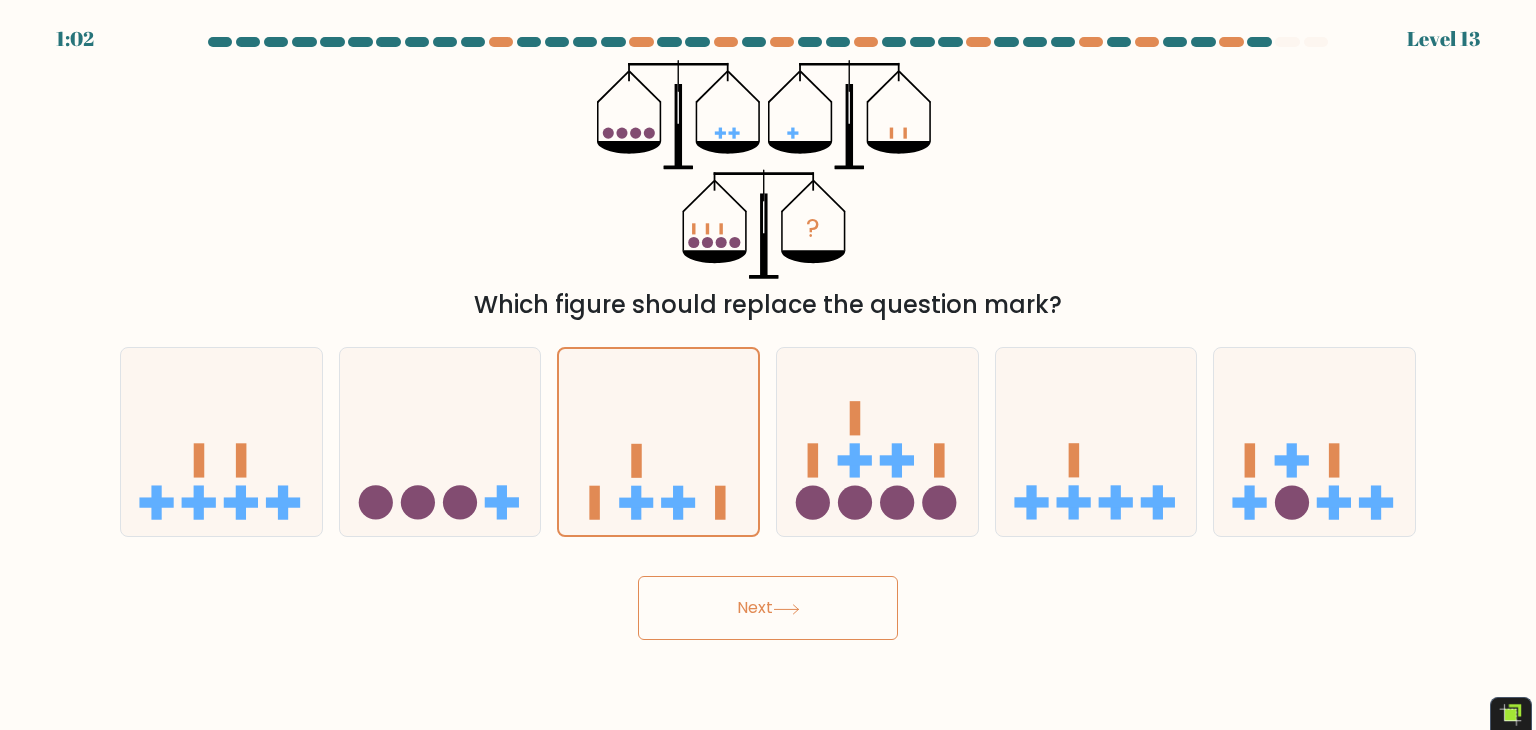 click 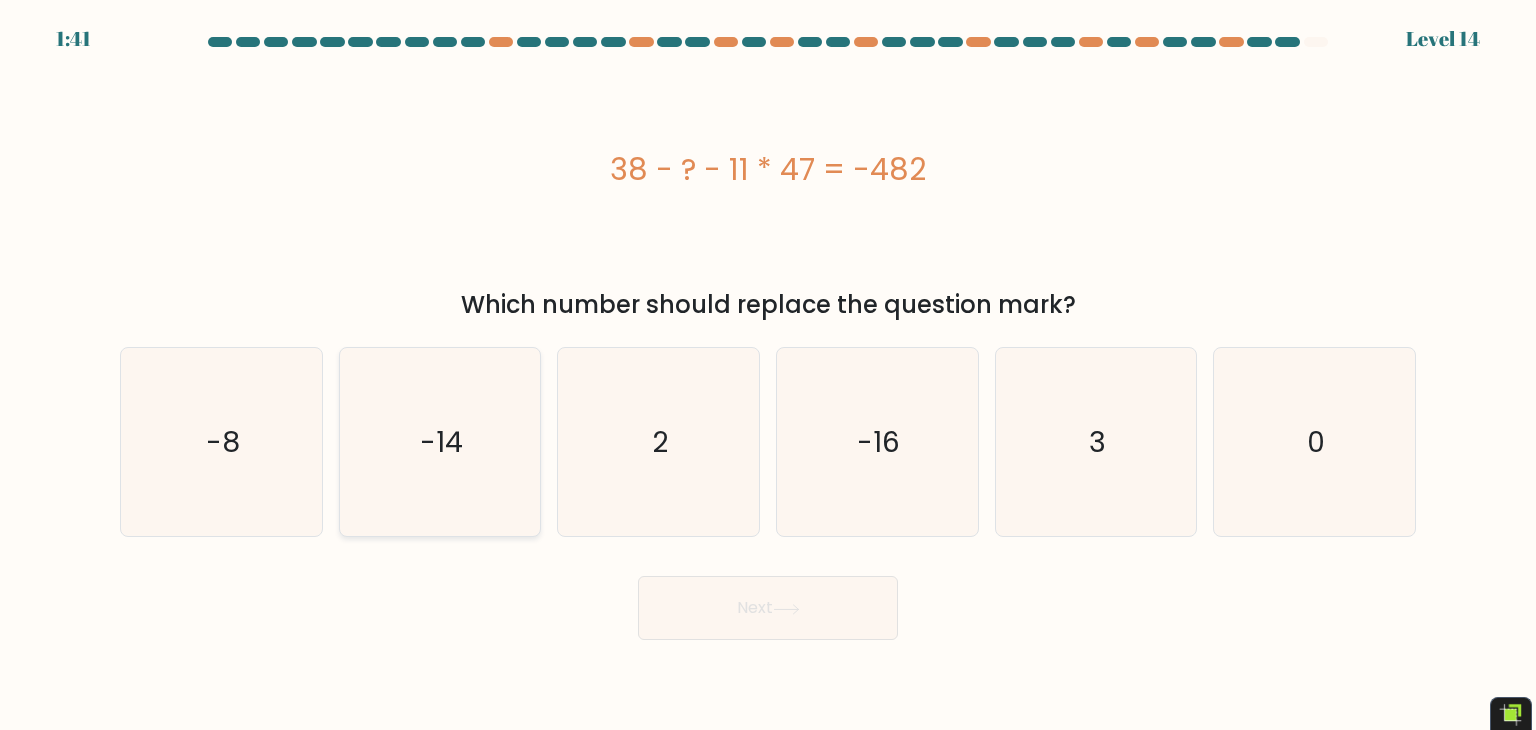 click on "-14" 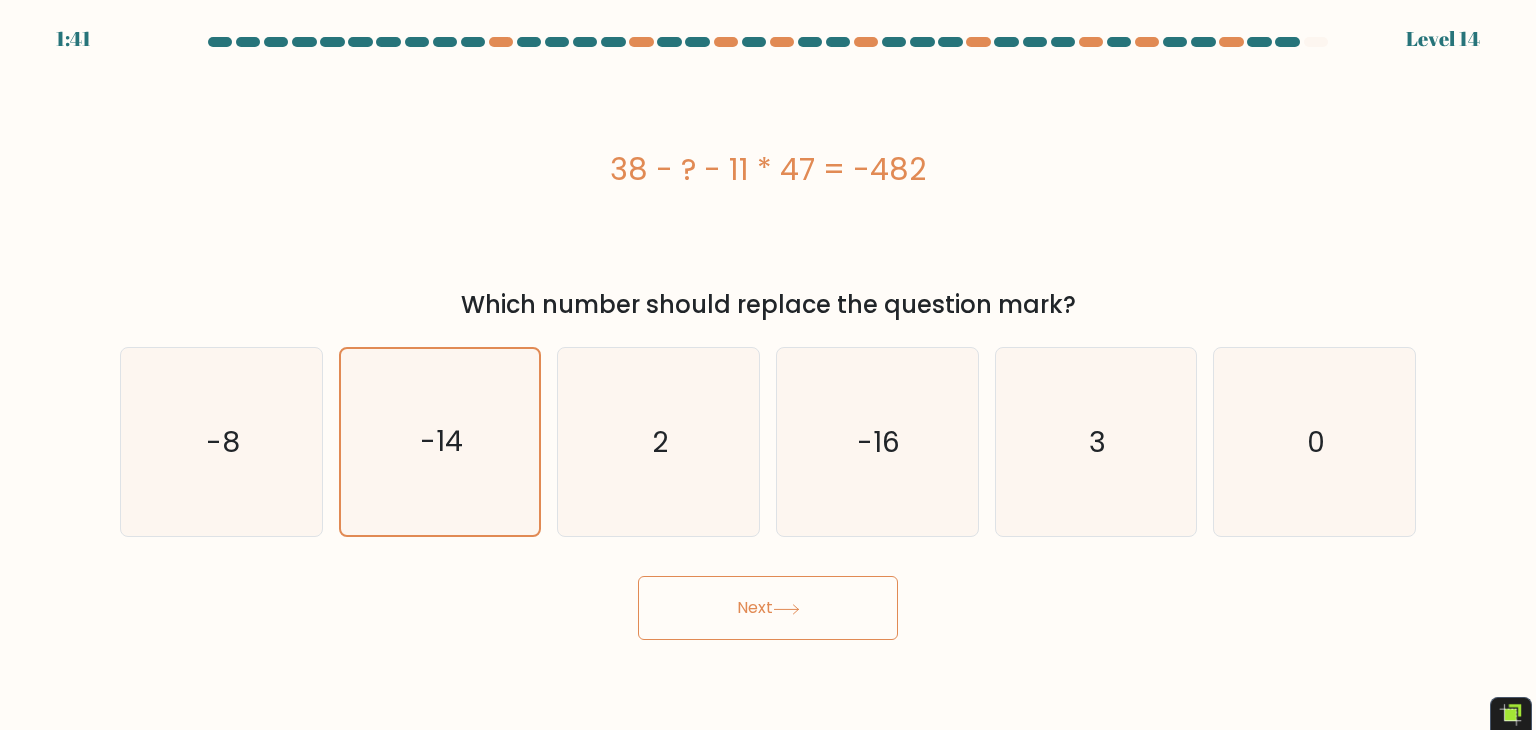 click on "Next" at bounding box center (768, 608) 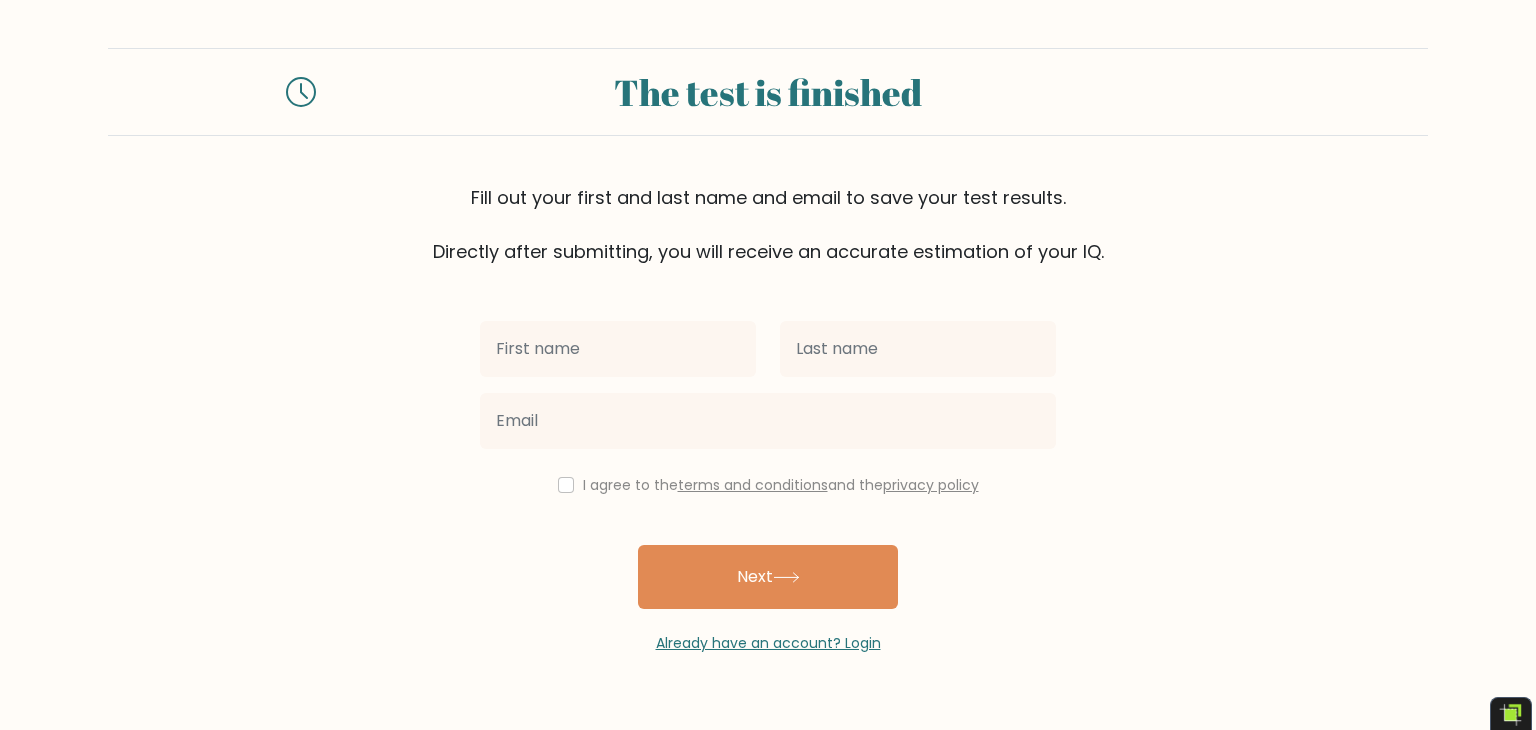 scroll, scrollTop: 0, scrollLeft: 0, axis: both 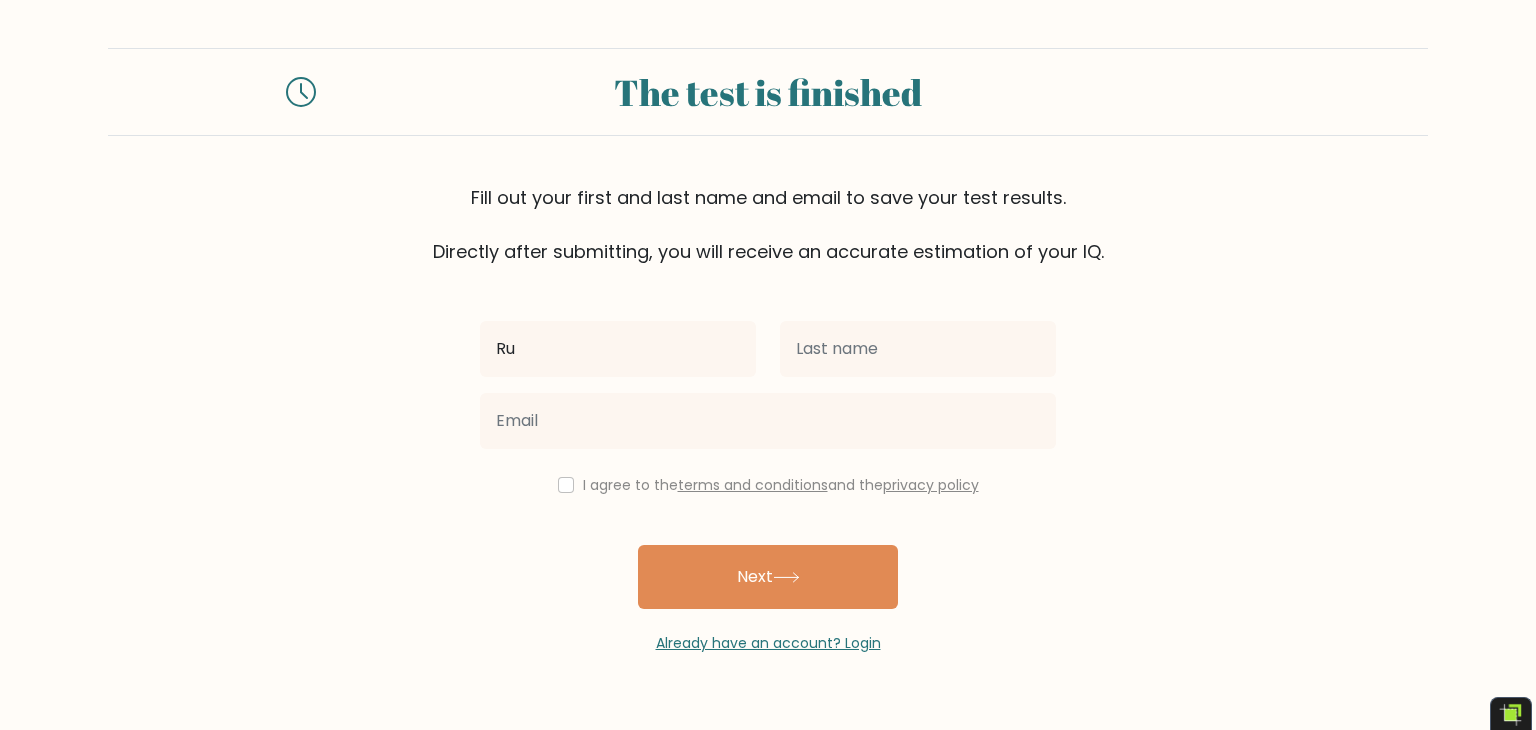 type on "R" 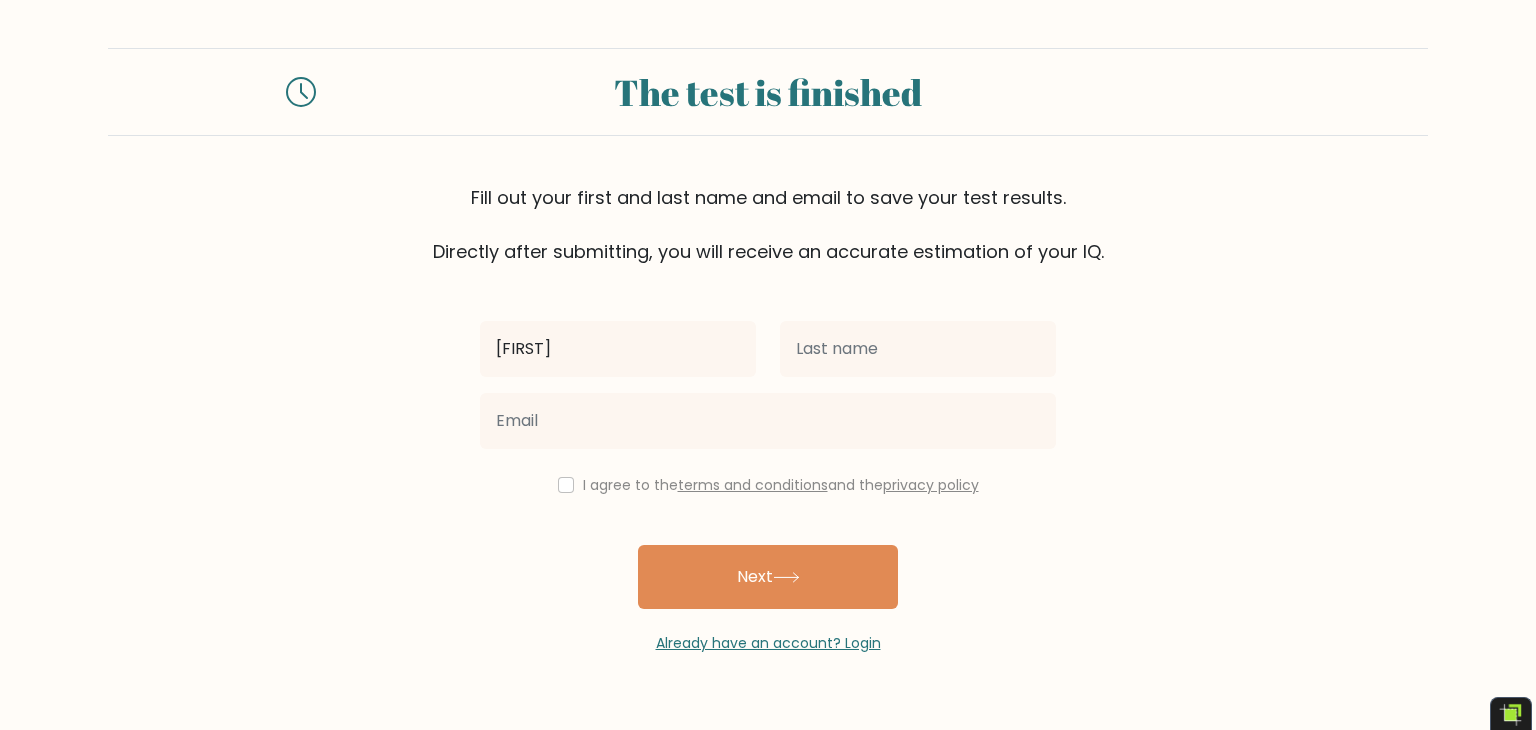 type on "[FIRST]" 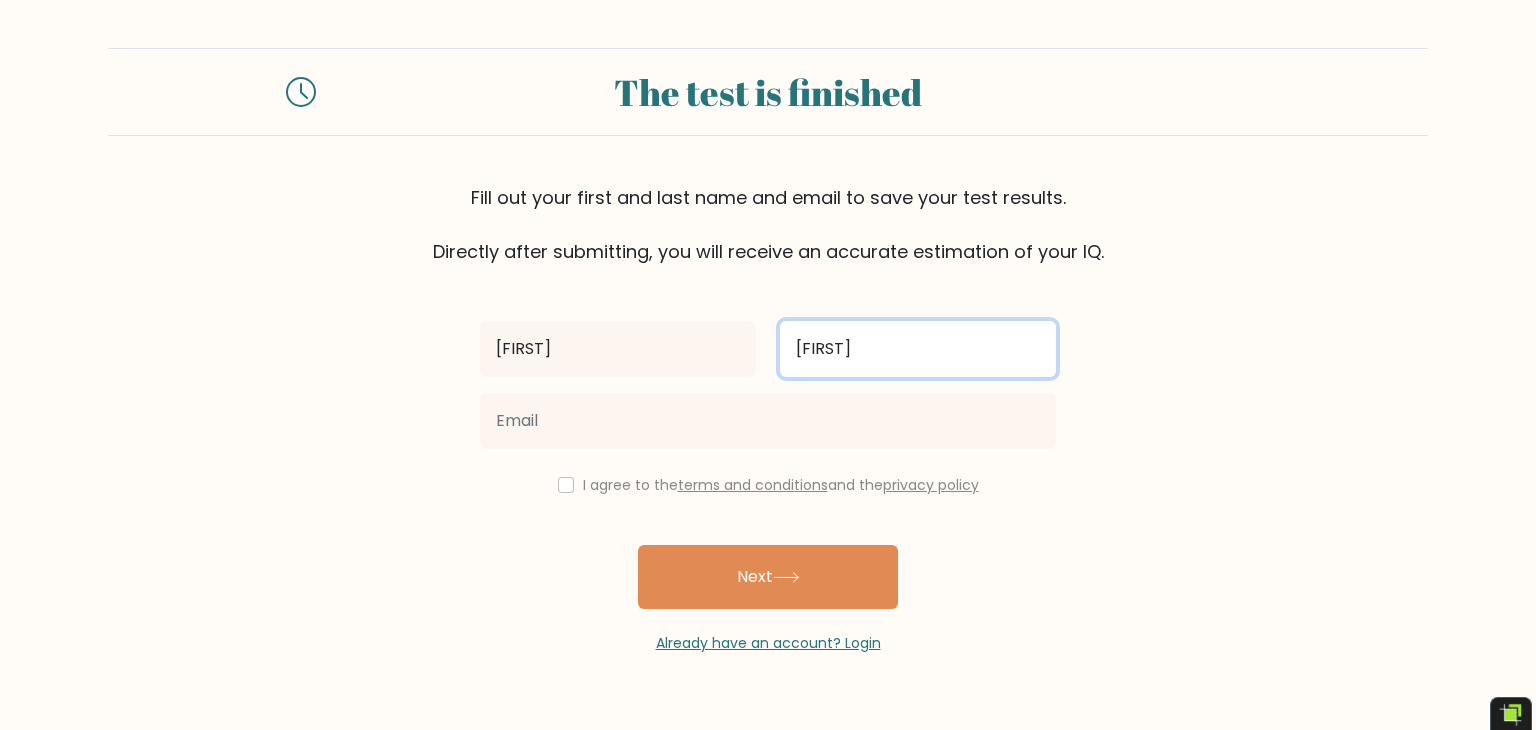 type on "[FIRST]" 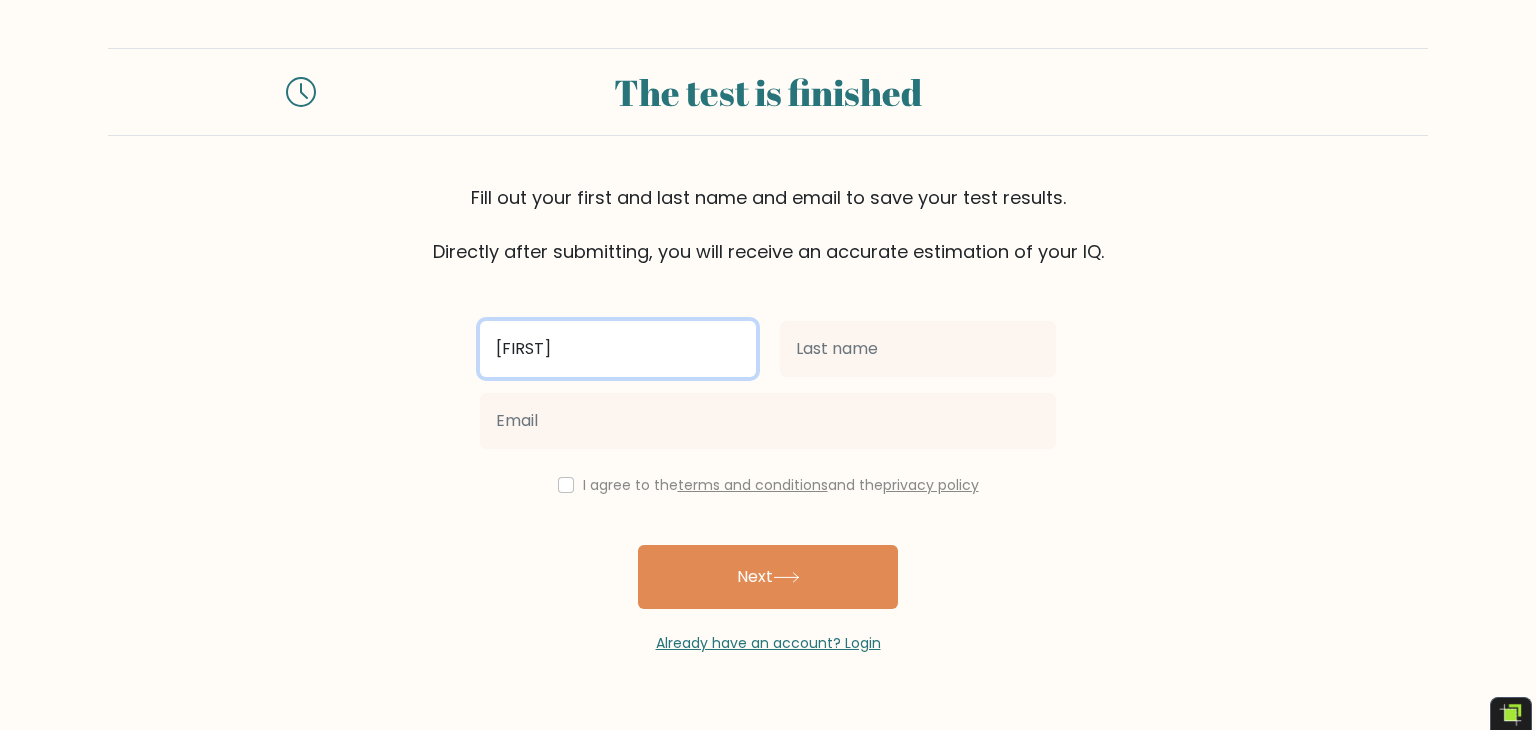 click on "[FIRST]" at bounding box center [618, 349] 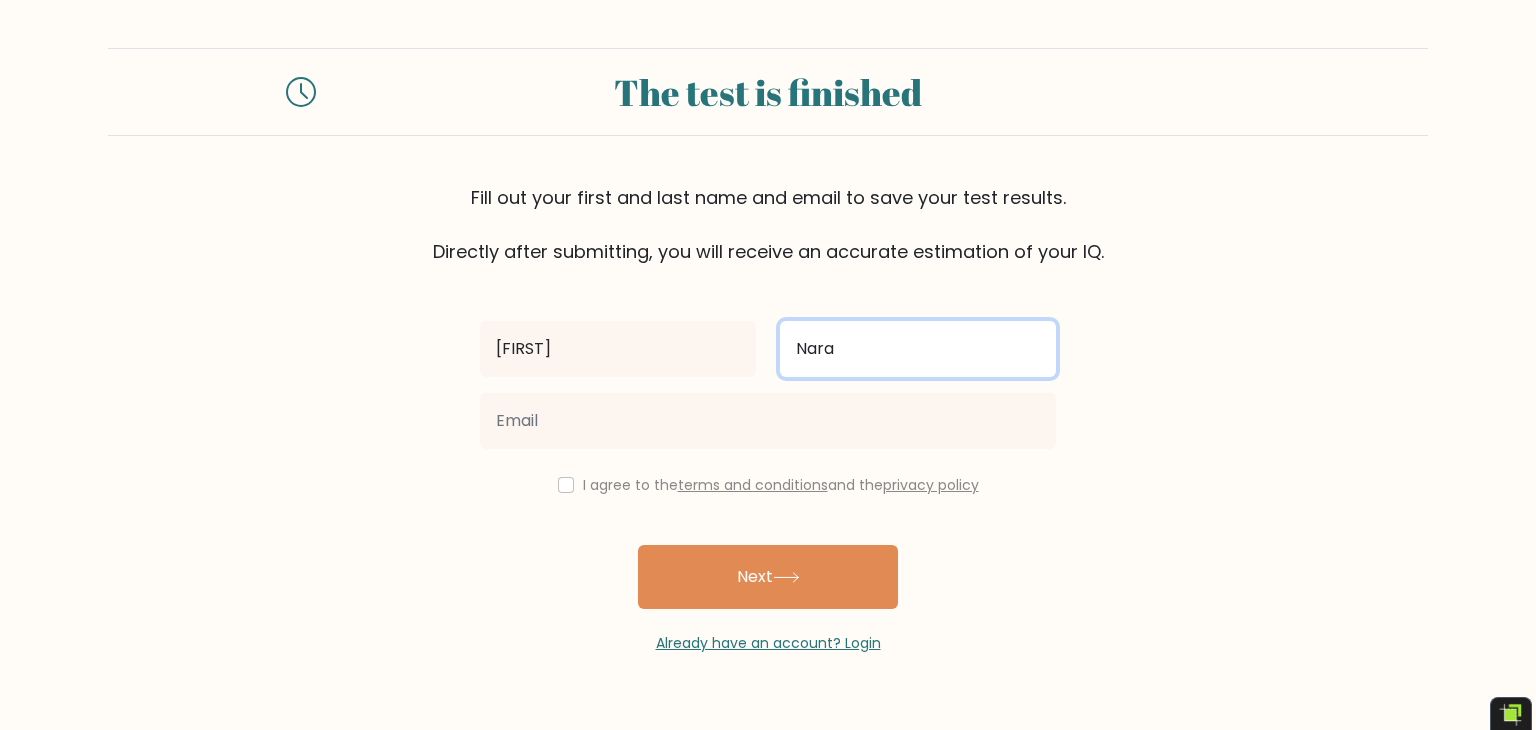 type on "Nara" 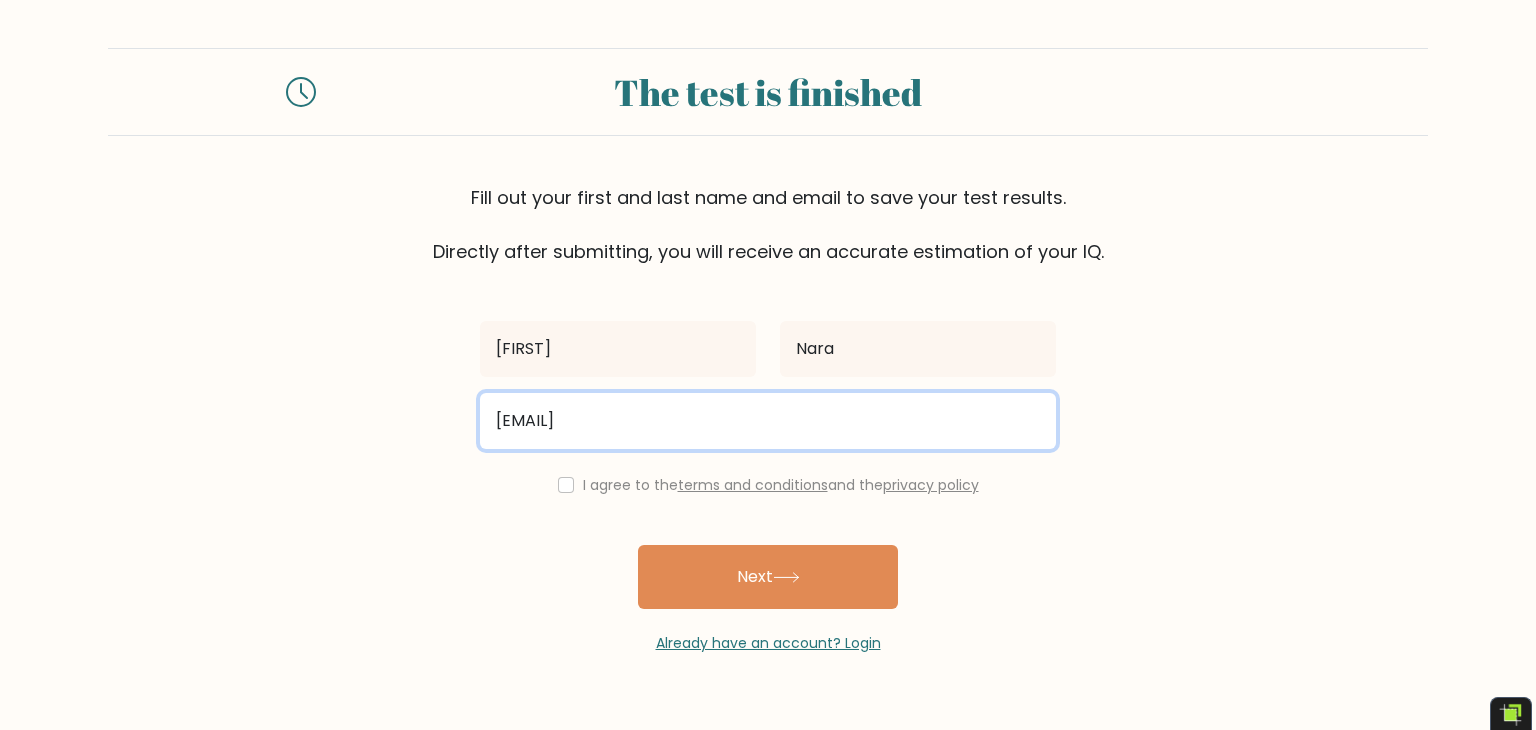 type on "testigrowchain@gmail.com" 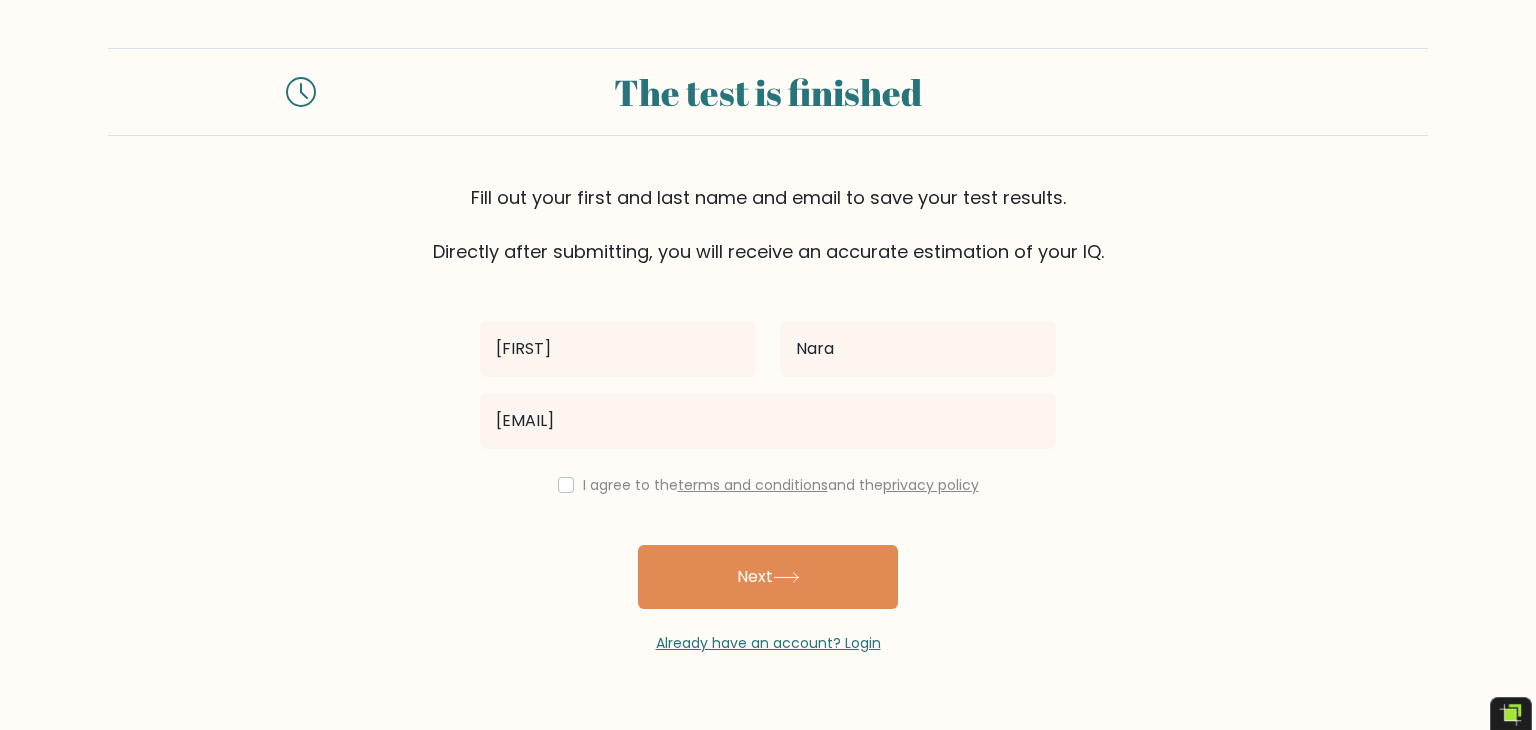 click on "Rudi
Nara
testigrowchain@gmail.com
I agree to the  terms and conditions  and the  privacy policy
Next
Already have an account? Login" at bounding box center (768, 459) 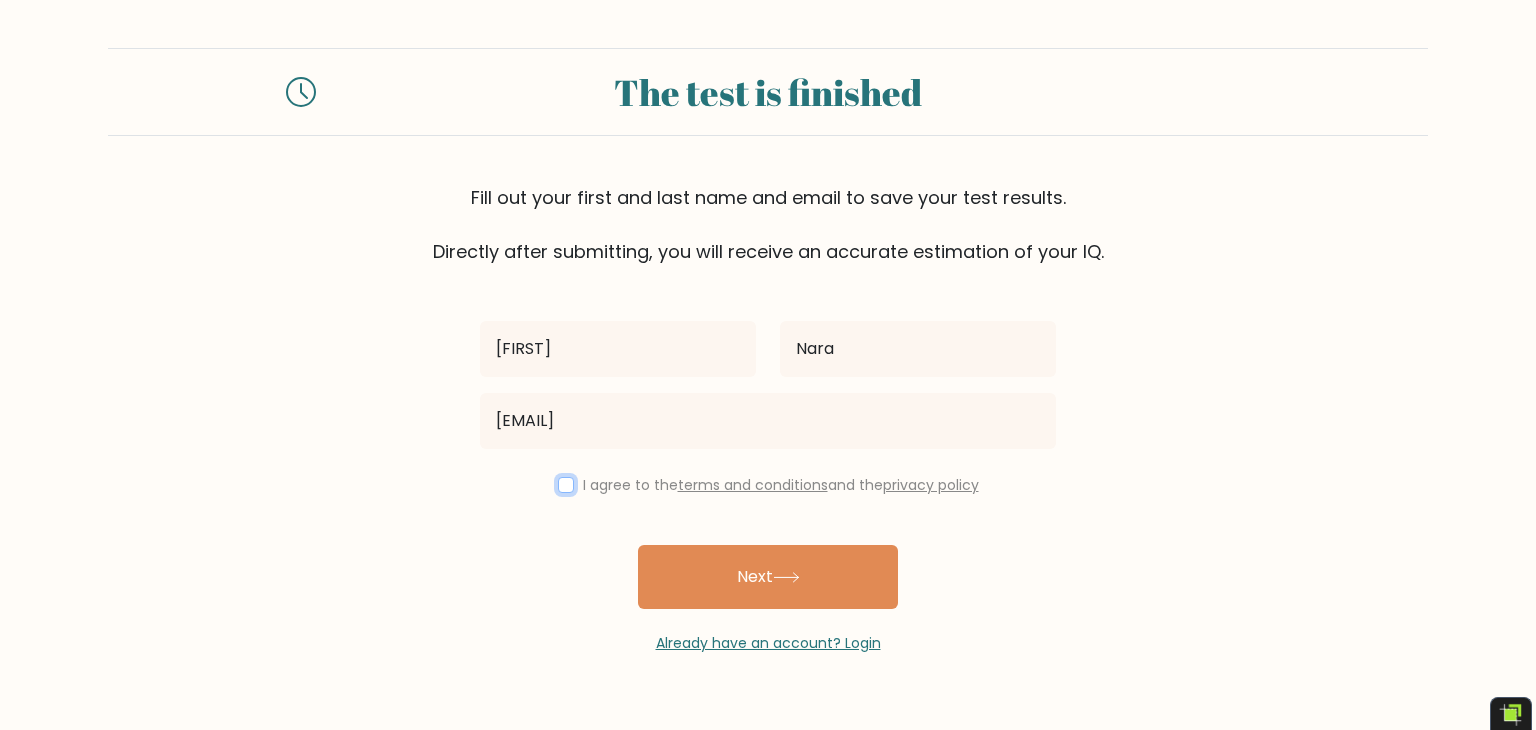 click at bounding box center (566, 485) 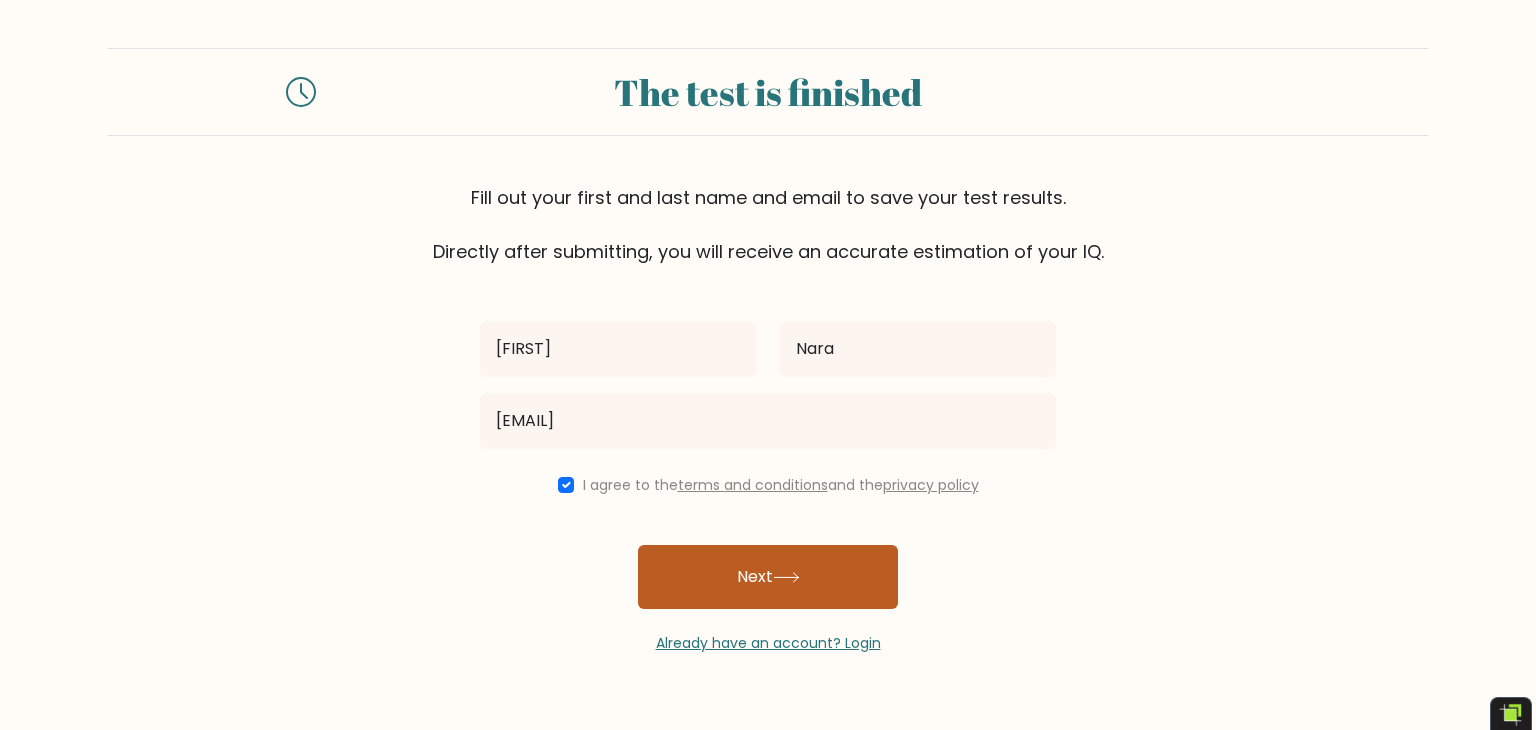 click on "Next" at bounding box center (768, 577) 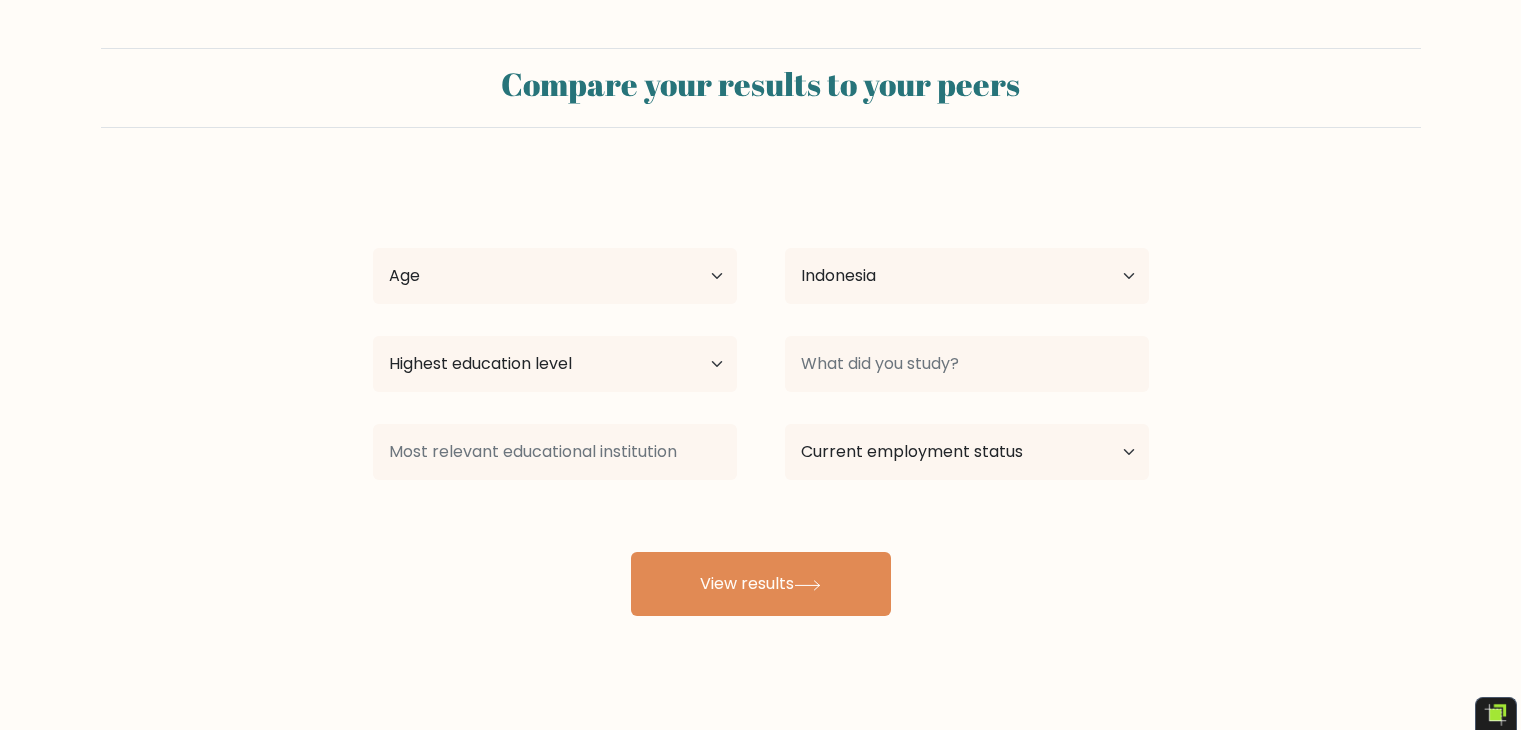 select on "ID" 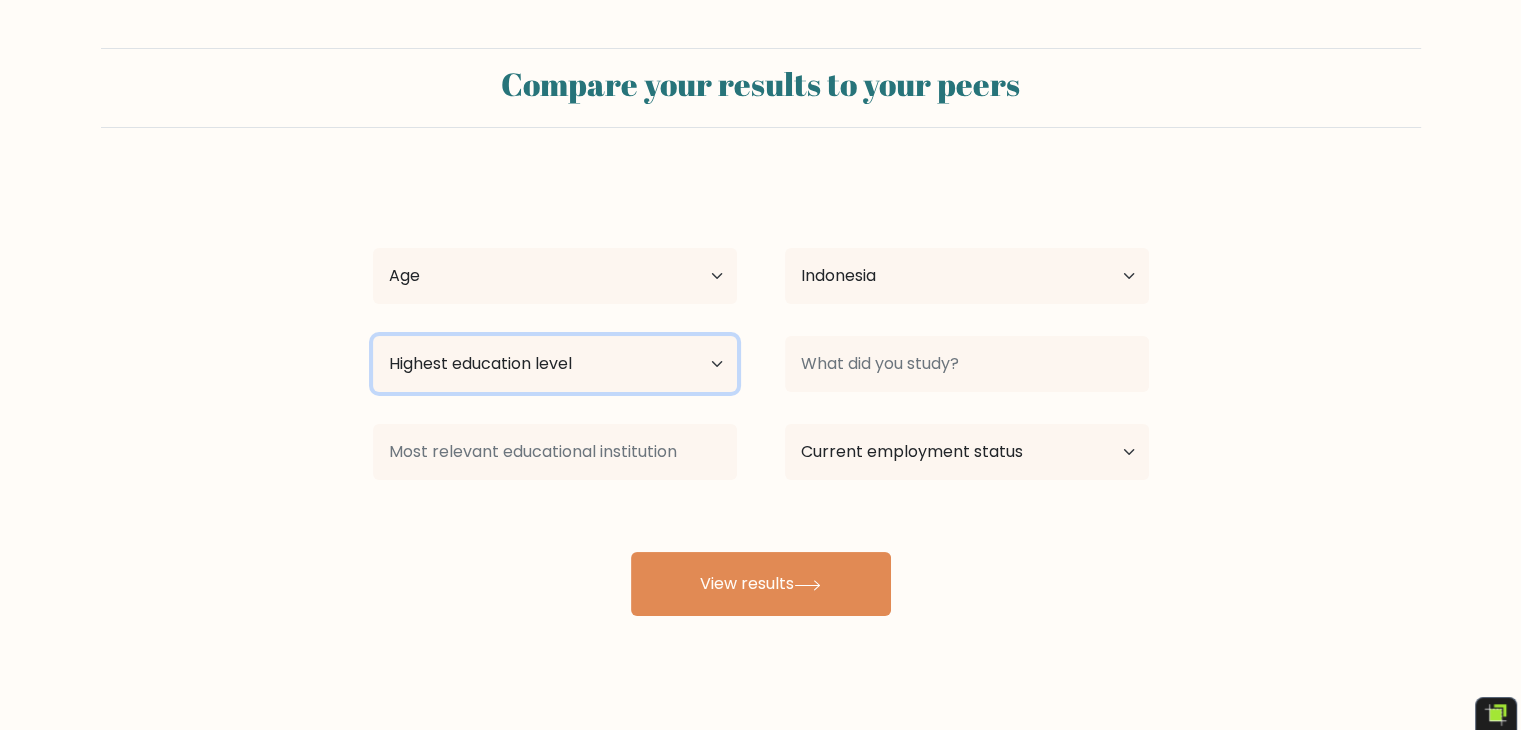 click on "Highest education level
No schooling
Primary
Lower Secondary
Upper Secondary
Occupation Specific
Bachelor's degree
Master's degree
Doctoral degree" at bounding box center (555, 364) 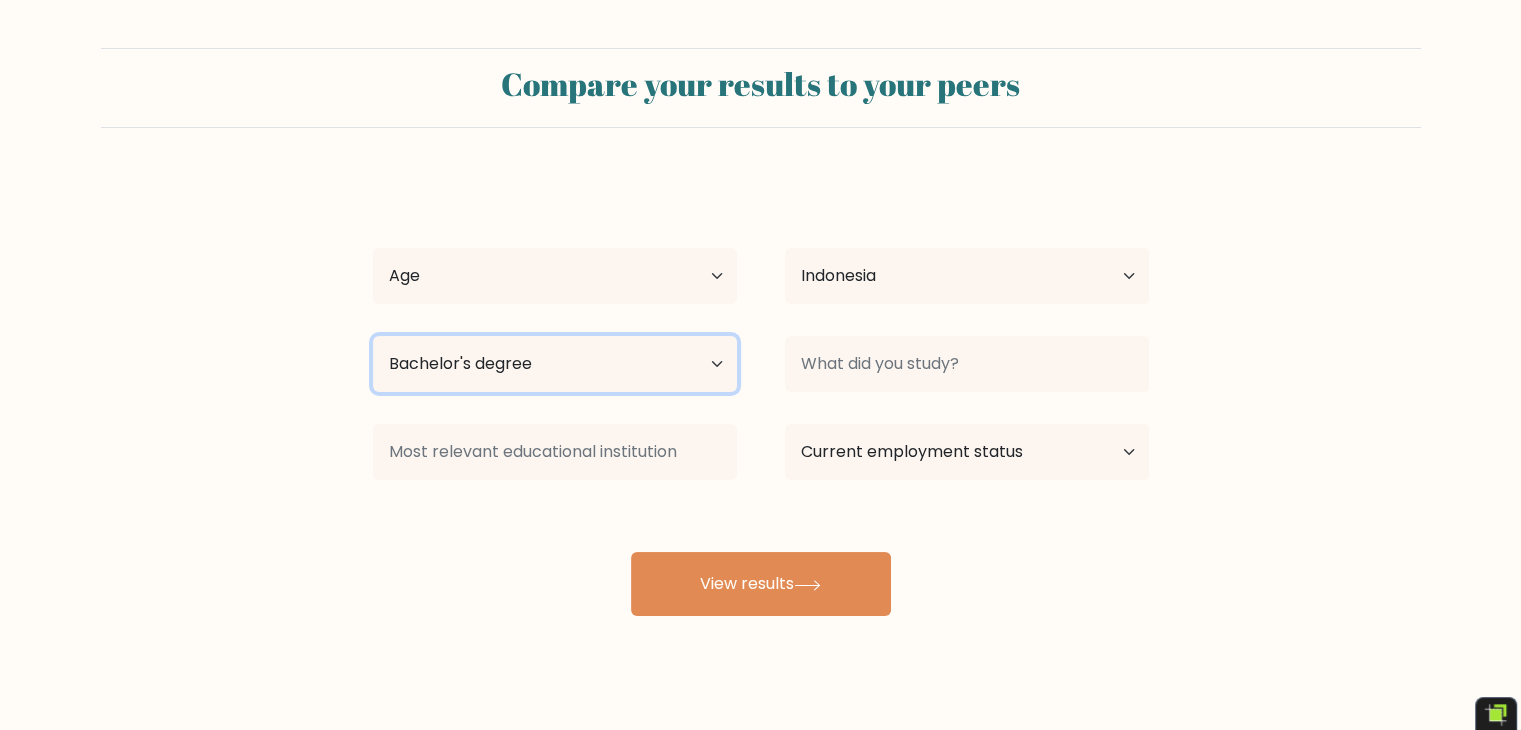 click on "Highest education level
No schooling
Primary
Lower Secondary
Upper Secondary
Occupation Specific
Bachelor's degree
Master's degree
Doctoral degree" at bounding box center (555, 364) 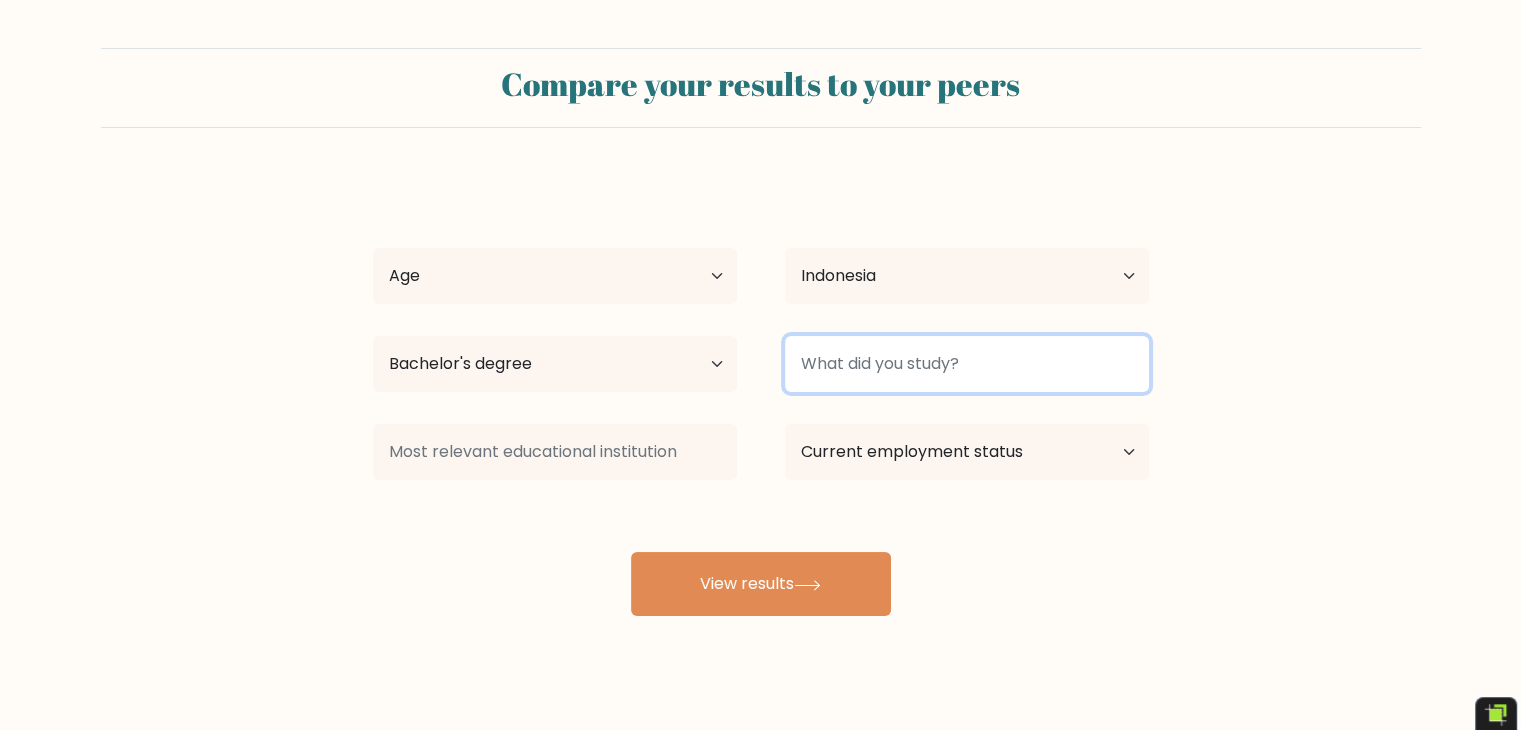 click at bounding box center (967, 364) 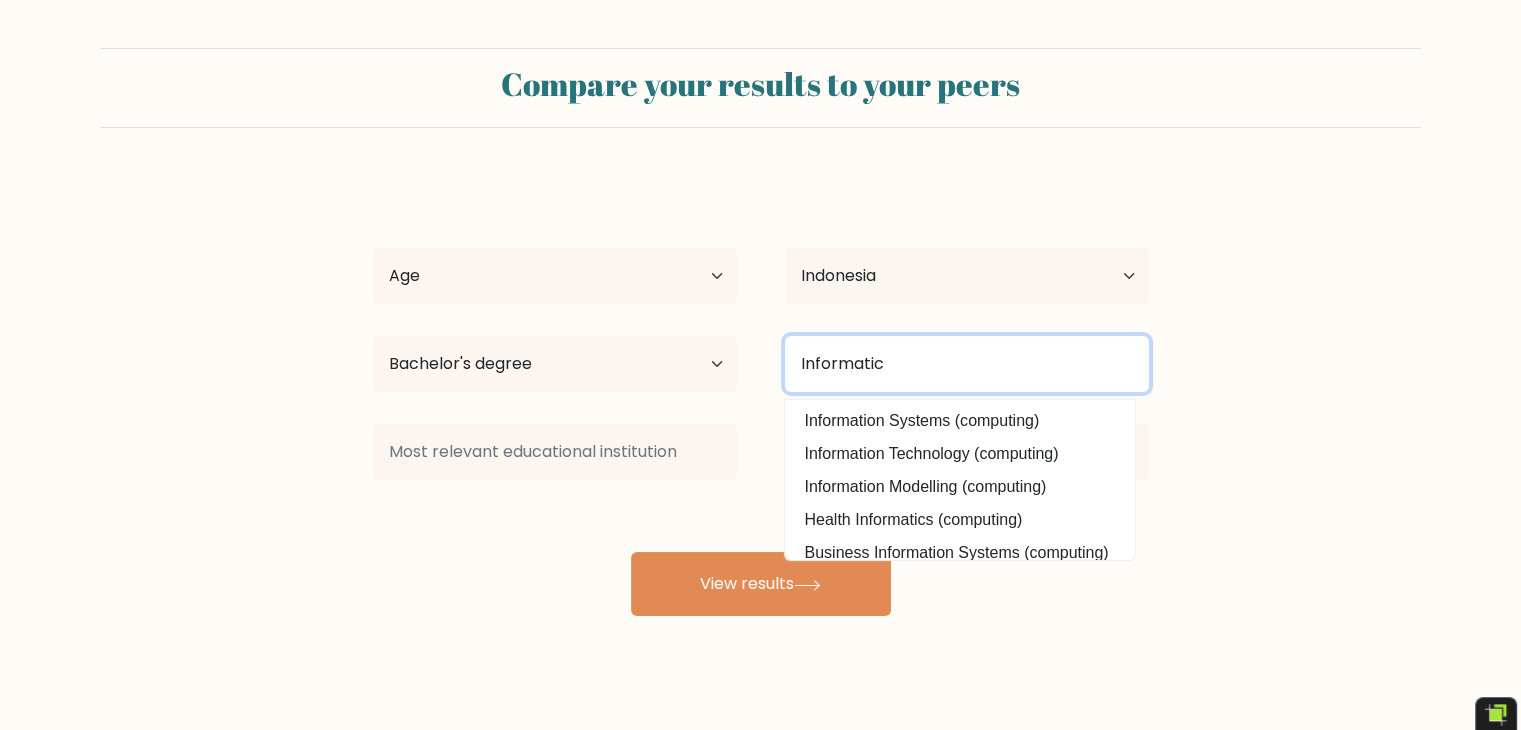 type on "Informatics" 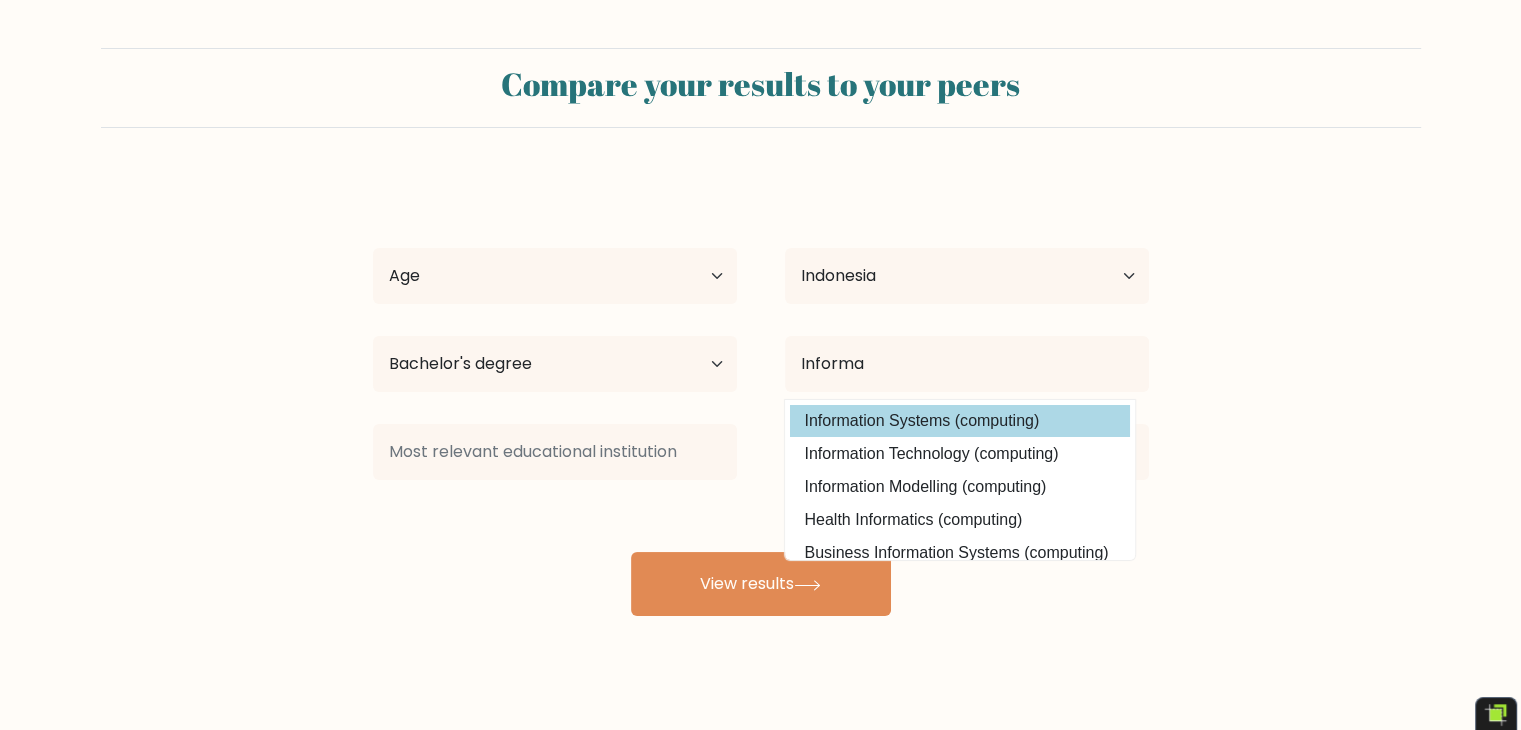 click on "Information Systems (computing)" at bounding box center (960, 421) 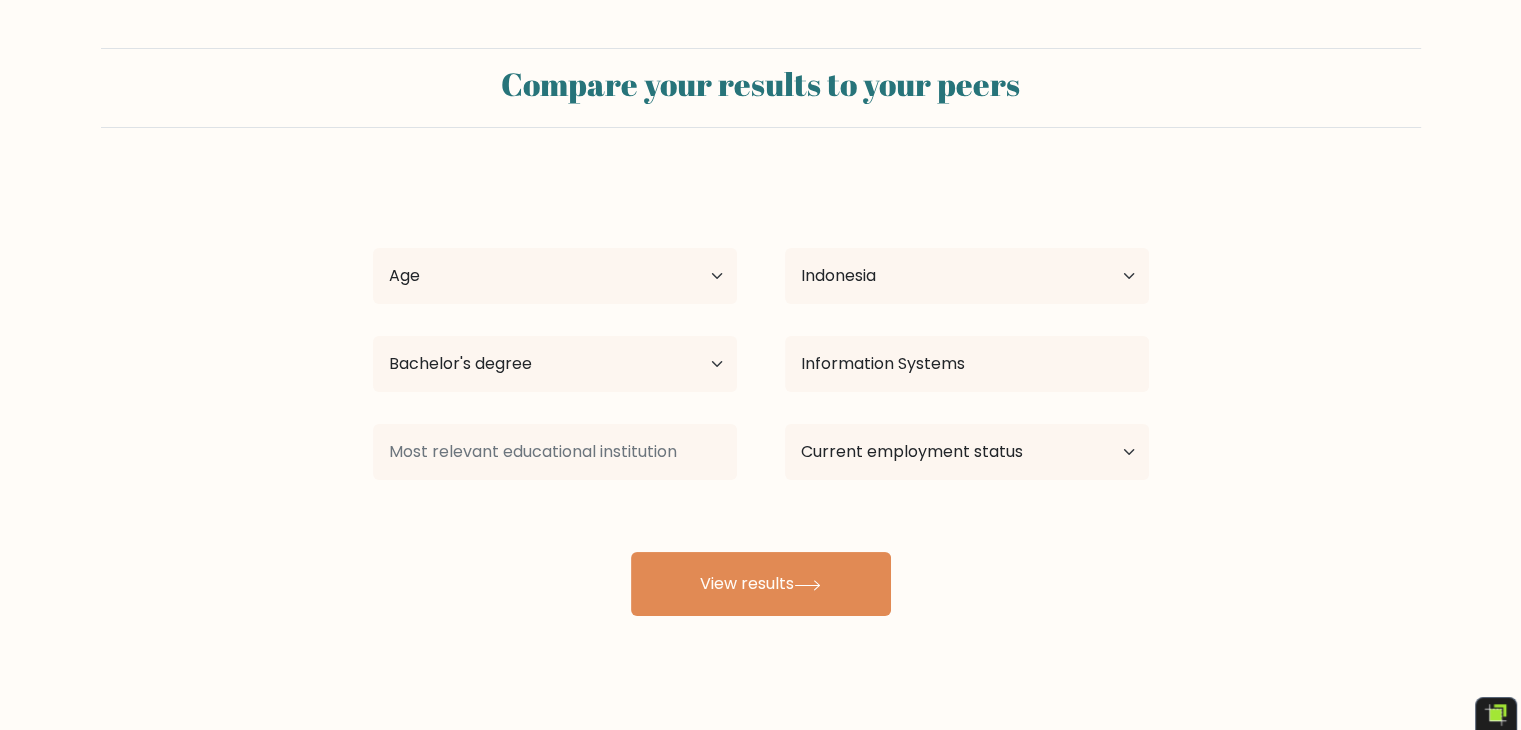 click on "Compare your results to your peers
Rudi
Nara
Age
Under 18 years old
18-24 years old
25-34 years old
35-44 years old
45-54 years old
55-64 years old
65 years old and above
Country
Afghanistan
Albania
Algeria
American Samoa
Andorra
Angola
Anguilla
Antarctica
Antigua and Barbuda
Argentina
Armenia
Aruba
Australia
Austria" at bounding box center [760, 332] 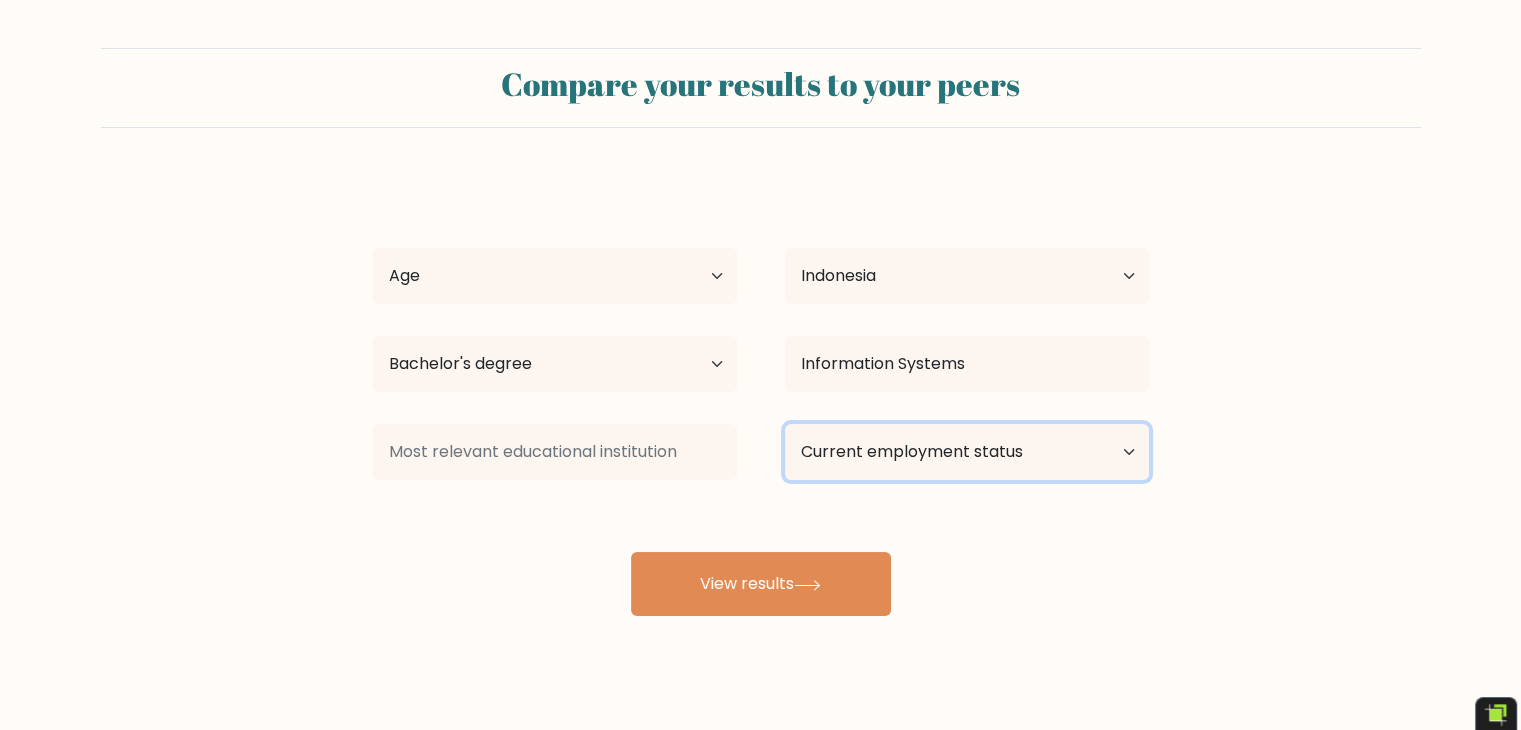 click on "Current employment status
Employed
Student
Retired
Other / prefer not to answer" at bounding box center [967, 452] 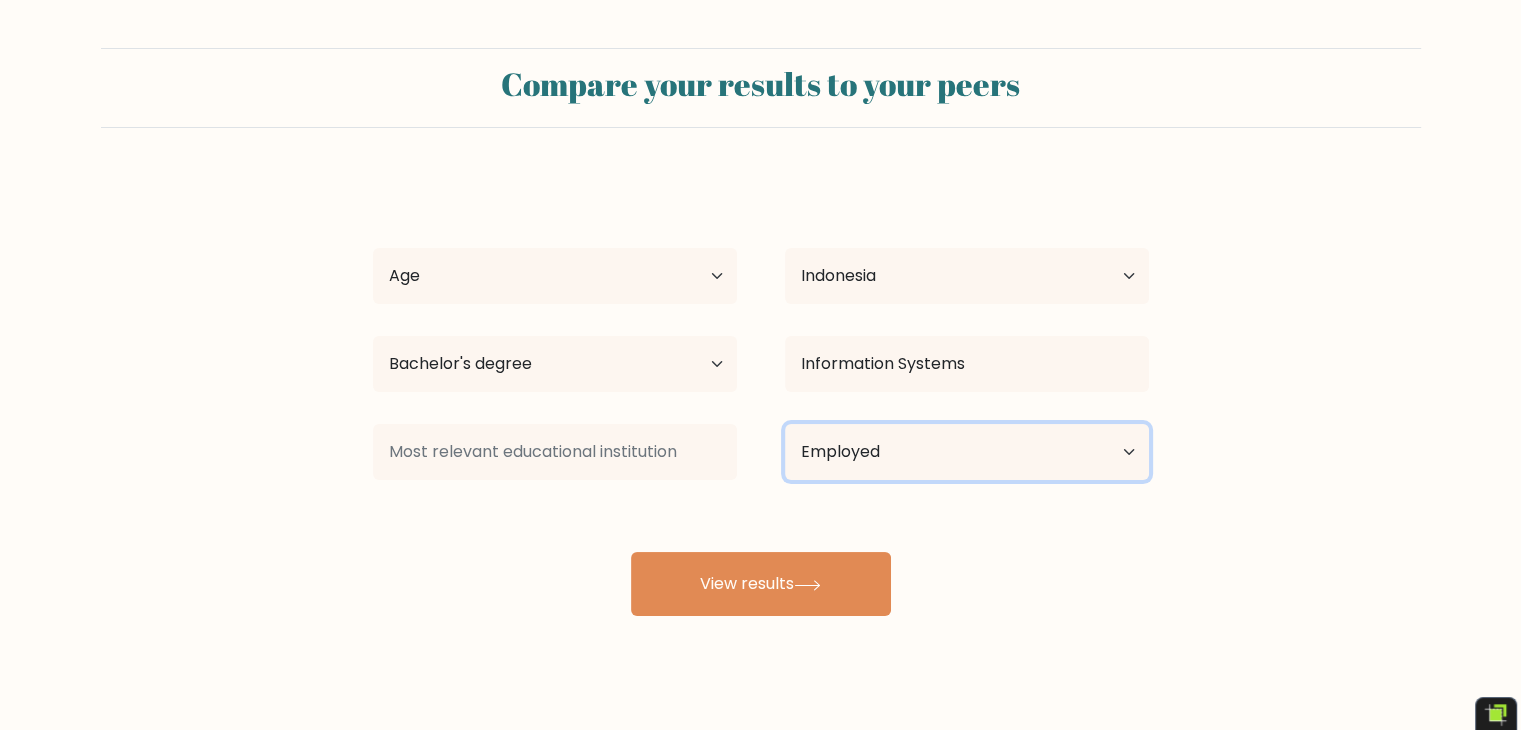click on "Current employment status
Employed
Student
Retired
Other / prefer not to answer" at bounding box center [967, 452] 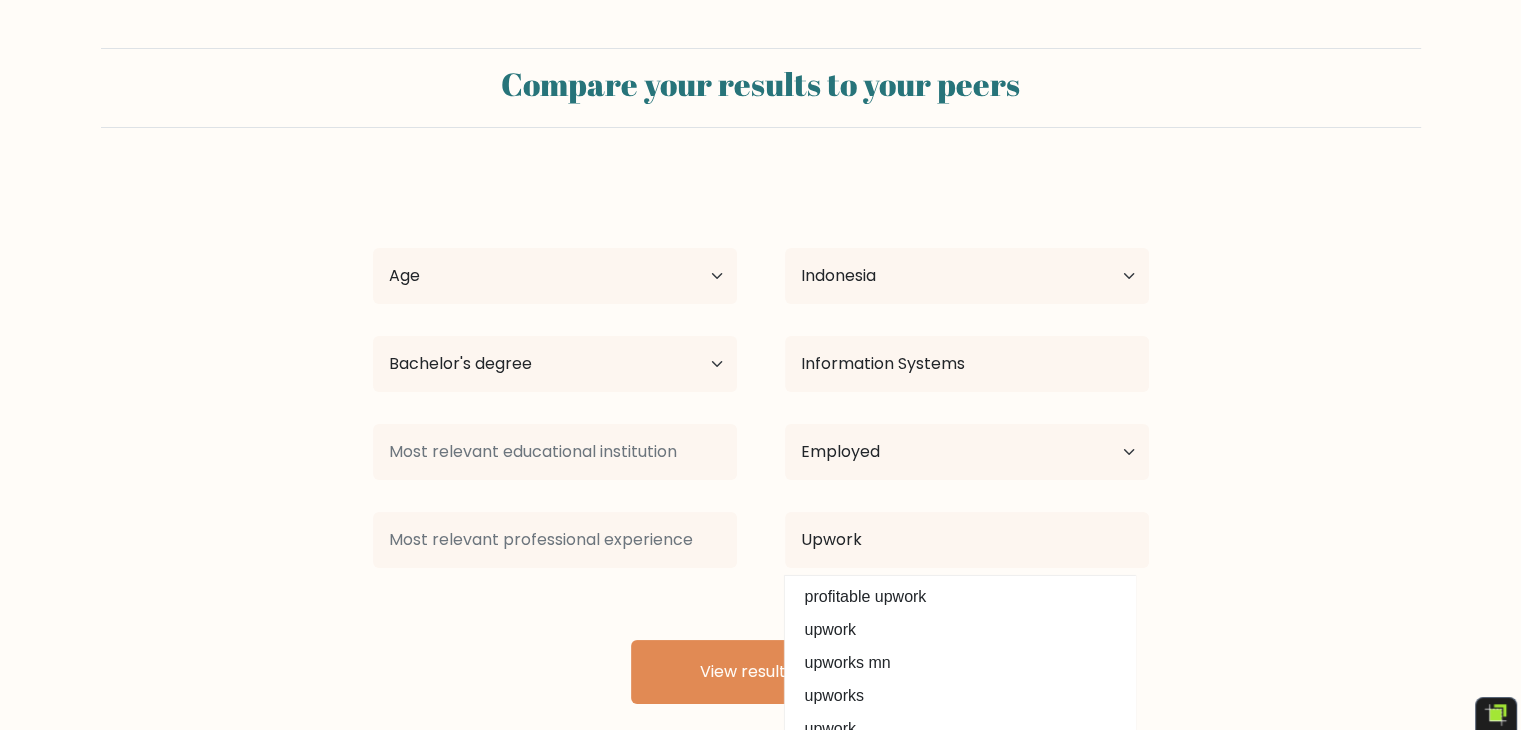 type on "Upwork" 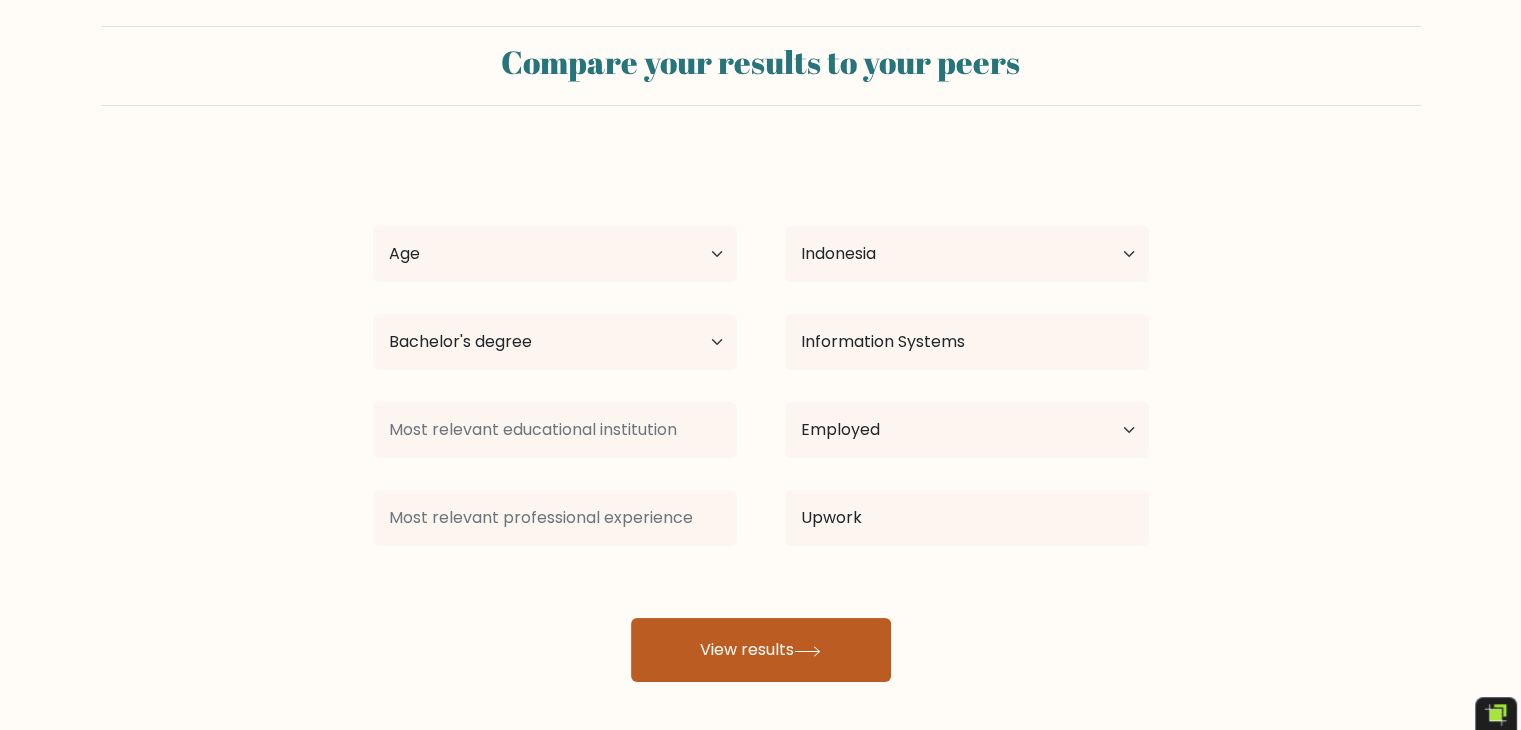 scroll, scrollTop: 28, scrollLeft: 0, axis: vertical 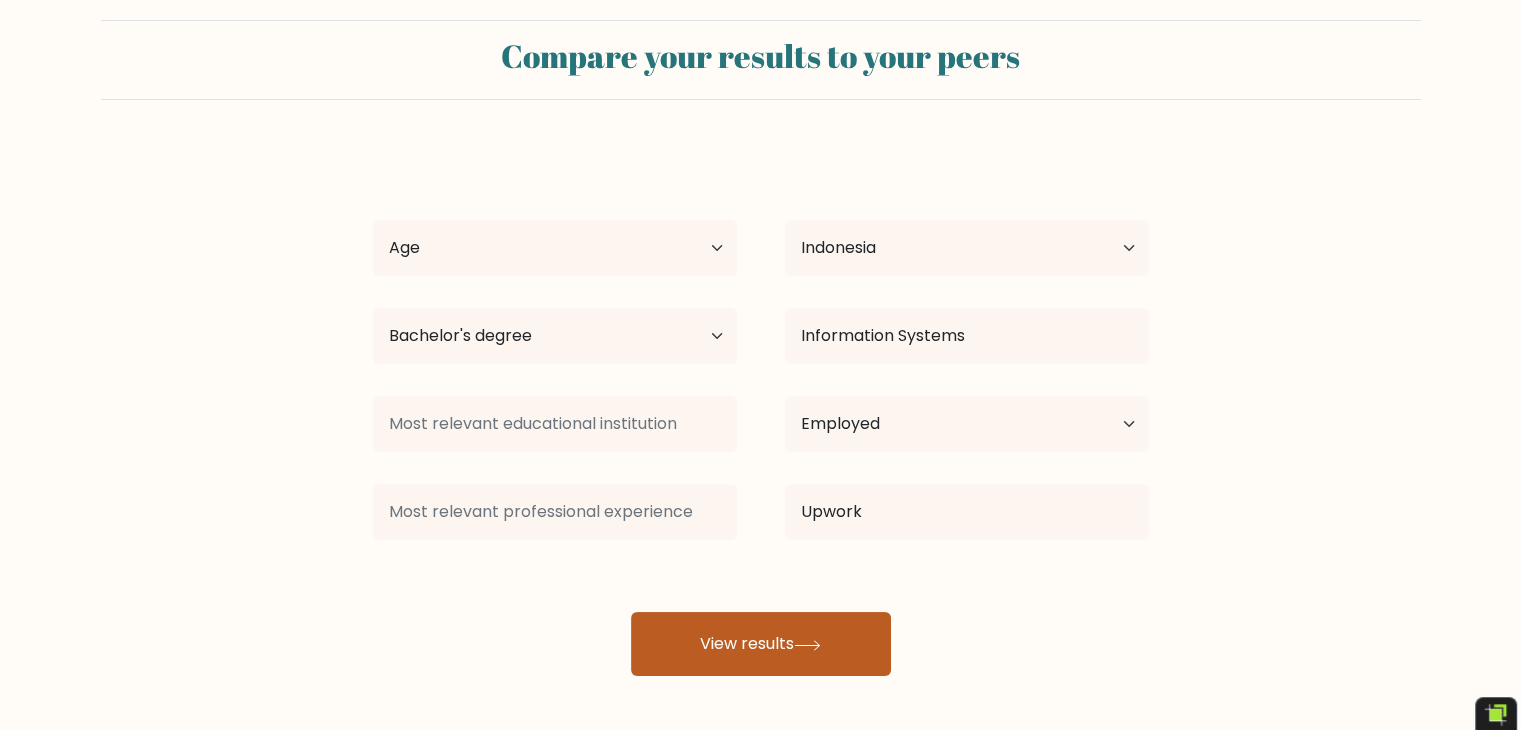 click on "View results" at bounding box center [761, 644] 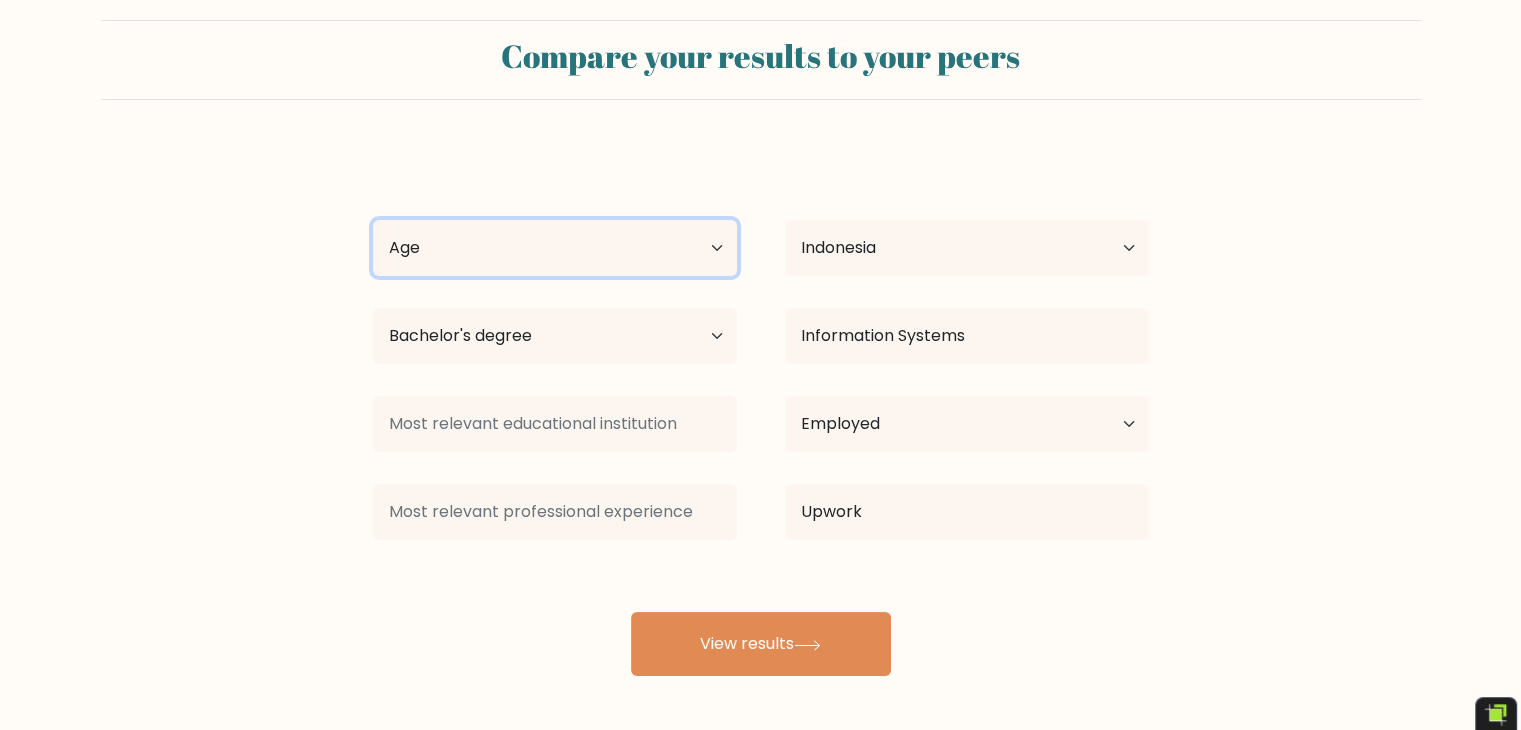 click on "Age
Under 18 years old
18-24 years old
25-34 years old
35-44 years old
45-54 years old
55-64 years old
65 years old and above" at bounding box center (555, 248) 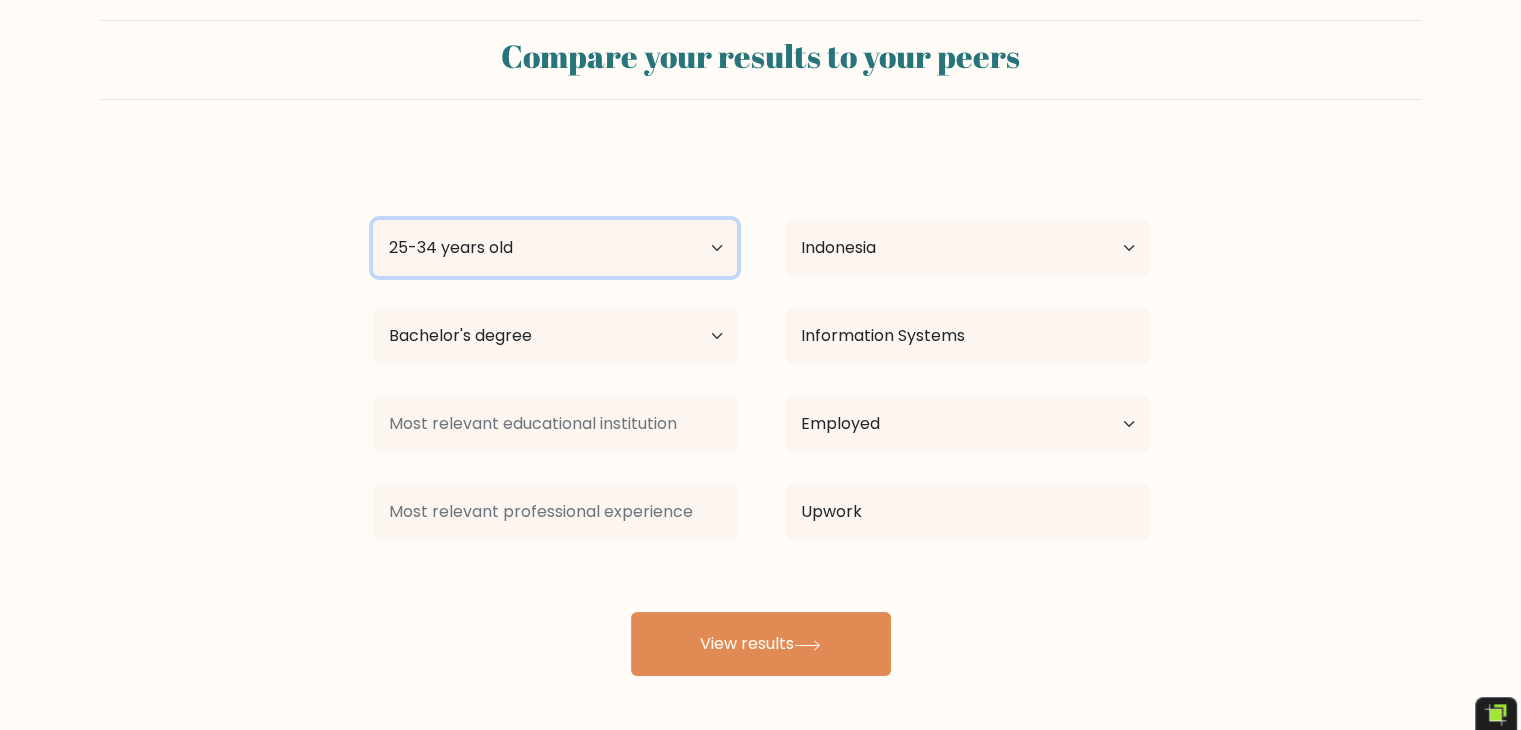 click on "Age
Under 18 years old
18-24 years old
25-34 years old
35-44 years old
45-54 years old
55-64 years old
65 years old and above" at bounding box center (555, 248) 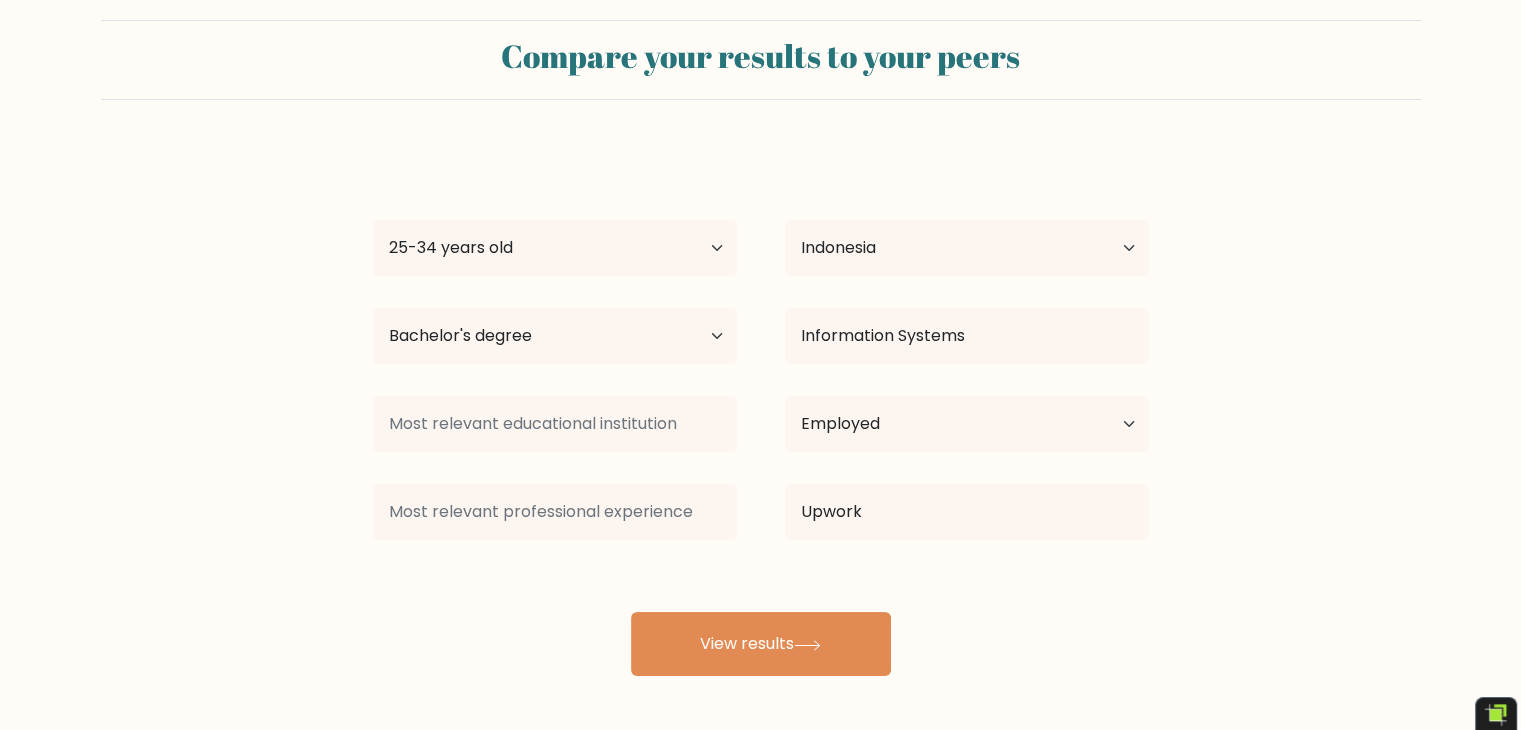 click on "Compare your results to your peers
Rudi
Nara
Age
Under 18 years old
18-24 years old
25-34 years old
35-44 years old
45-54 years old
55-64 years old
65 years old and above
Country
Afghanistan
Albania
Algeria
American Samoa
Andorra
Angola
Anguilla
Antarctica
Antigua and Barbuda
Argentina
Armenia
Aruba
Australia
Austria" at bounding box center [760, 348] 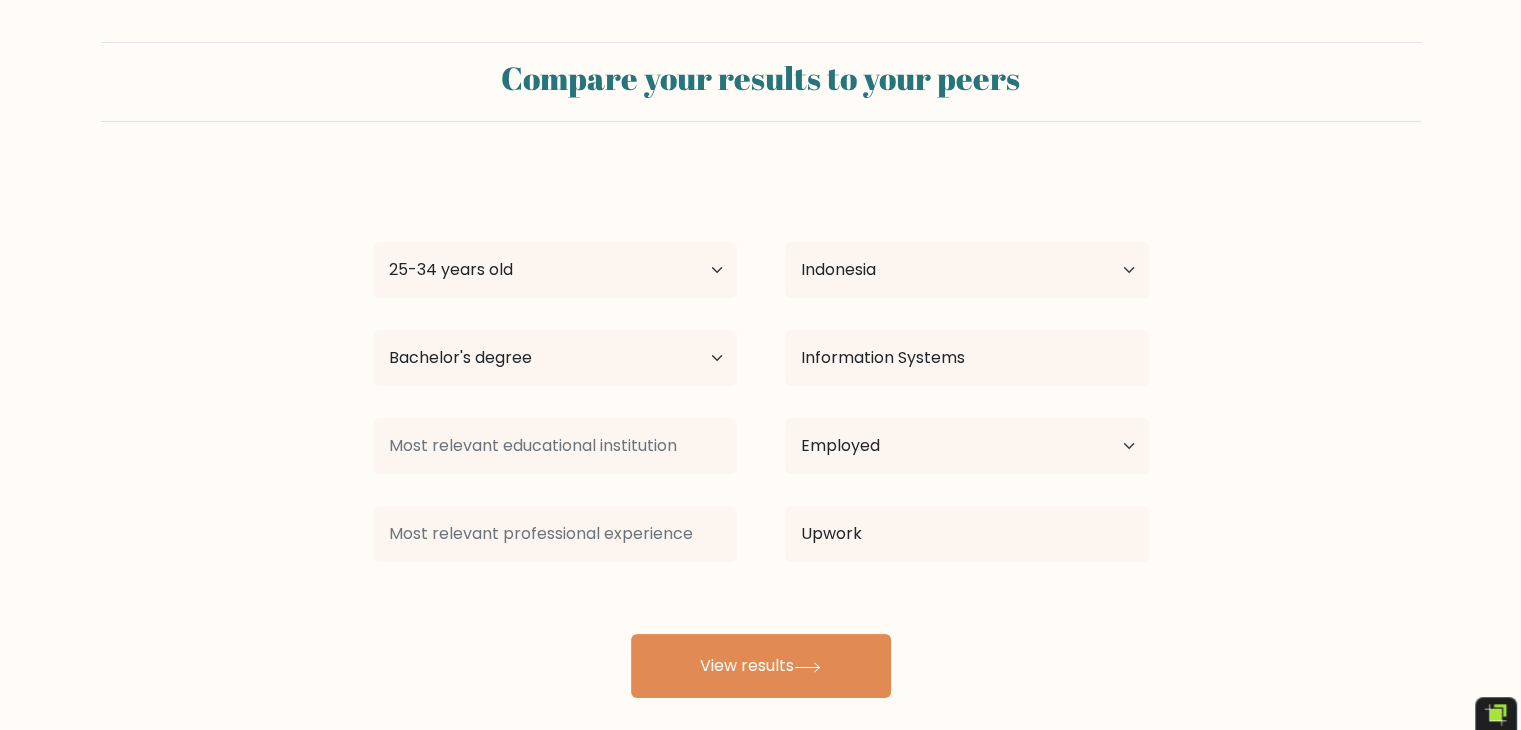 scroll, scrollTop: 0, scrollLeft: 0, axis: both 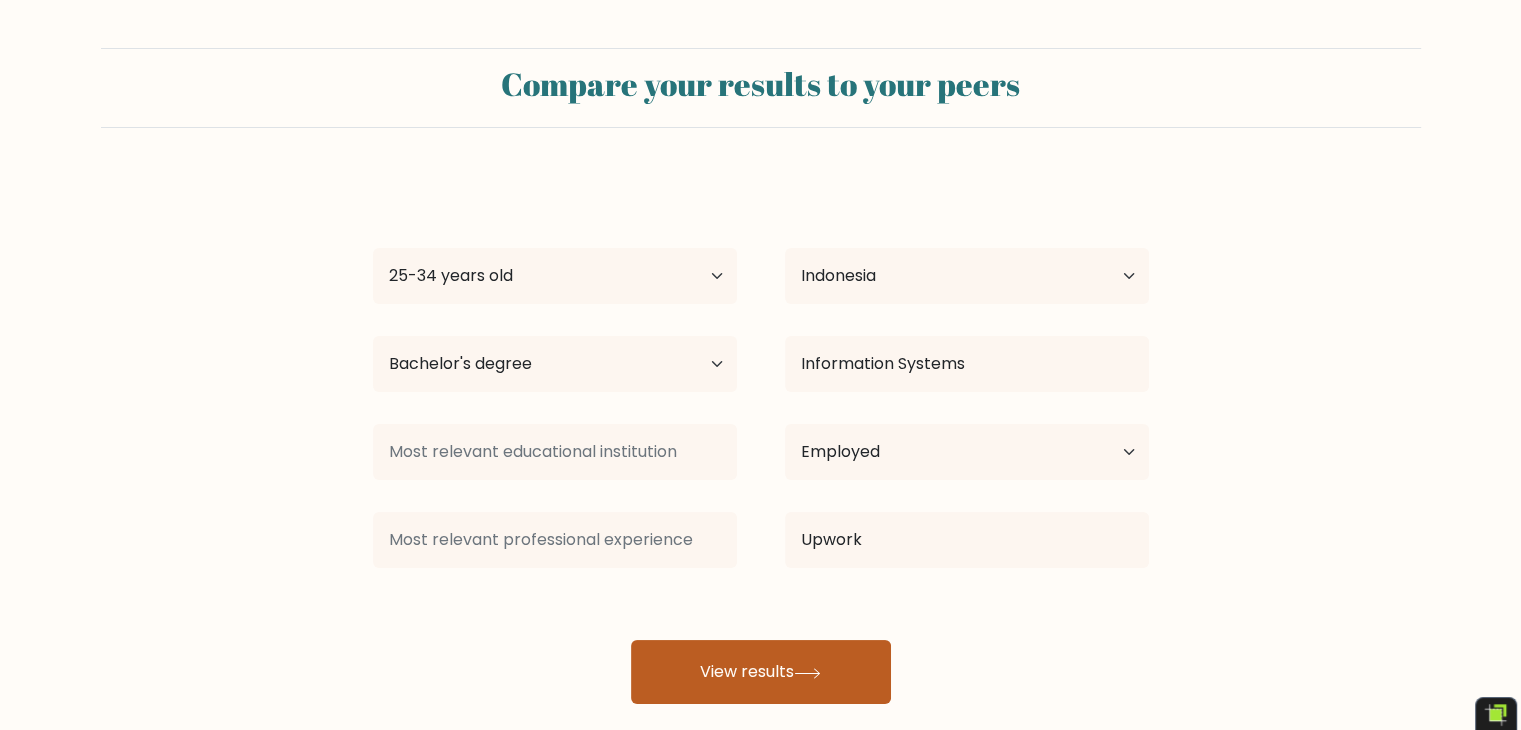 click on "View results" at bounding box center (761, 672) 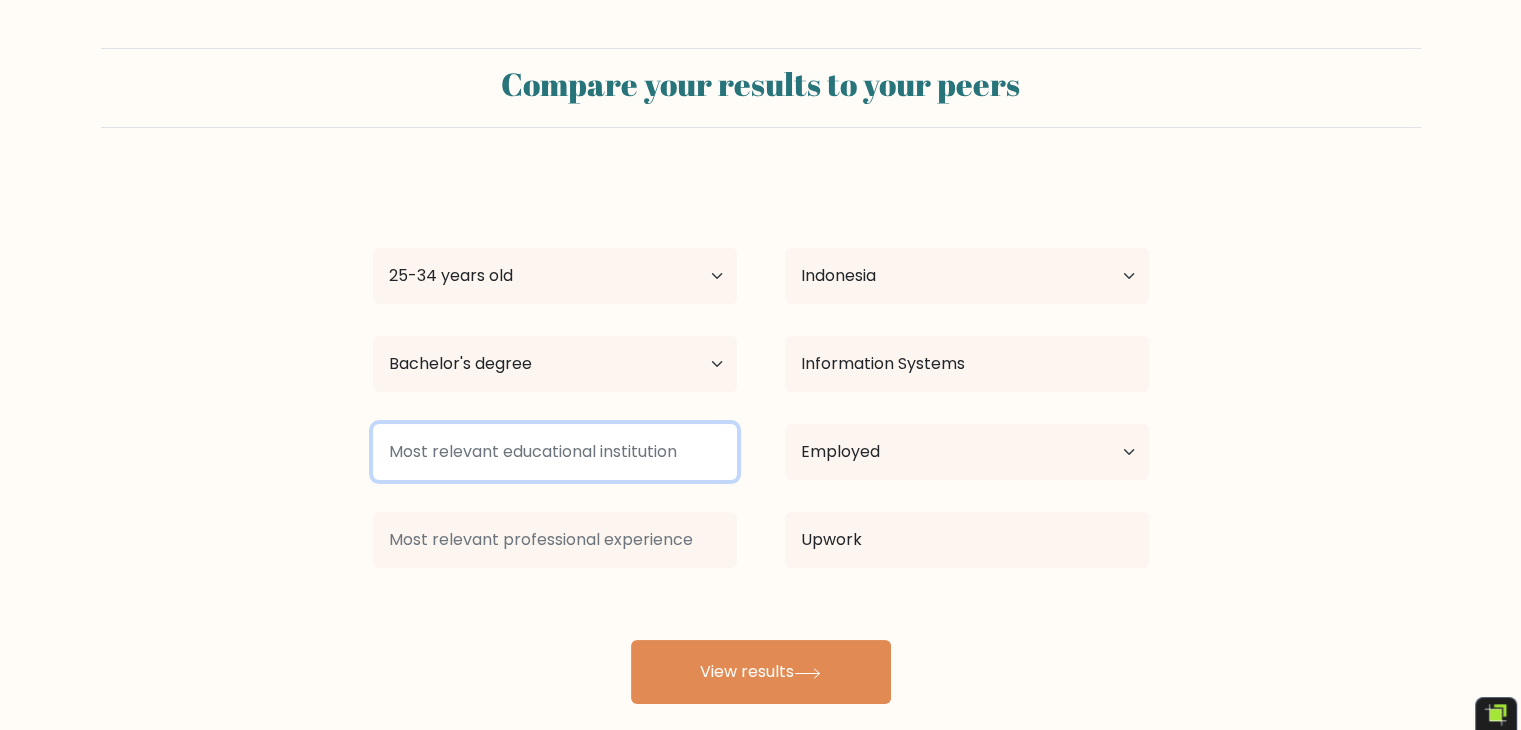 click at bounding box center (555, 452) 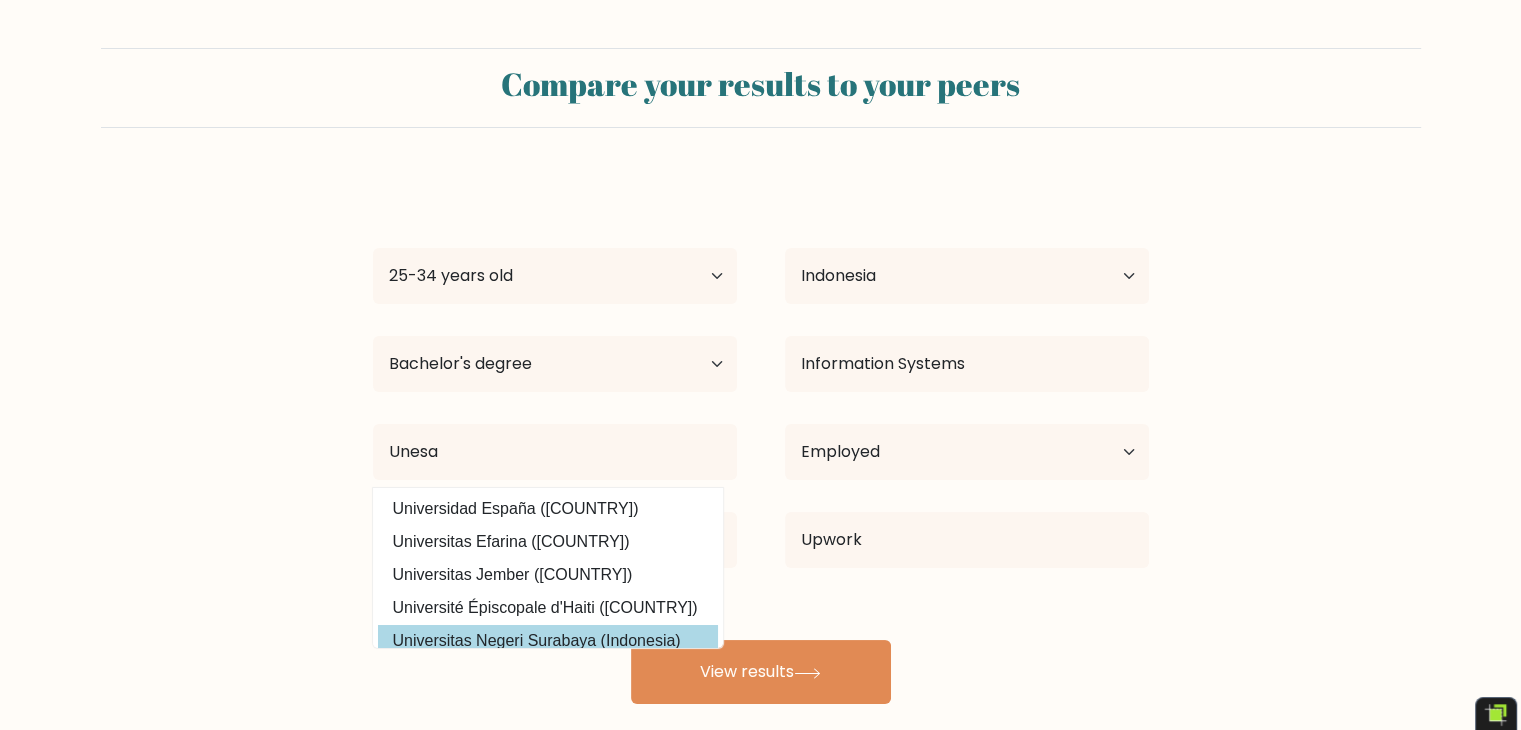 click on "Universitas Negeri Surabaya (Indonesia)" at bounding box center [548, 641] 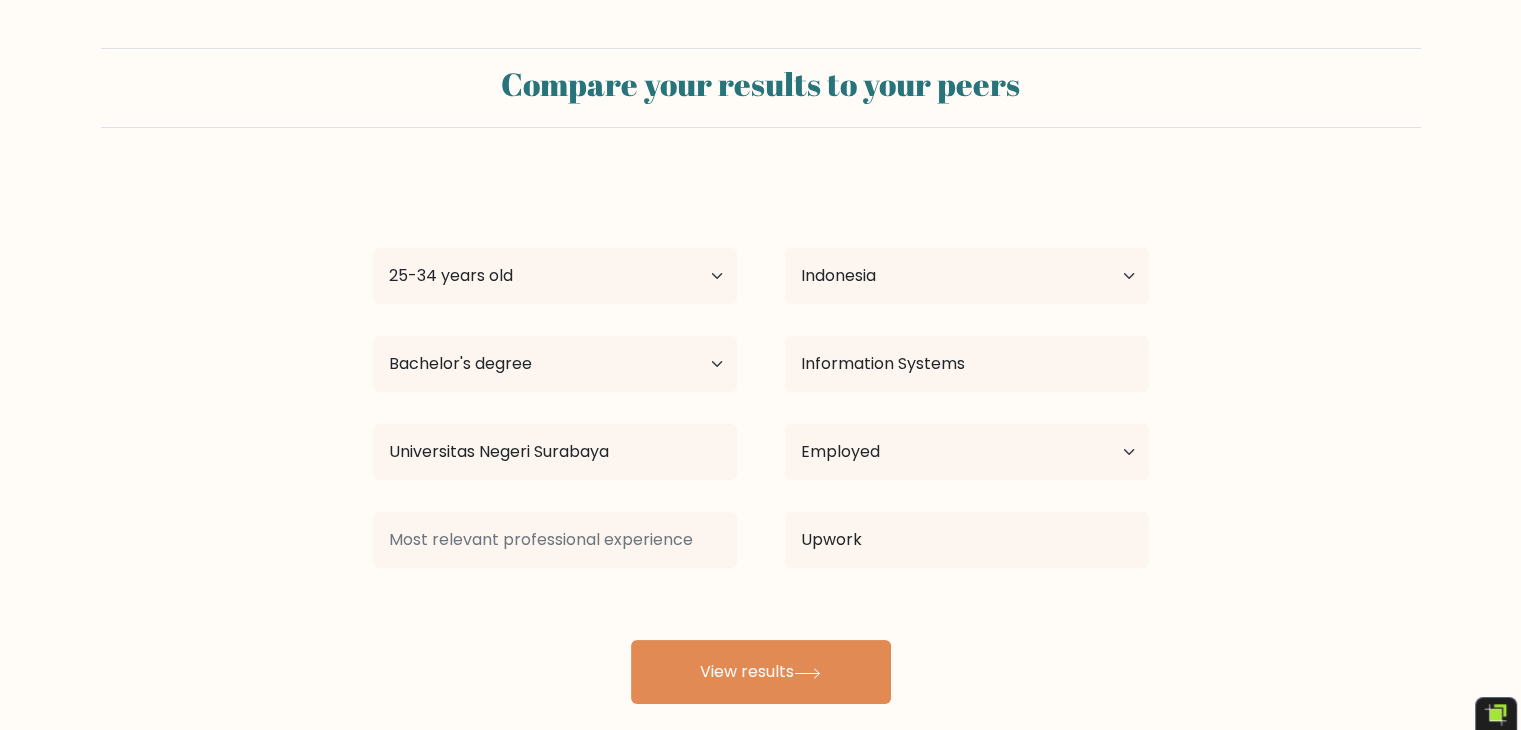 click on "Rudi
Nara
Age
Under 18 years old
18-24 years old
25-34 years old
35-44 years old
45-54 years old
55-64 years old
65 years old and above
Country
Afghanistan
Albania
Algeria
American Samoa
Andorra
Angola
Anguilla
Antarctica
Antigua and Barbuda
Argentina
Armenia
Aruba
Australia
Austria
Azerbaijan
Bahamas
Bahrain
Bangladesh
Barbados
Belarus
Belgium
Belize
Benin
Bermuda
Bhutan
Bolivia
Bonaire, Sint Eustatius and Saba
Bosnia and Herzegovina
Botswana
Bouvet Island
Brazil
Brunei" at bounding box center [761, 440] 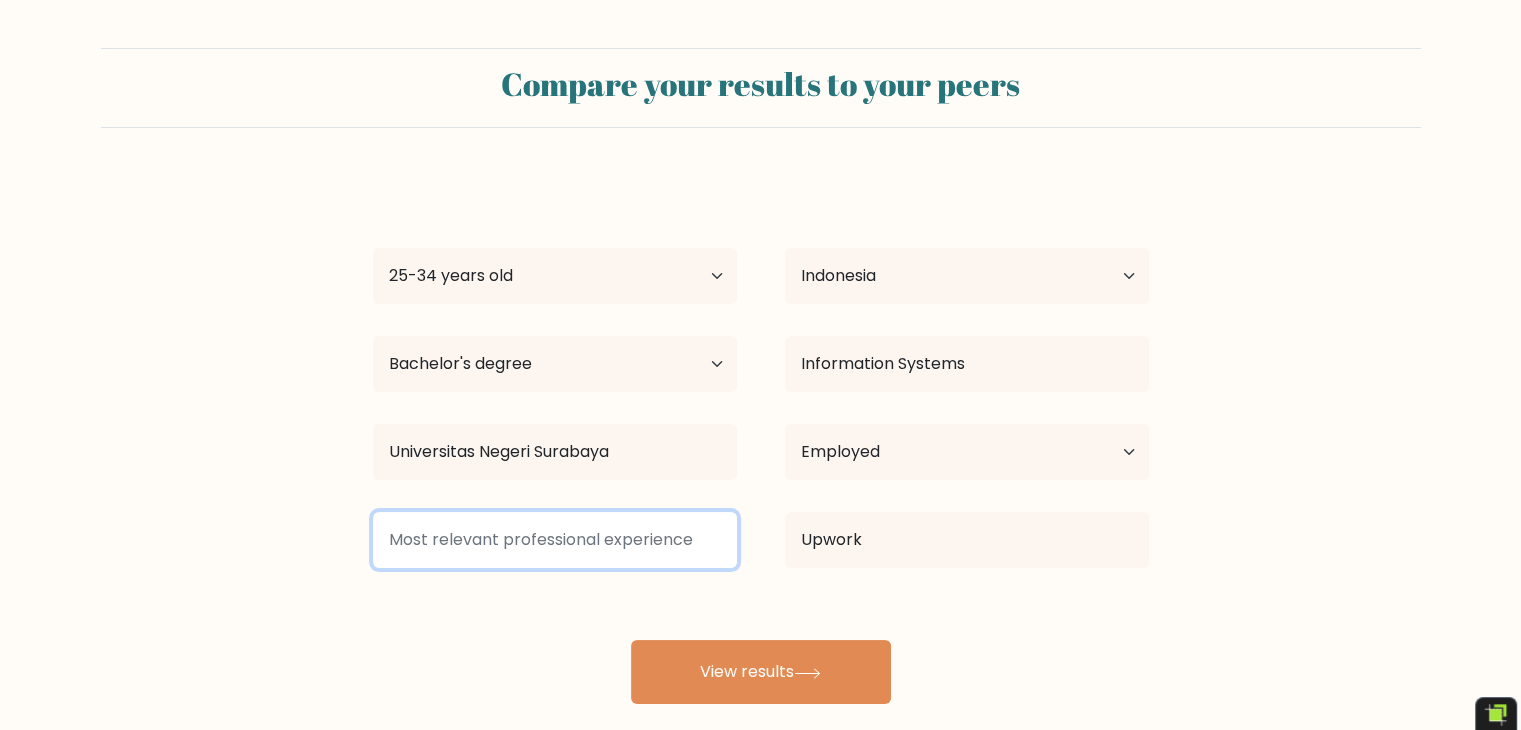 click at bounding box center (555, 540) 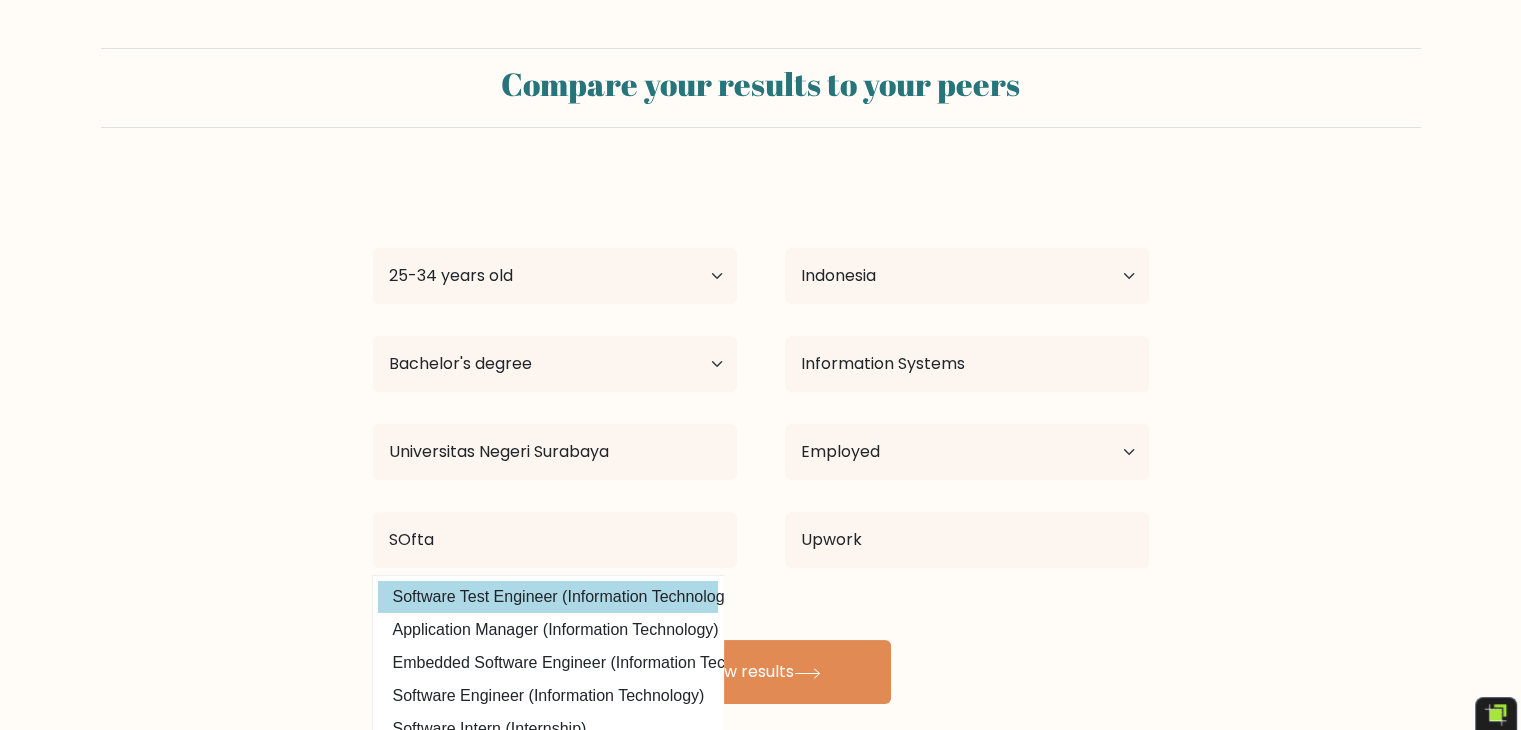 click on "Software Test Engineer (Information Technology)" at bounding box center [548, 597] 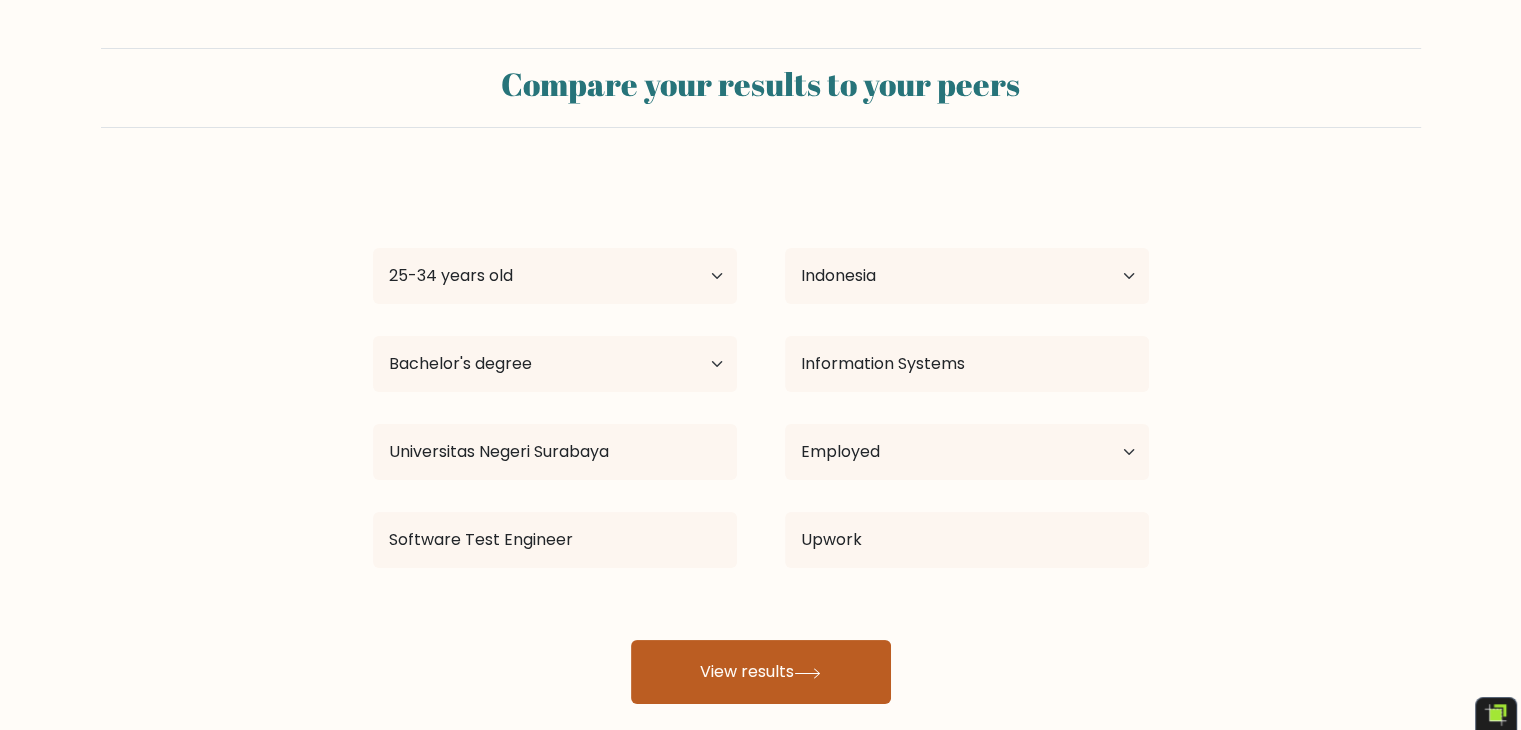 click on "View results" at bounding box center [761, 672] 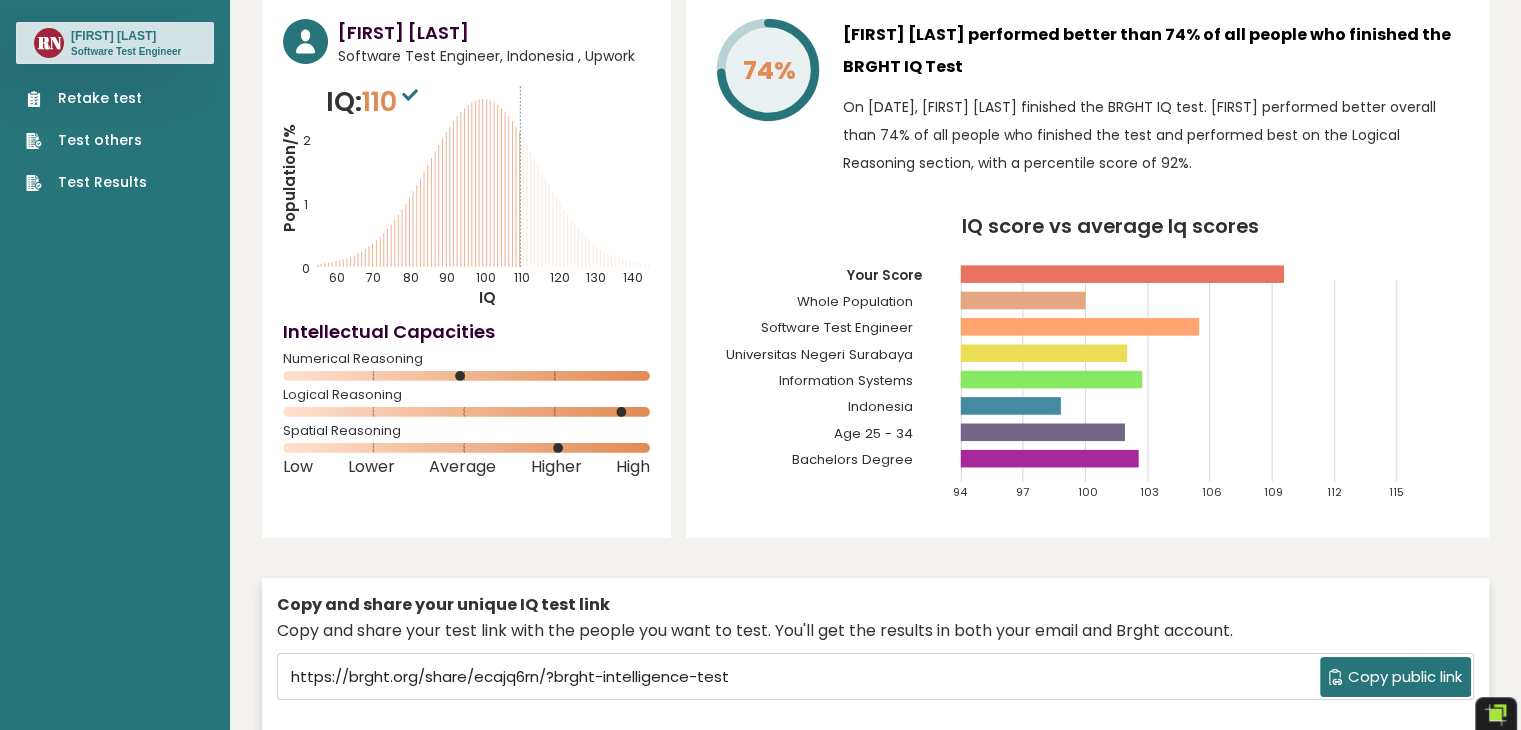 scroll, scrollTop: 200, scrollLeft: 0, axis: vertical 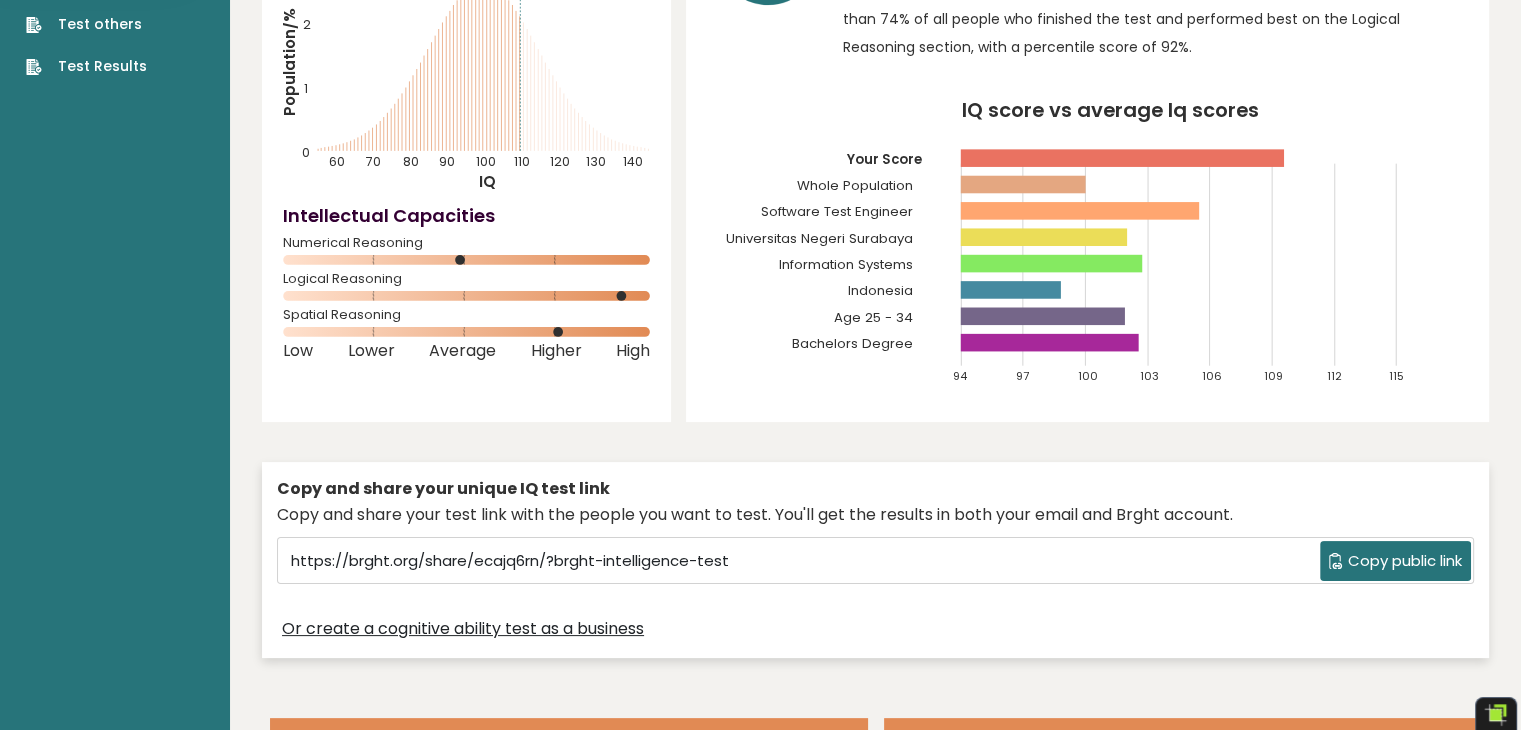 click 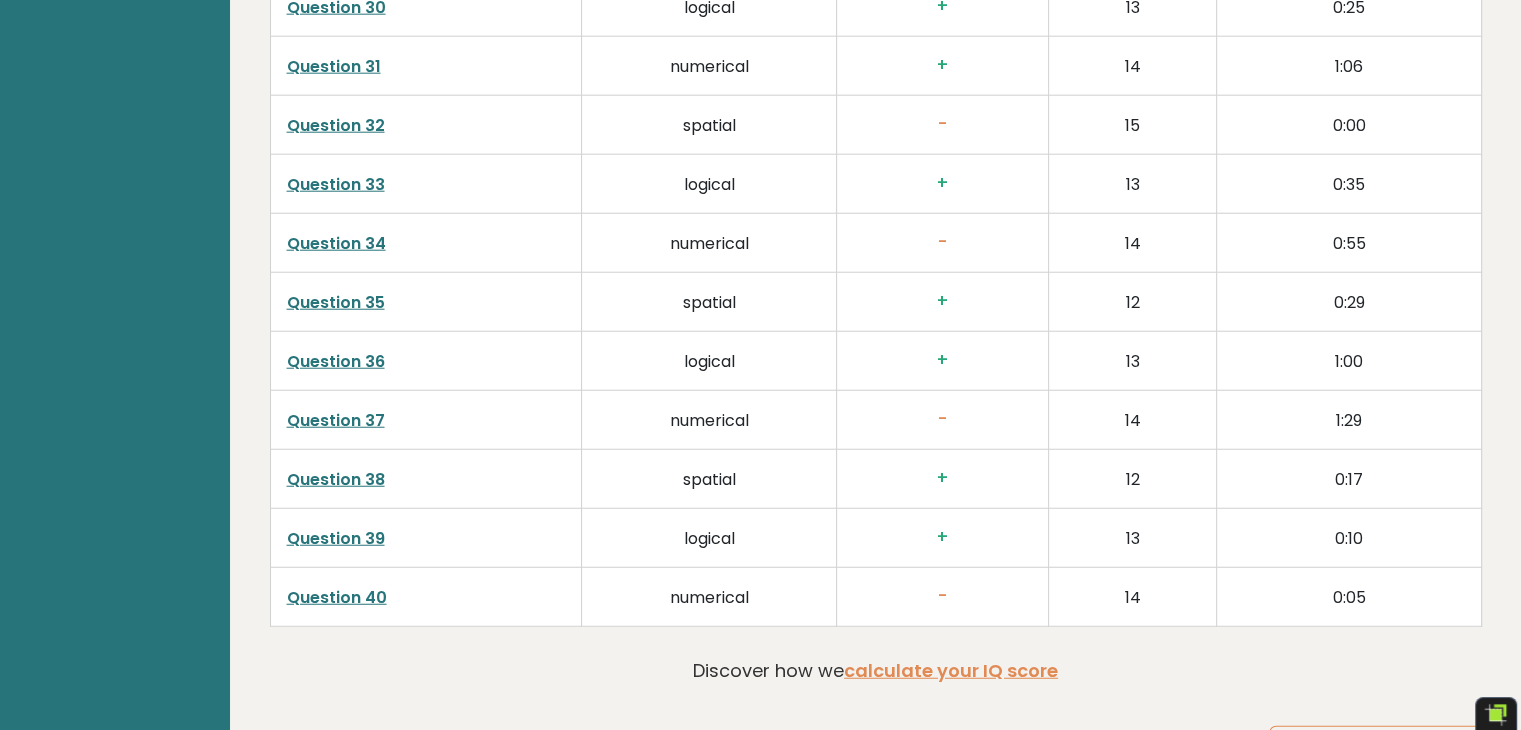 scroll, scrollTop: 5262, scrollLeft: 0, axis: vertical 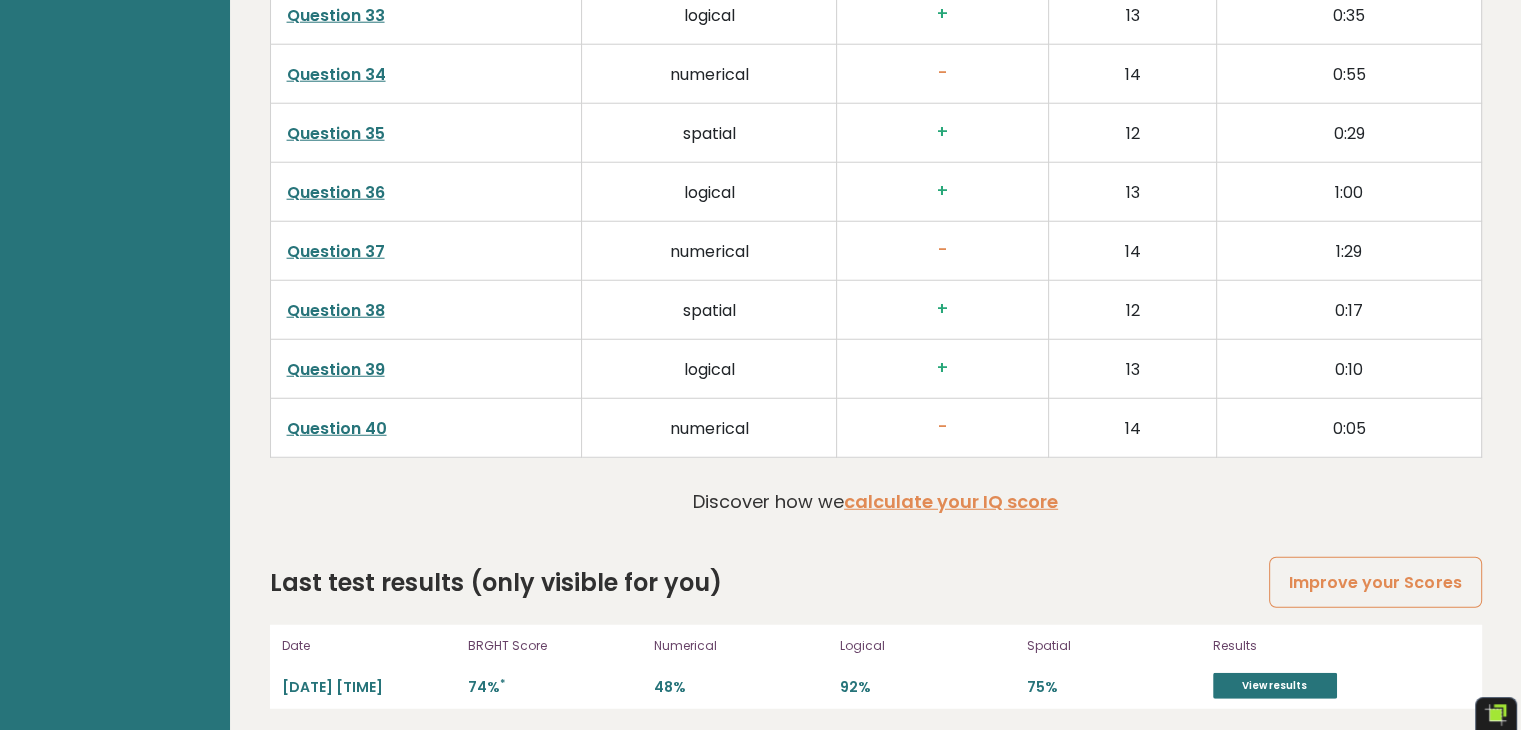 click on "[FIRST] [LAST]
Software Test Engineer,
Indonesia
, Upwork
IQ:  110
Population/%
IQ
0
1
2
60
70
80
90
100
110
120
130
140
94" at bounding box center (875, -2235) 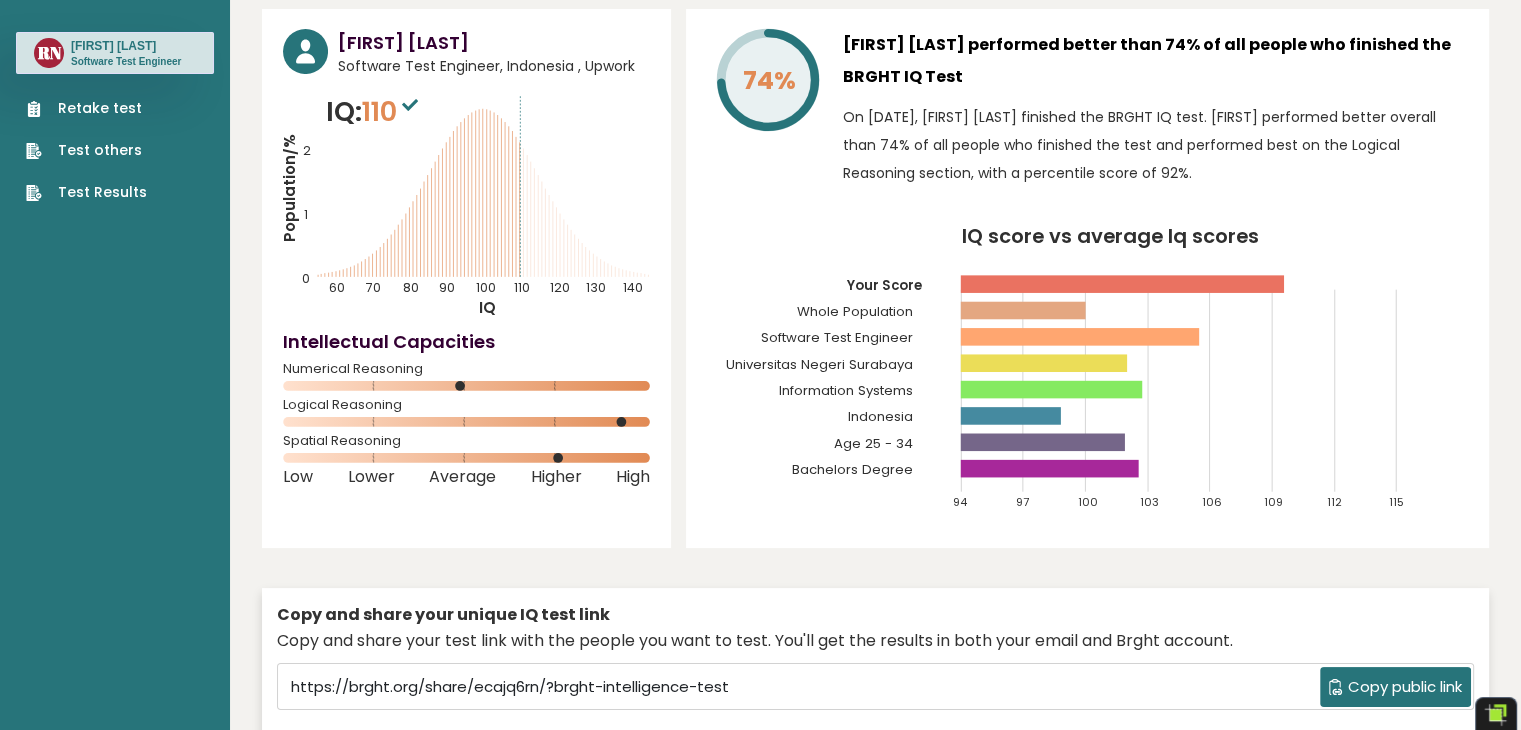 scroll, scrollTop: 0, scrollLeft: 0, axis: both 